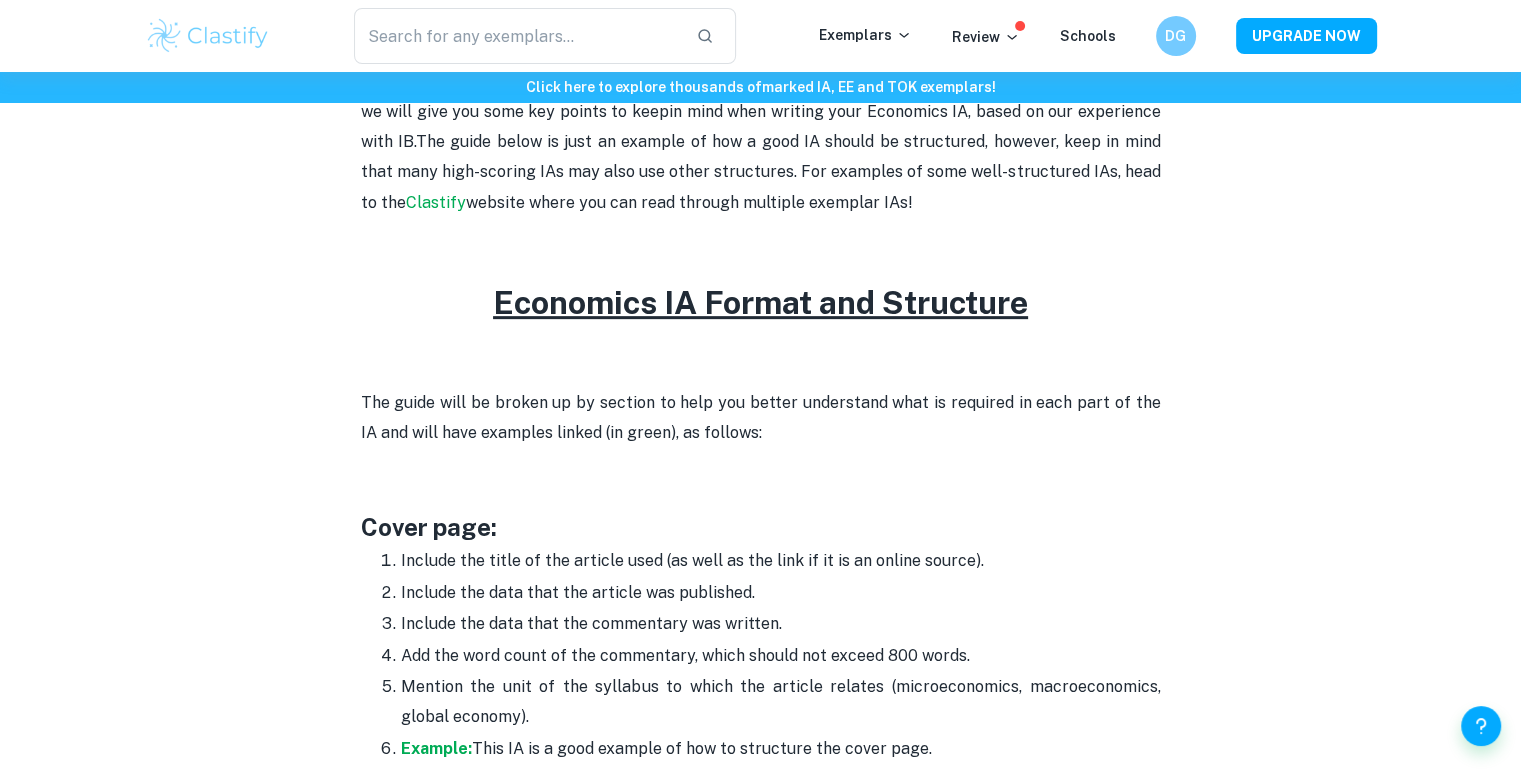 scroll, scrollTop: 648, scrollLeft: 0, axis: vertical 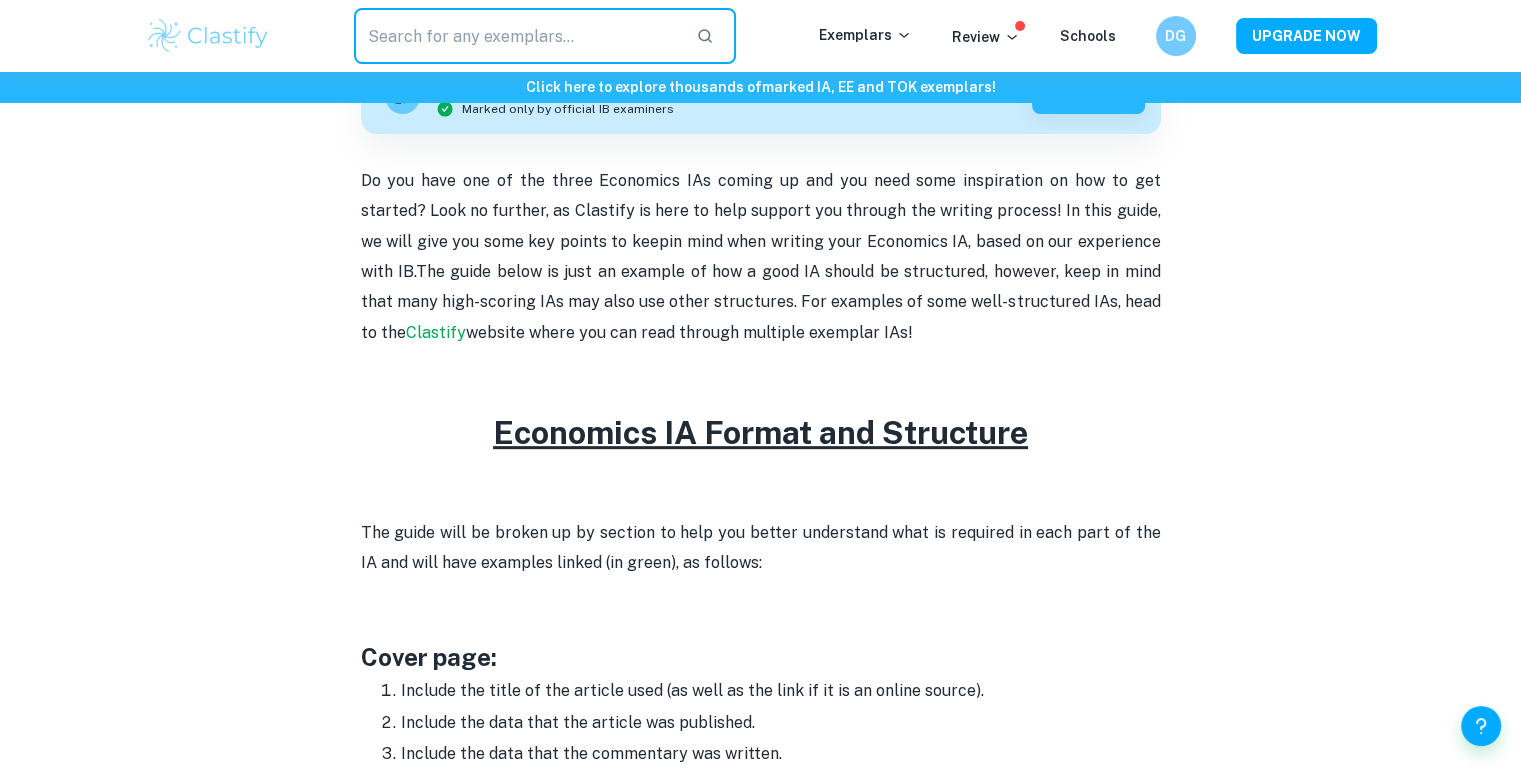 click at bounding box center [517, 36] 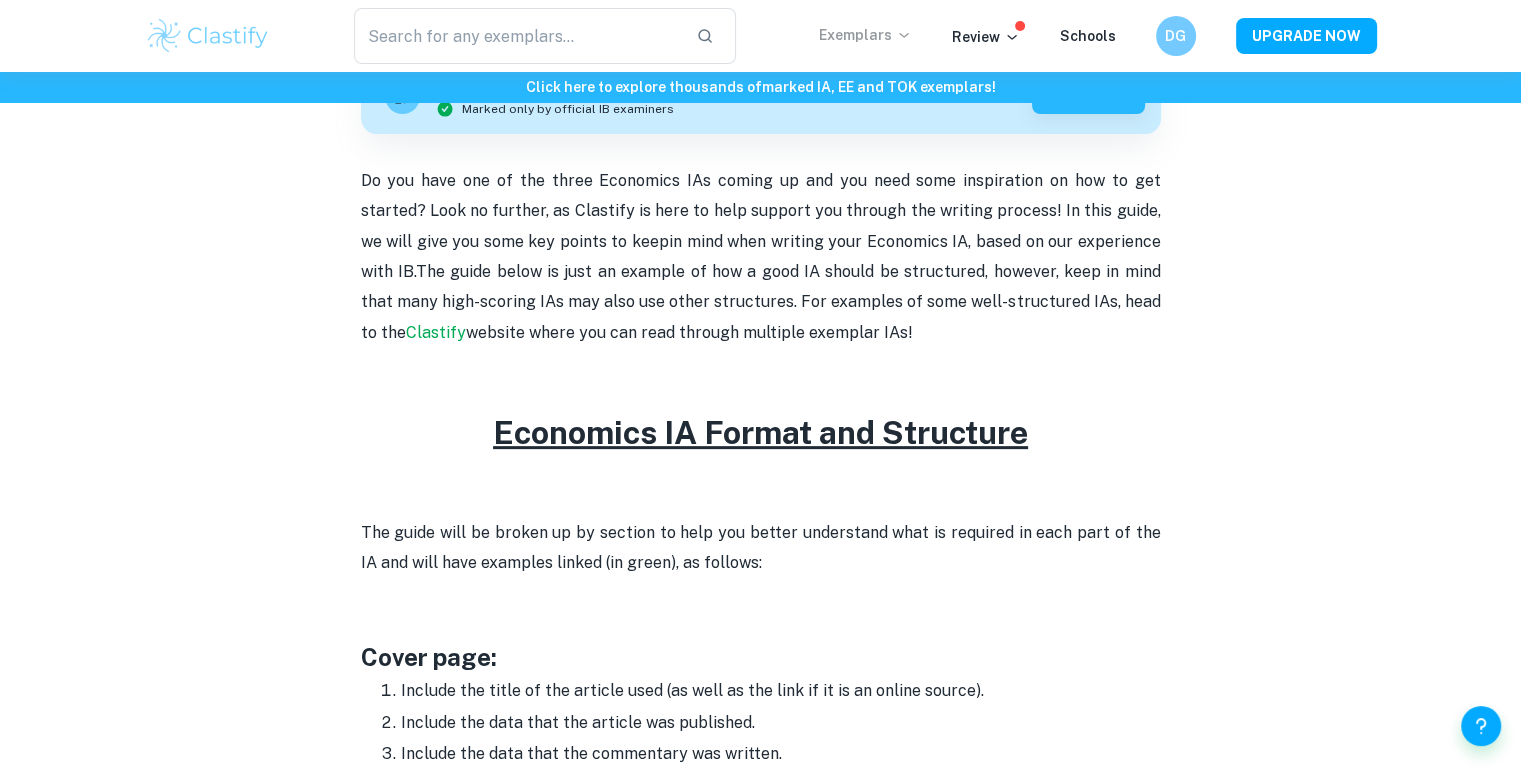 click on "Exemplars" at bounding box center (865, 35) 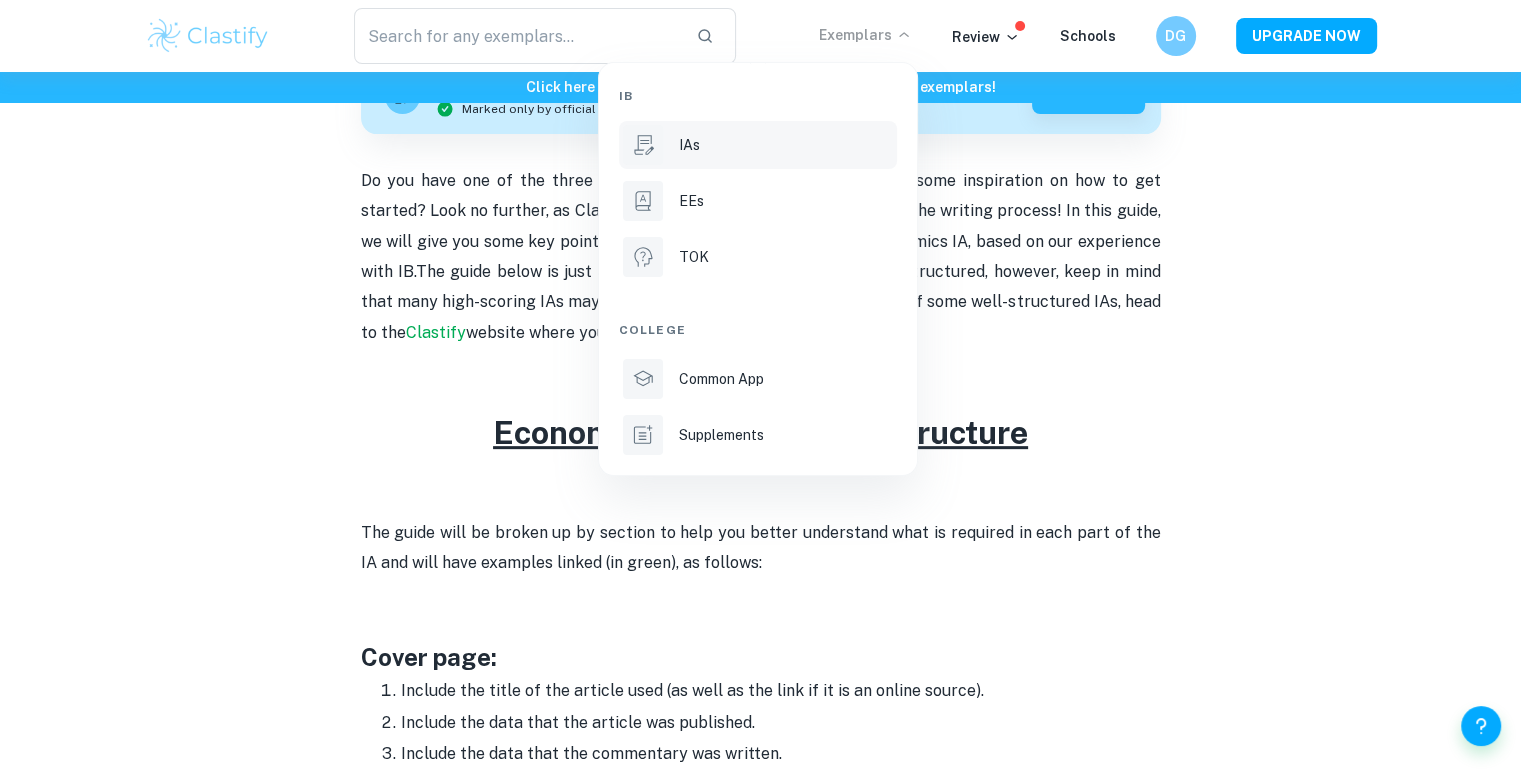 click on "IAs" at bounding box center (786, 145) 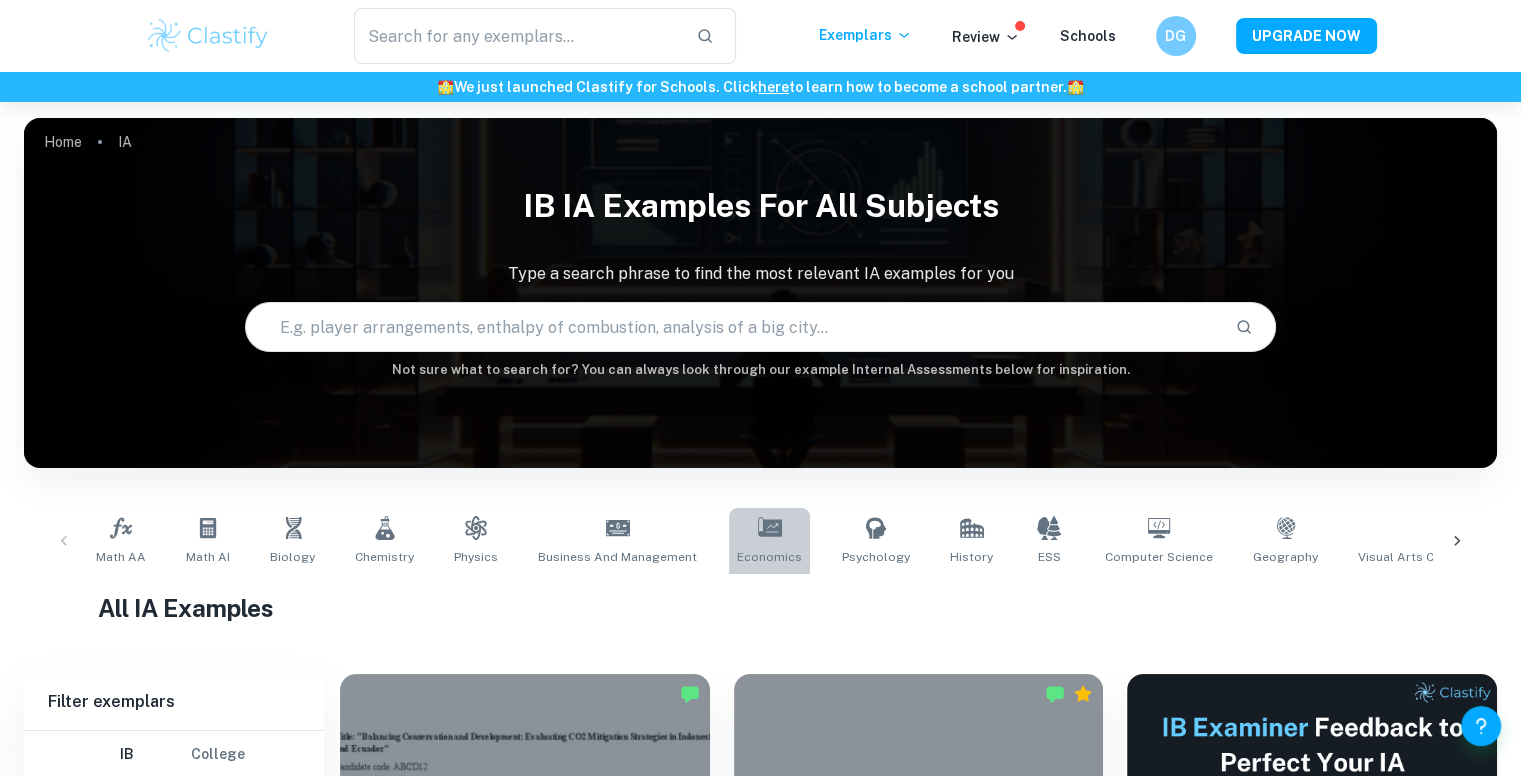 click 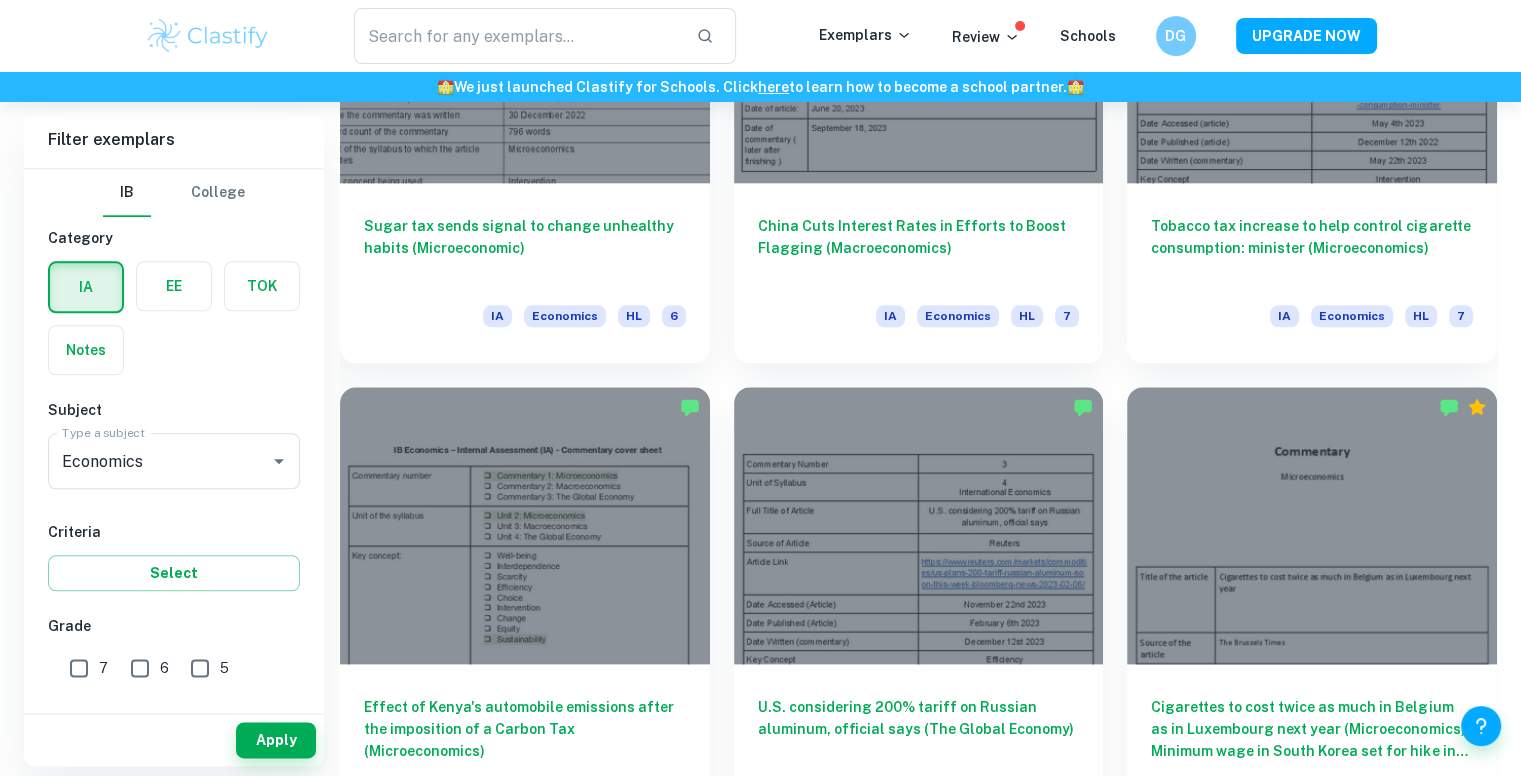 scroll, scrollTop: 2206, scrollLeft: 0, axis: vertical 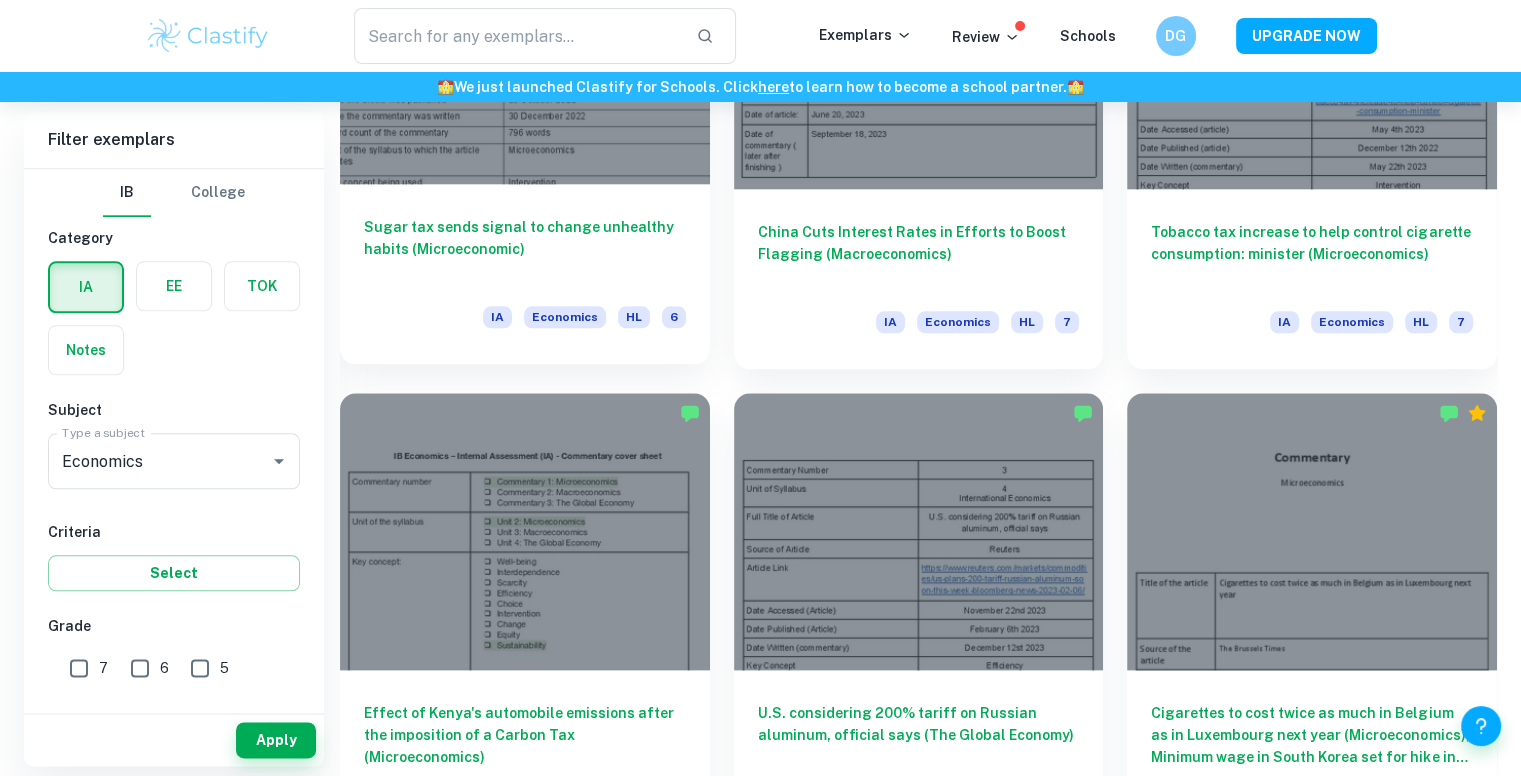 click on "Sugar tax sends signal to change unhealthy habits (Microeconomic)" at bounding box center [525, 249] 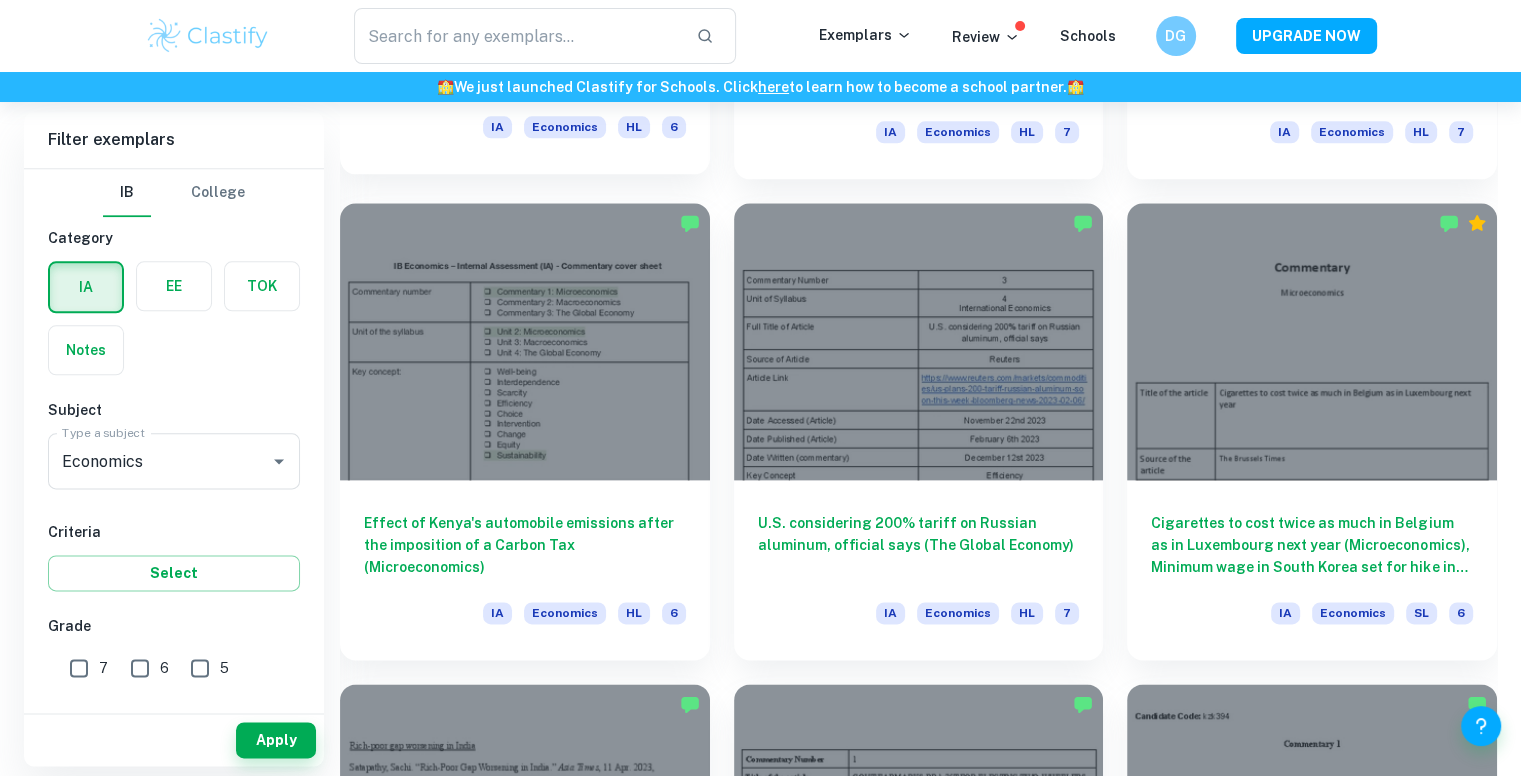 scroll, scrollTop: 2398, scrollLeft: 0, axis: vertical 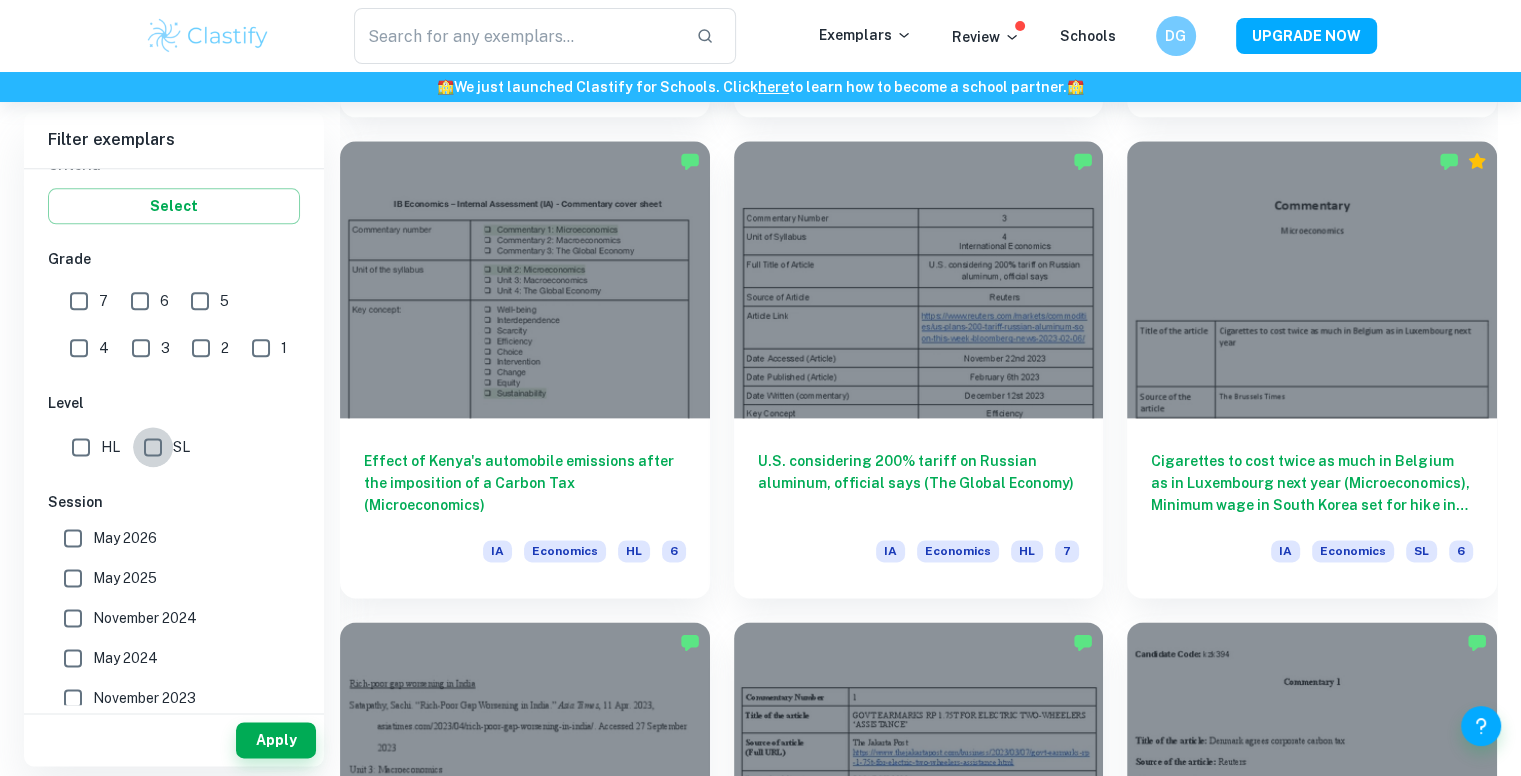 click on "SL" at bounding box center [153, 447] 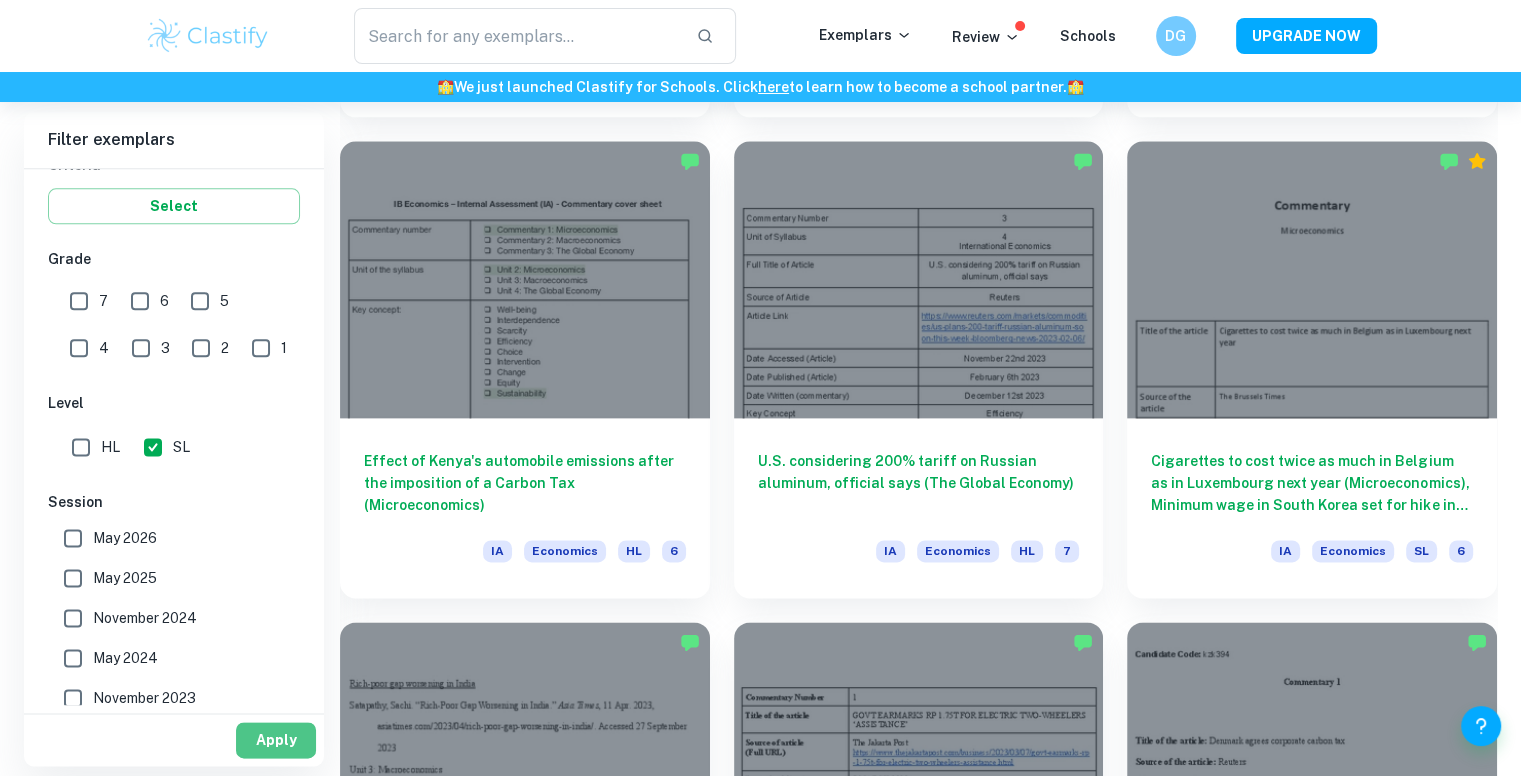 click on "Apply" at bounding box center [276, 740] 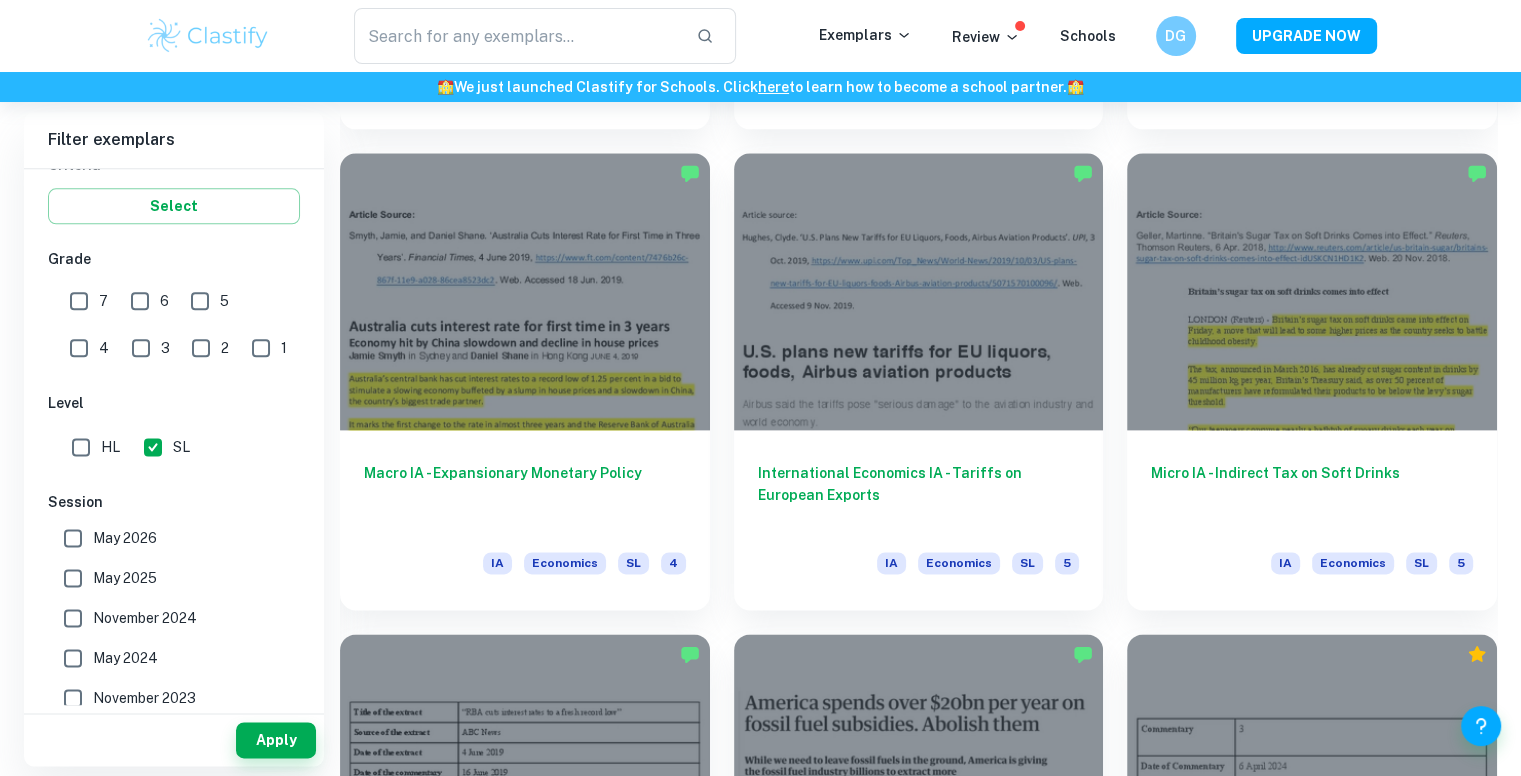 scroll, scrollTop: 2434, scrollLeft: 0, axis: vertical 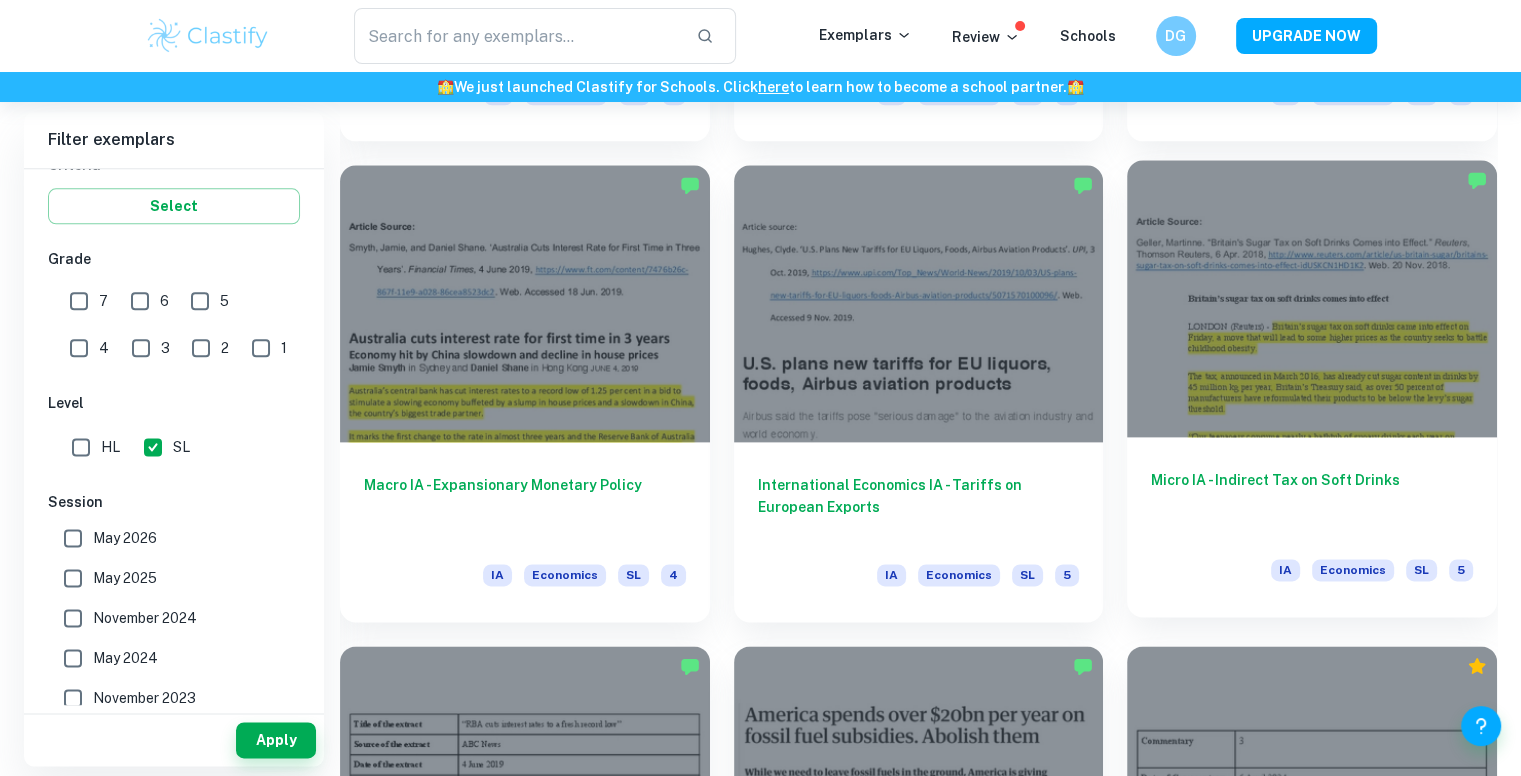 click on "Micro IA - Indirect Tax on Soft Drinks  IA Economics SL 5" at bounding box center (1312, 527) 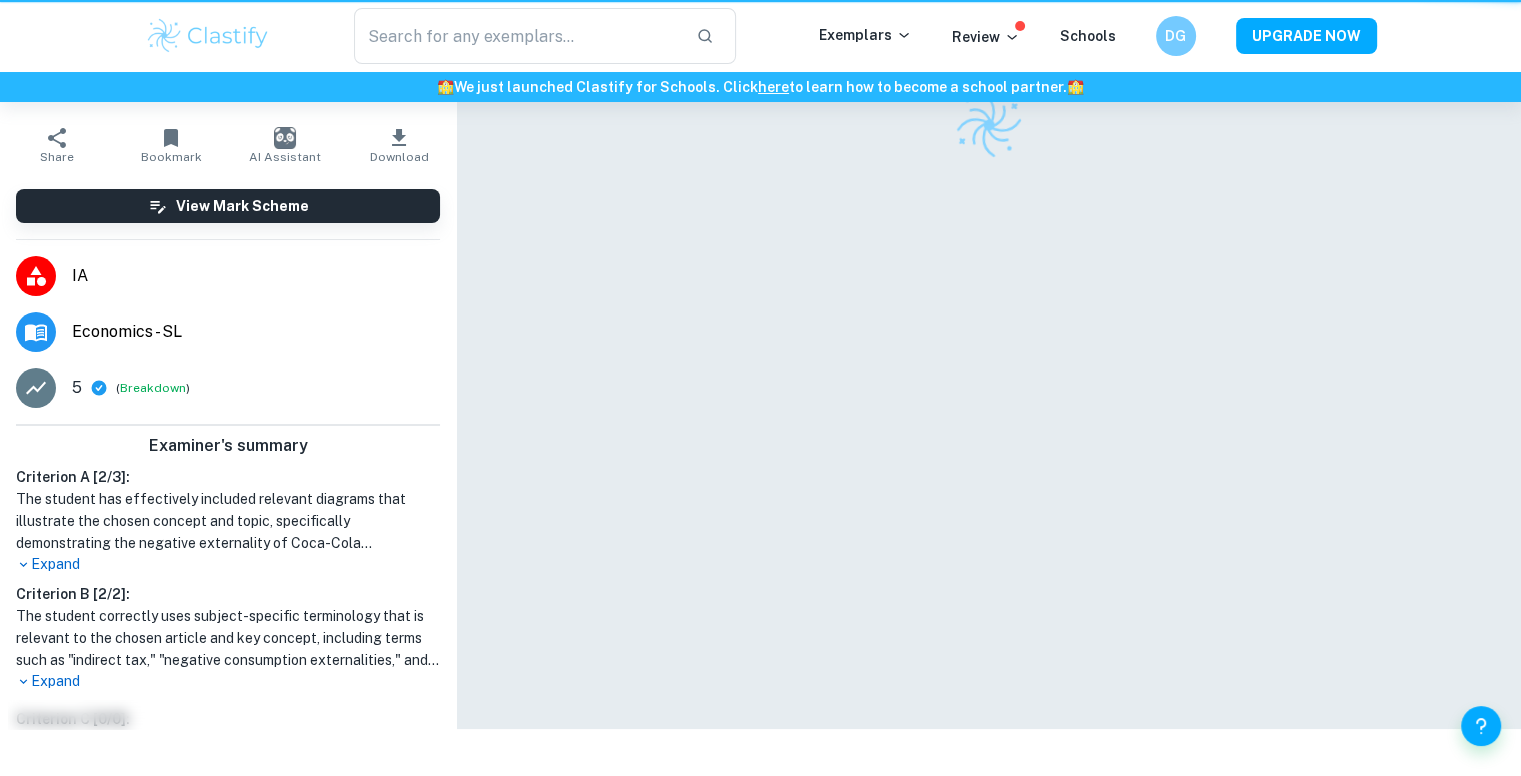scroll, scrollTop: 0, scrollLeft: 0, axis: both 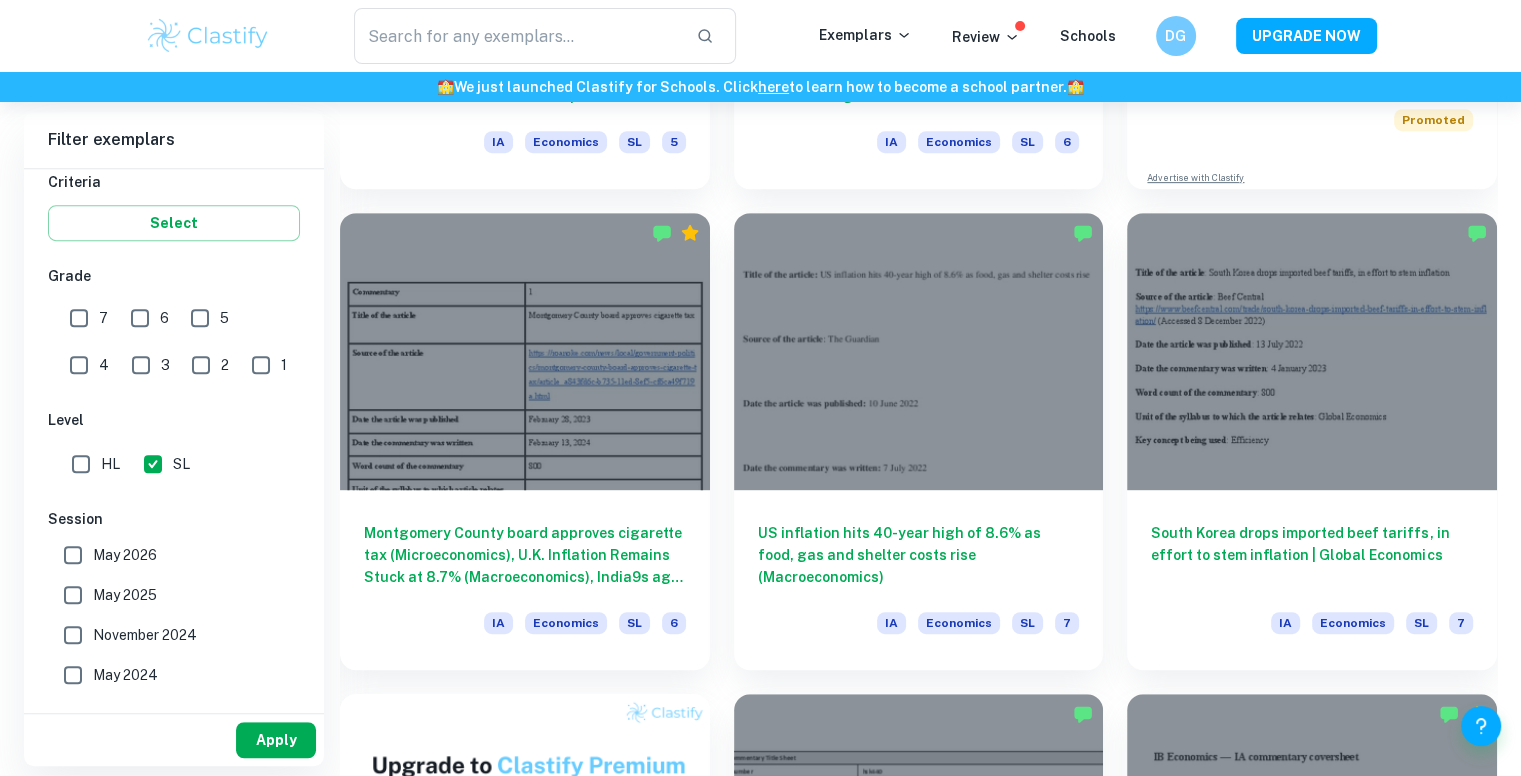 click on "Apply" at bounding box center (276, 740) 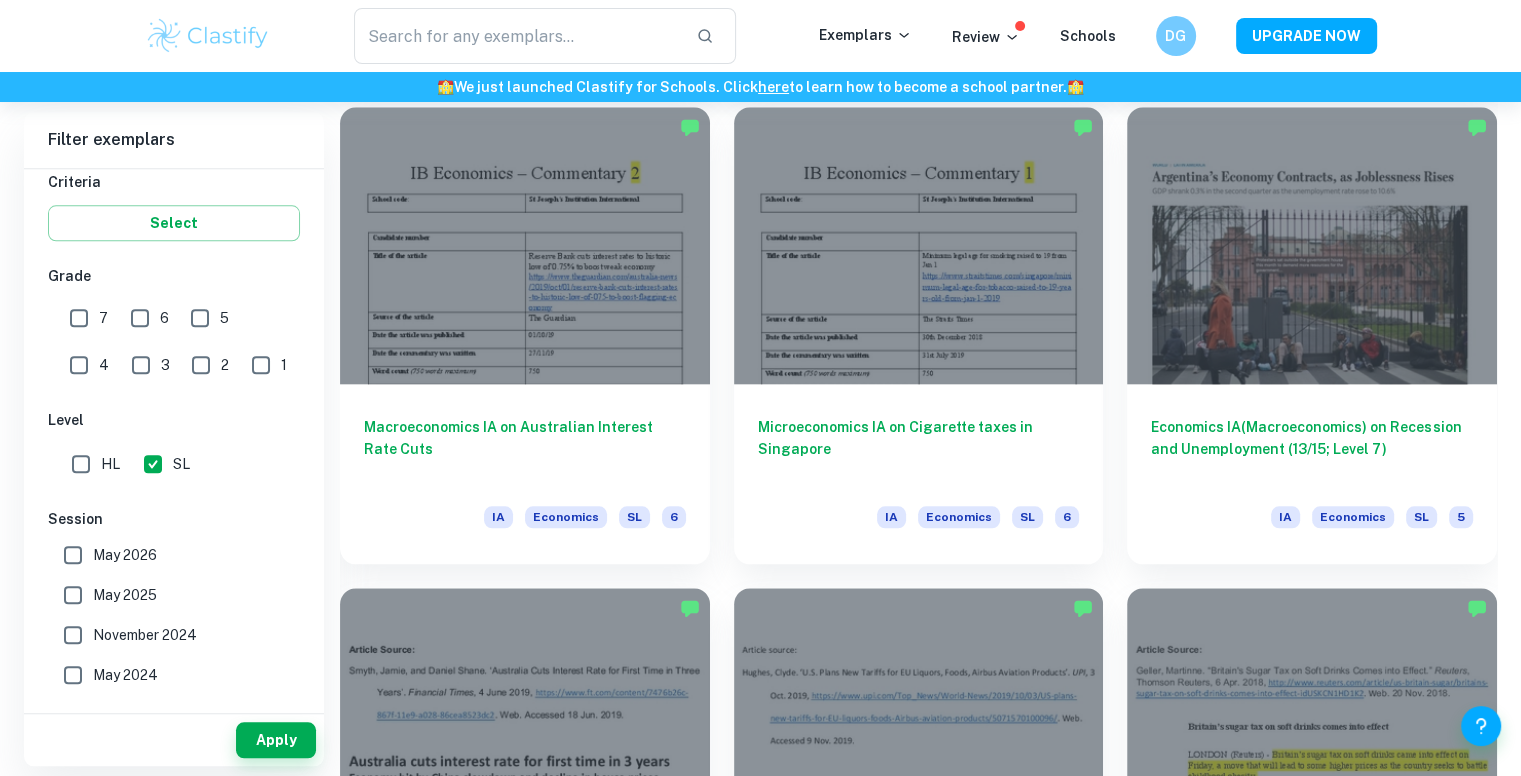 scroll, scrollTop: 2015, scrollLeft: 0, axis: vertical 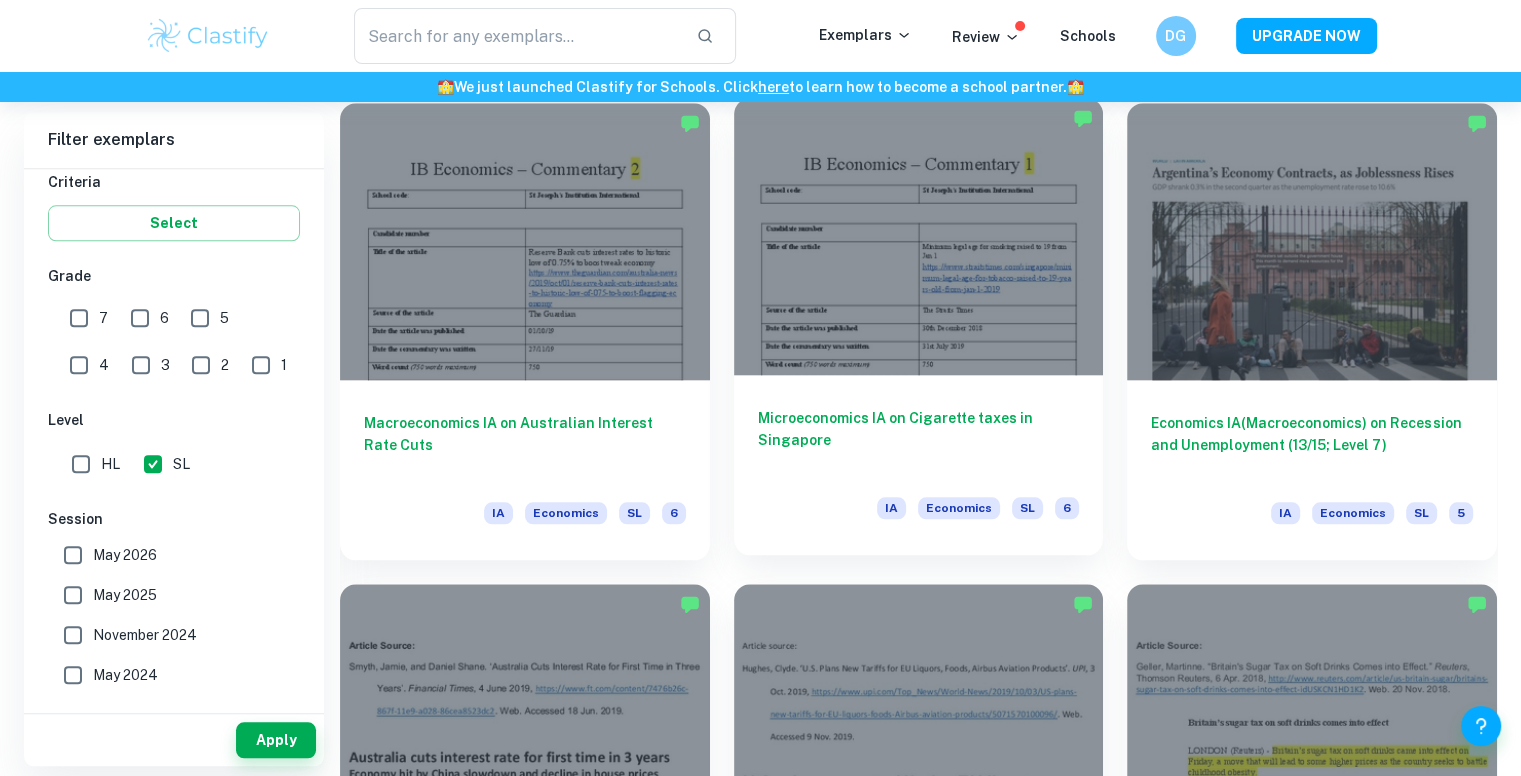 click at bounding box center (919, 236) 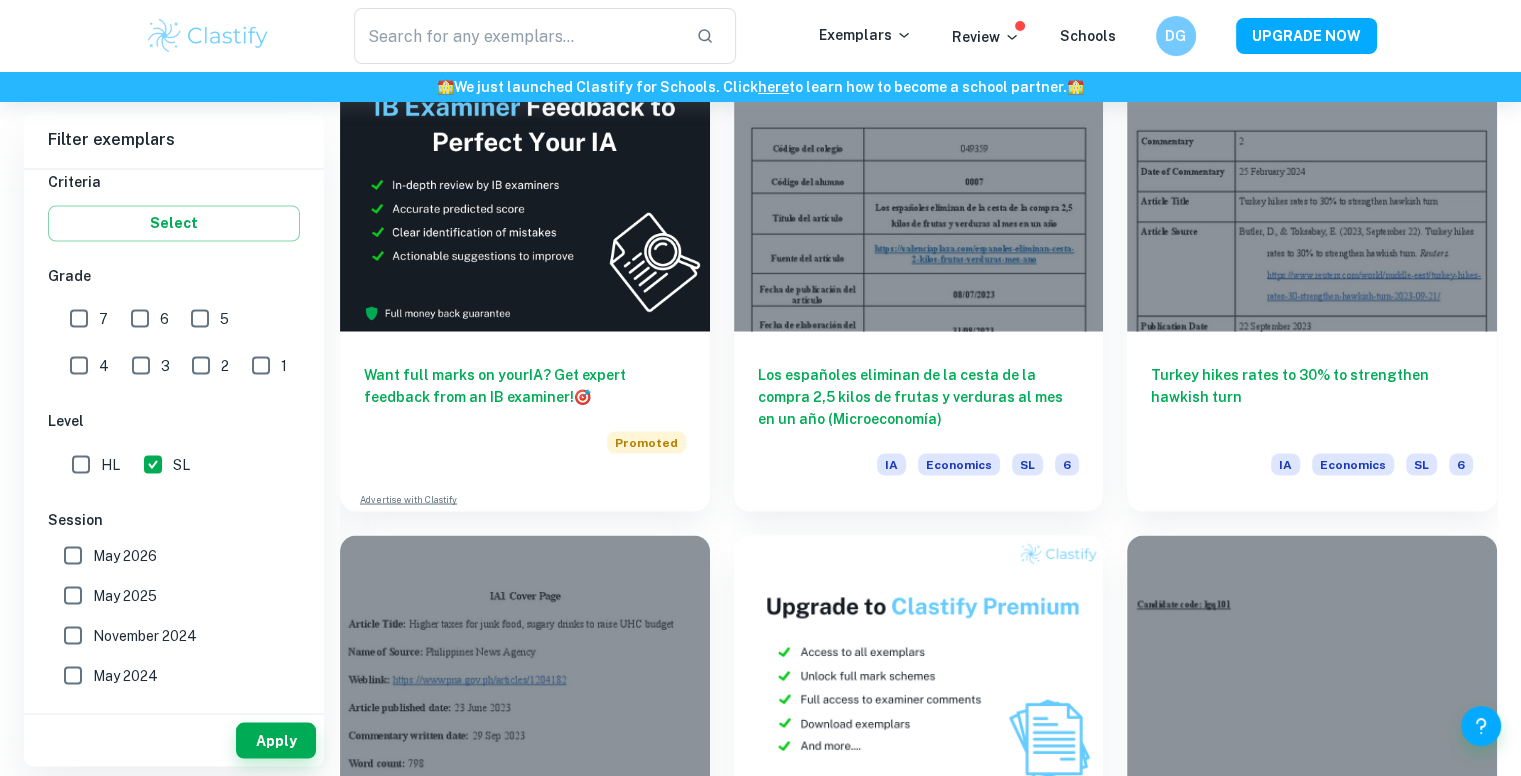 scroll, scrollTop: 3512, scrollLeft: 0, axis: vertical 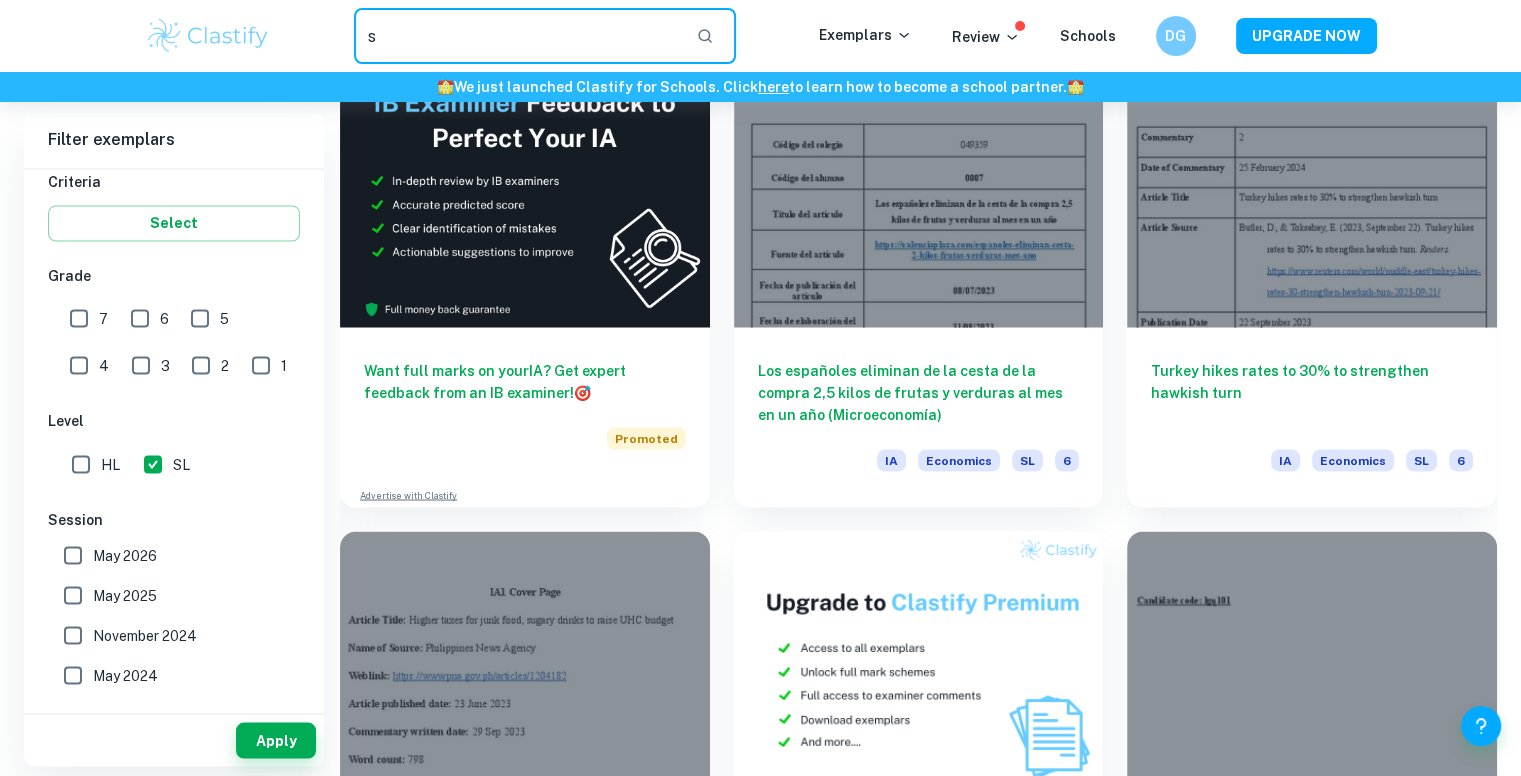 click on "s" at bounding box center (517, 36) 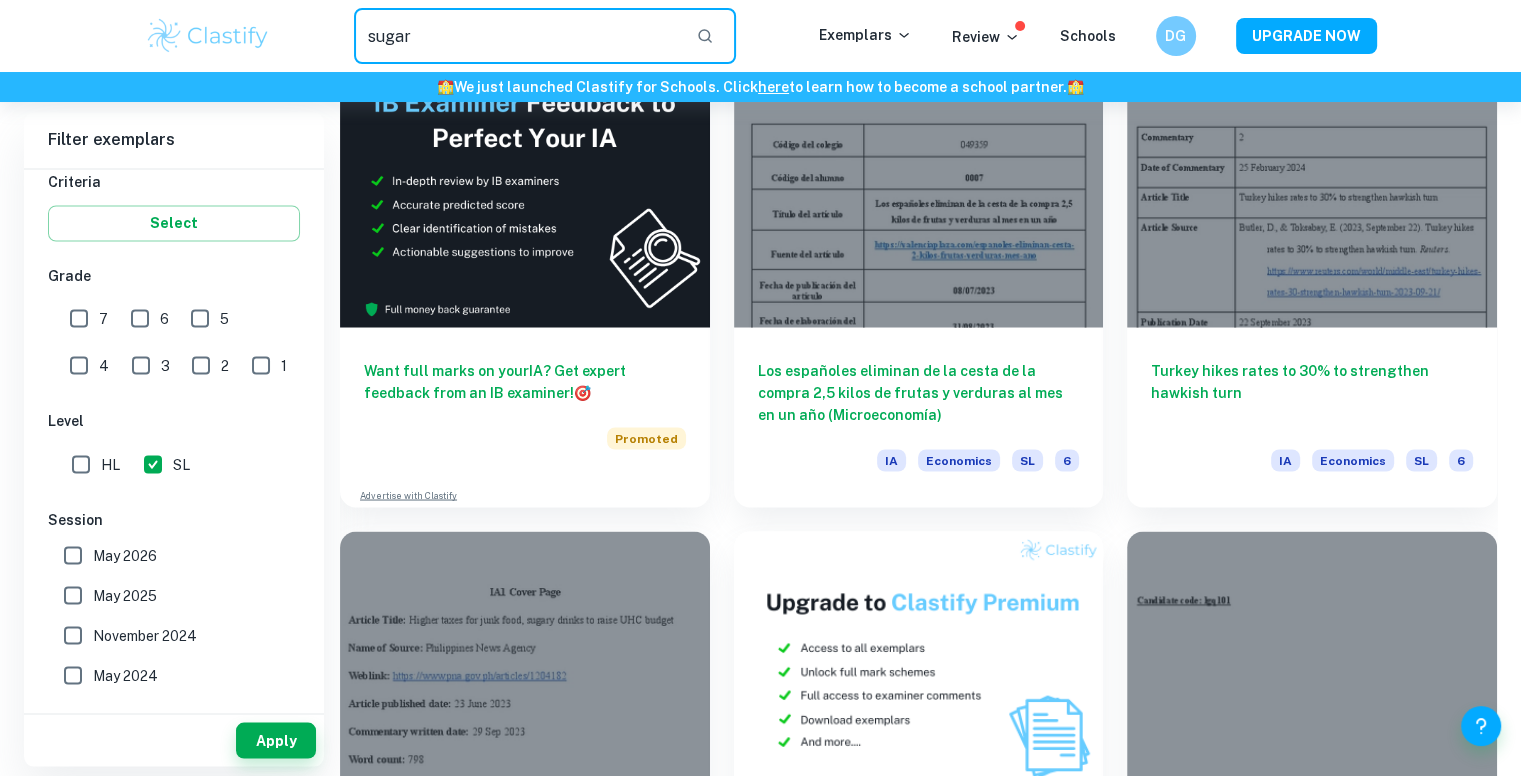 type on "sugar" 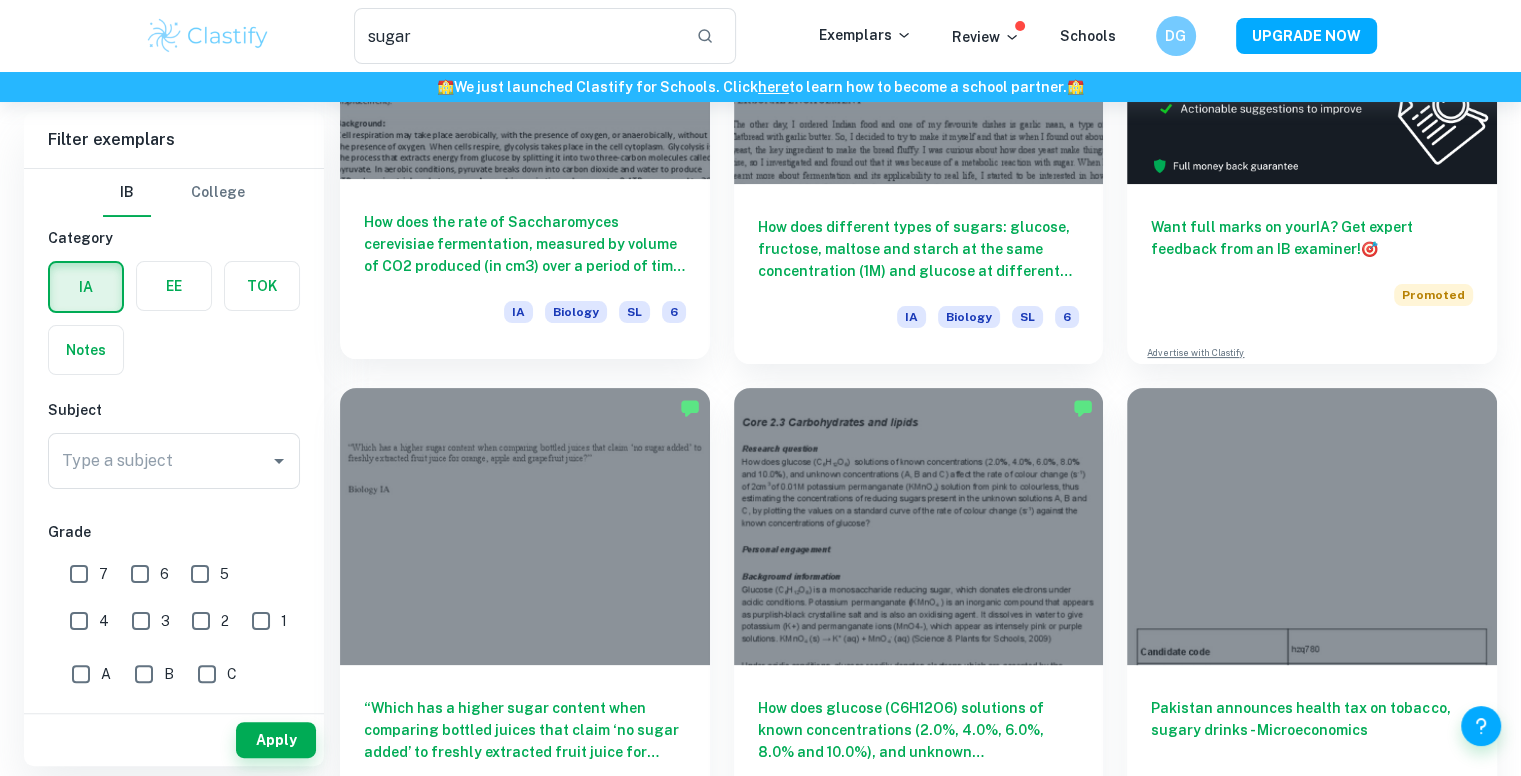 scroll, scrollTop: 298, scrollLeft: 0, axis: vertical 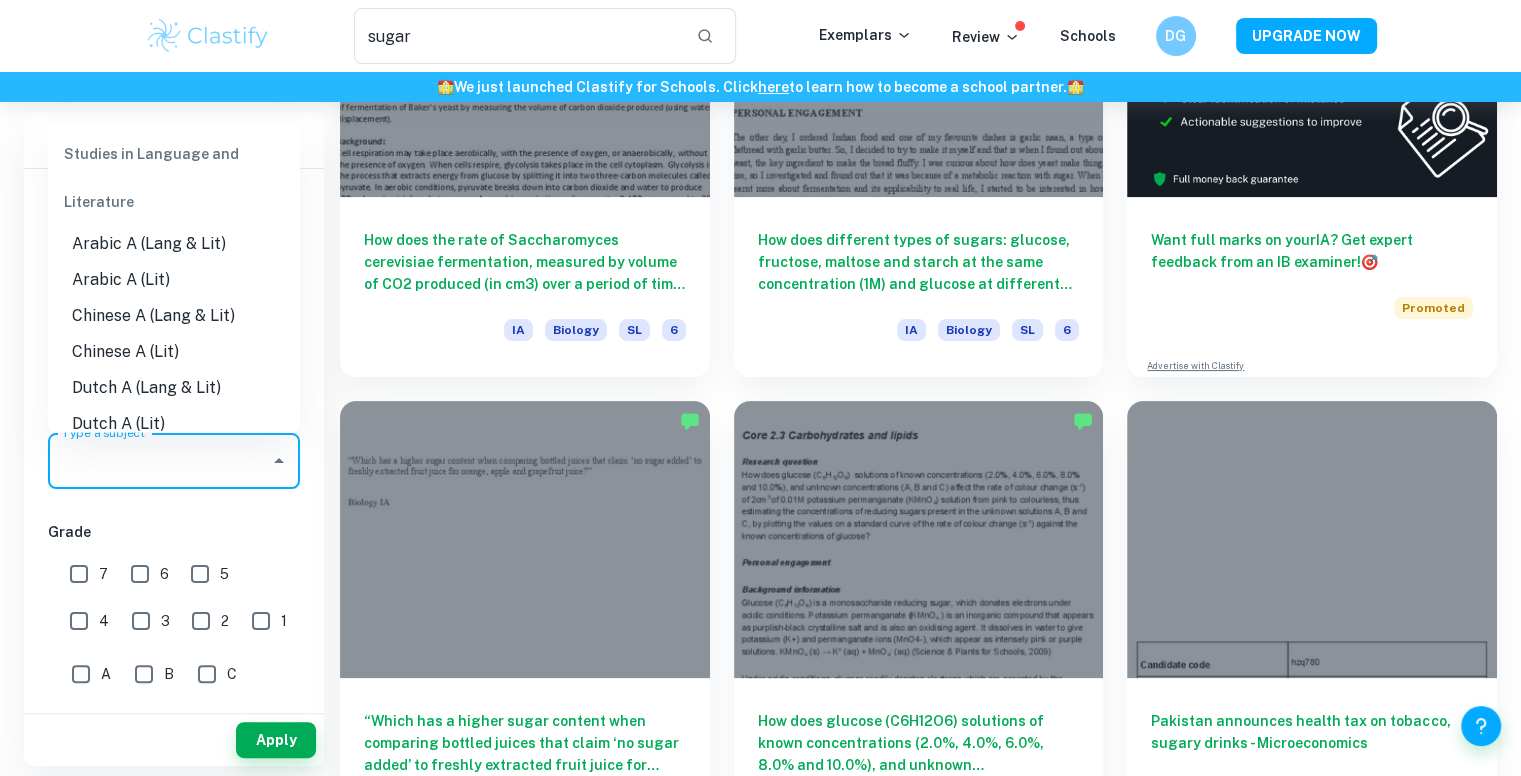 click on "Type a subject" at bounding box center (159, 461) 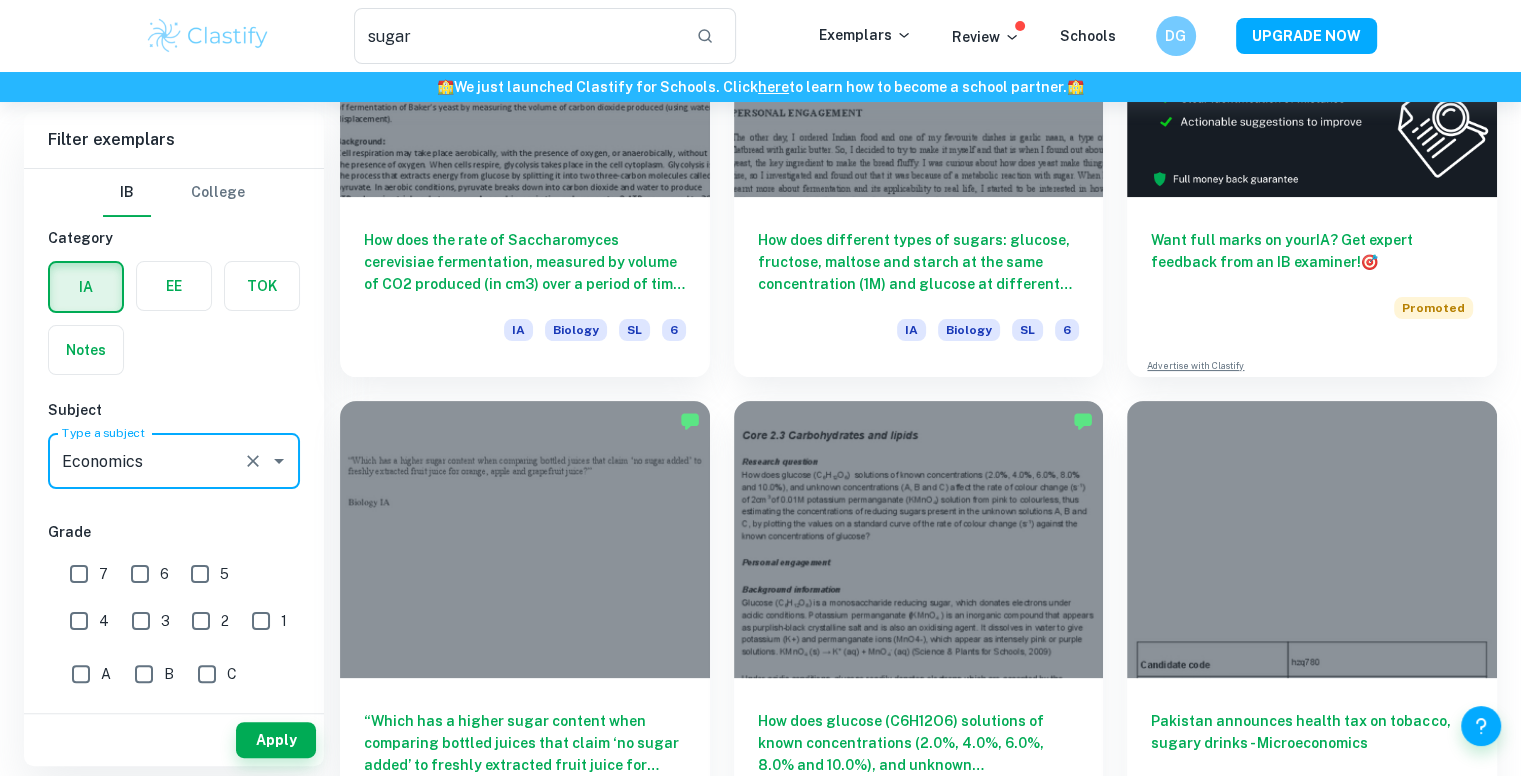 type on "Economics" 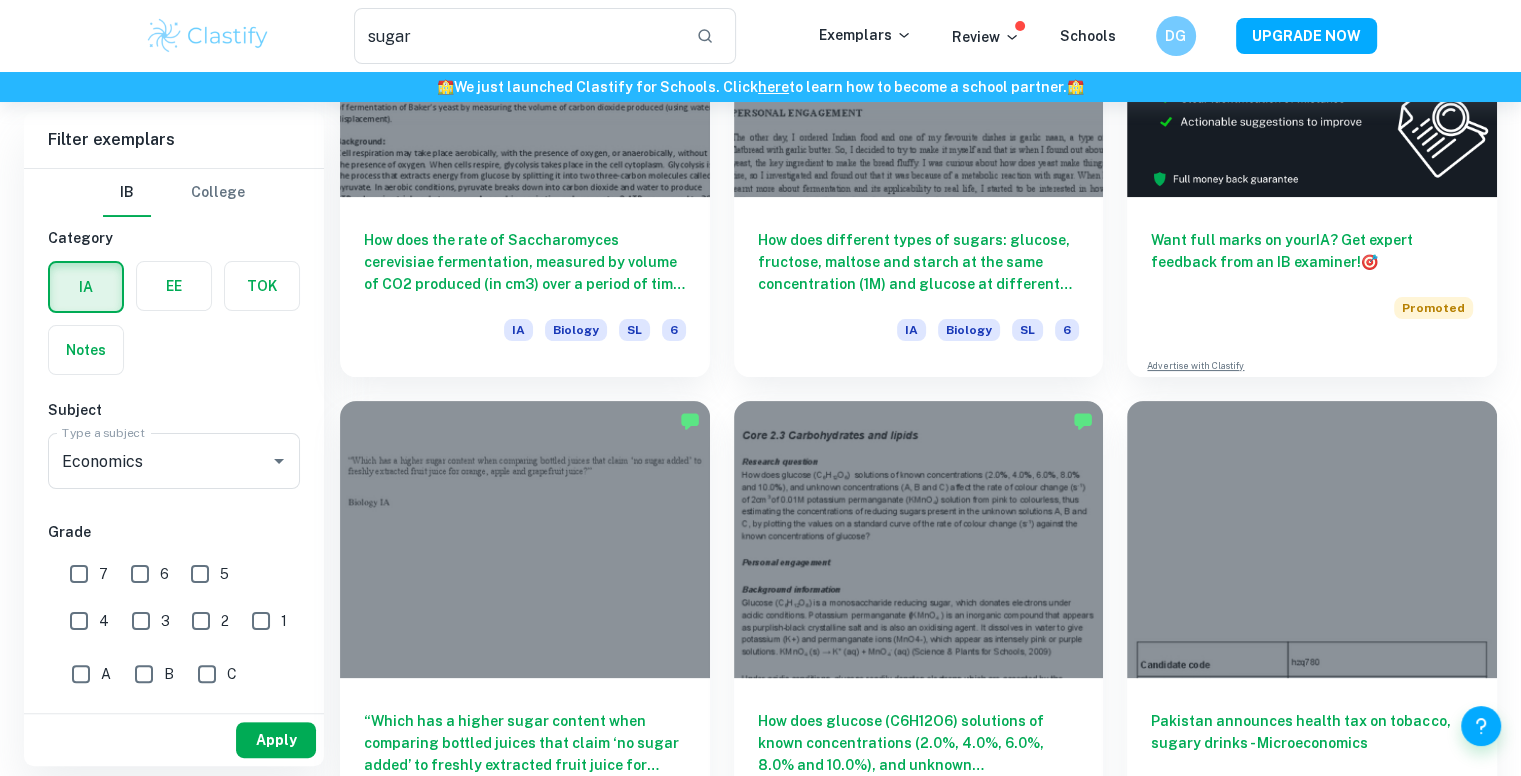 drag, startPoint x: 265, startPoint y: 717, endPoint x: 270, endPoint y: 734, distance: 17.720045 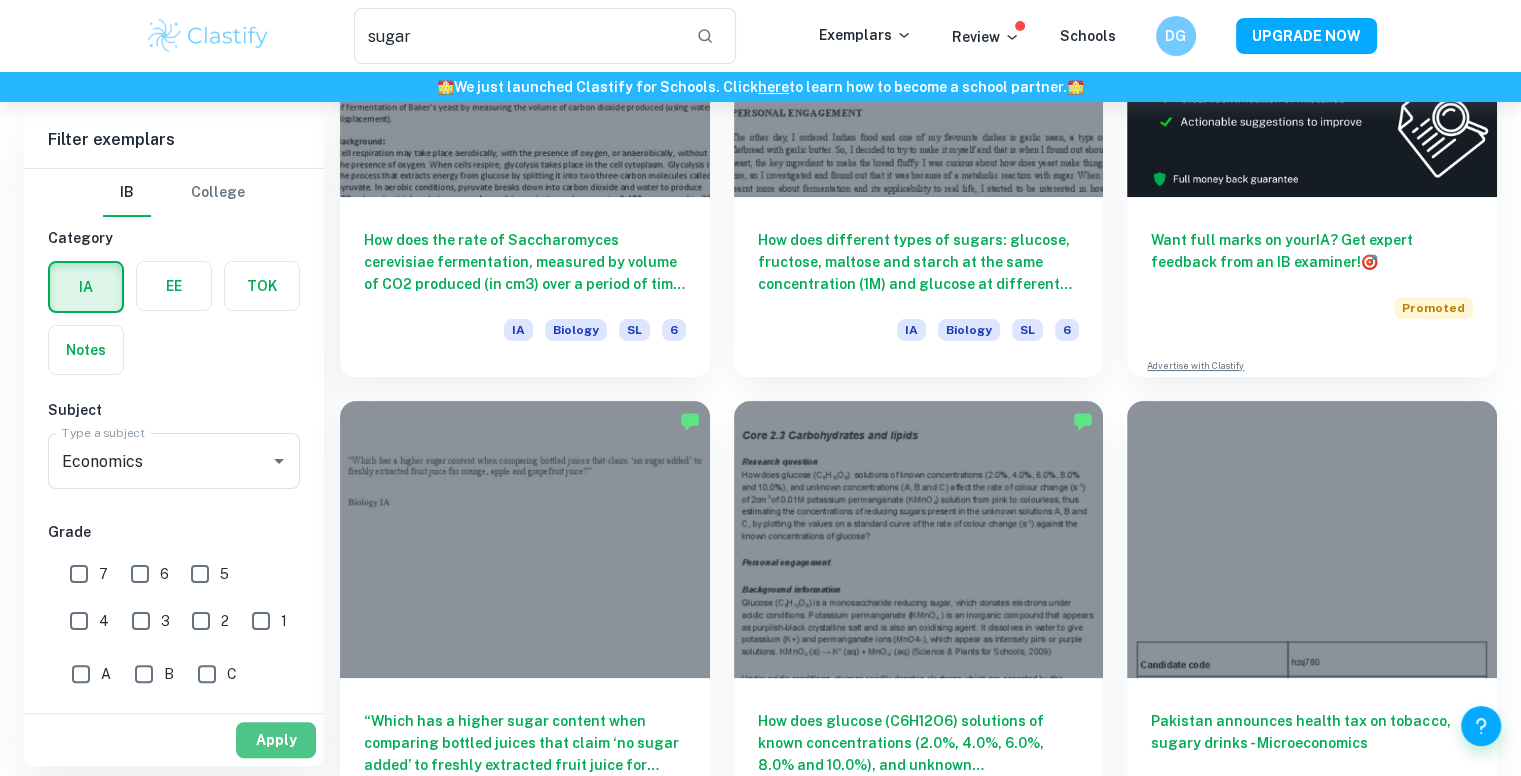 click on "Apply" at bounding box center [276, 740] 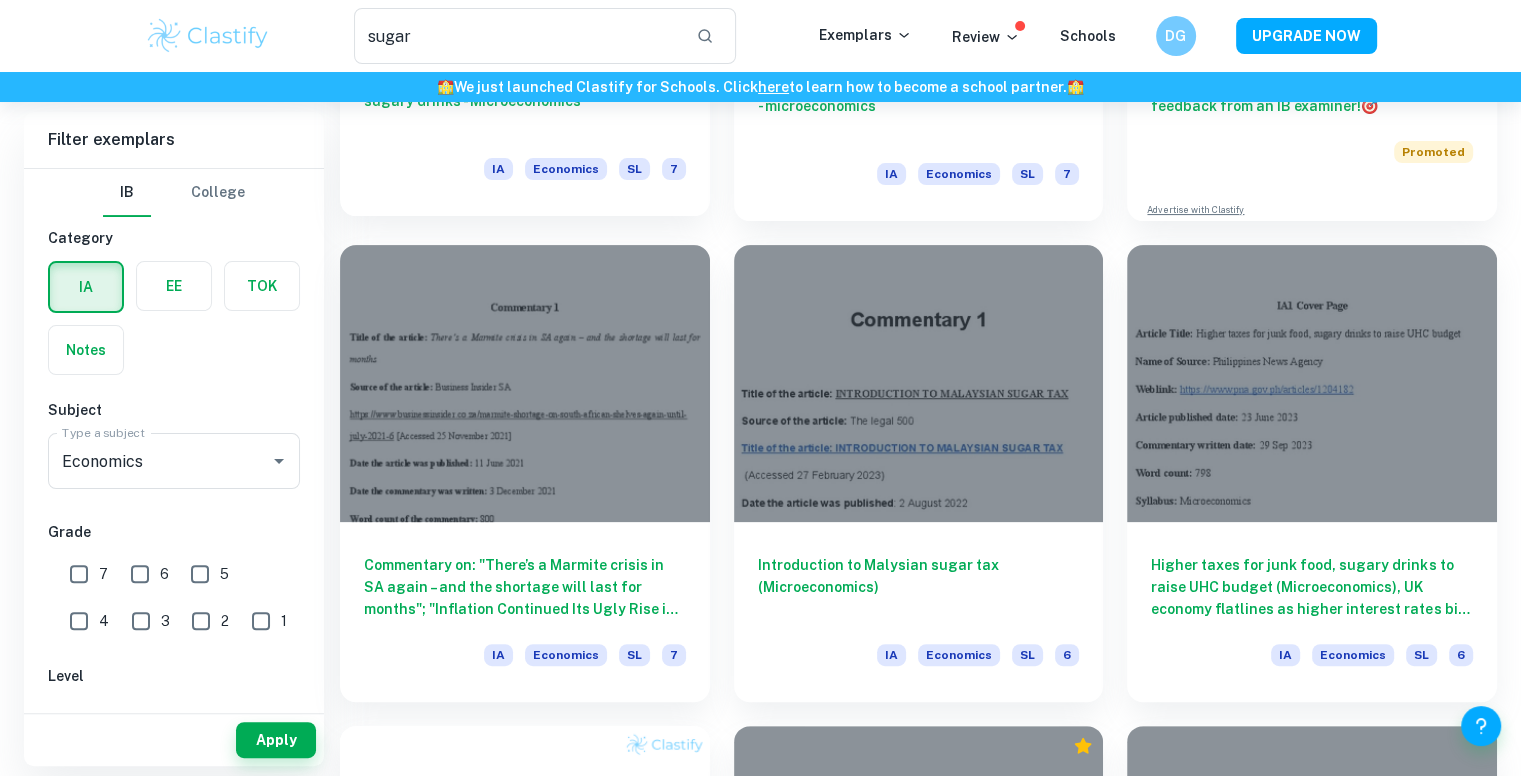scroll, scrollTop: 460, scrollLeft: 0, axis: vertical 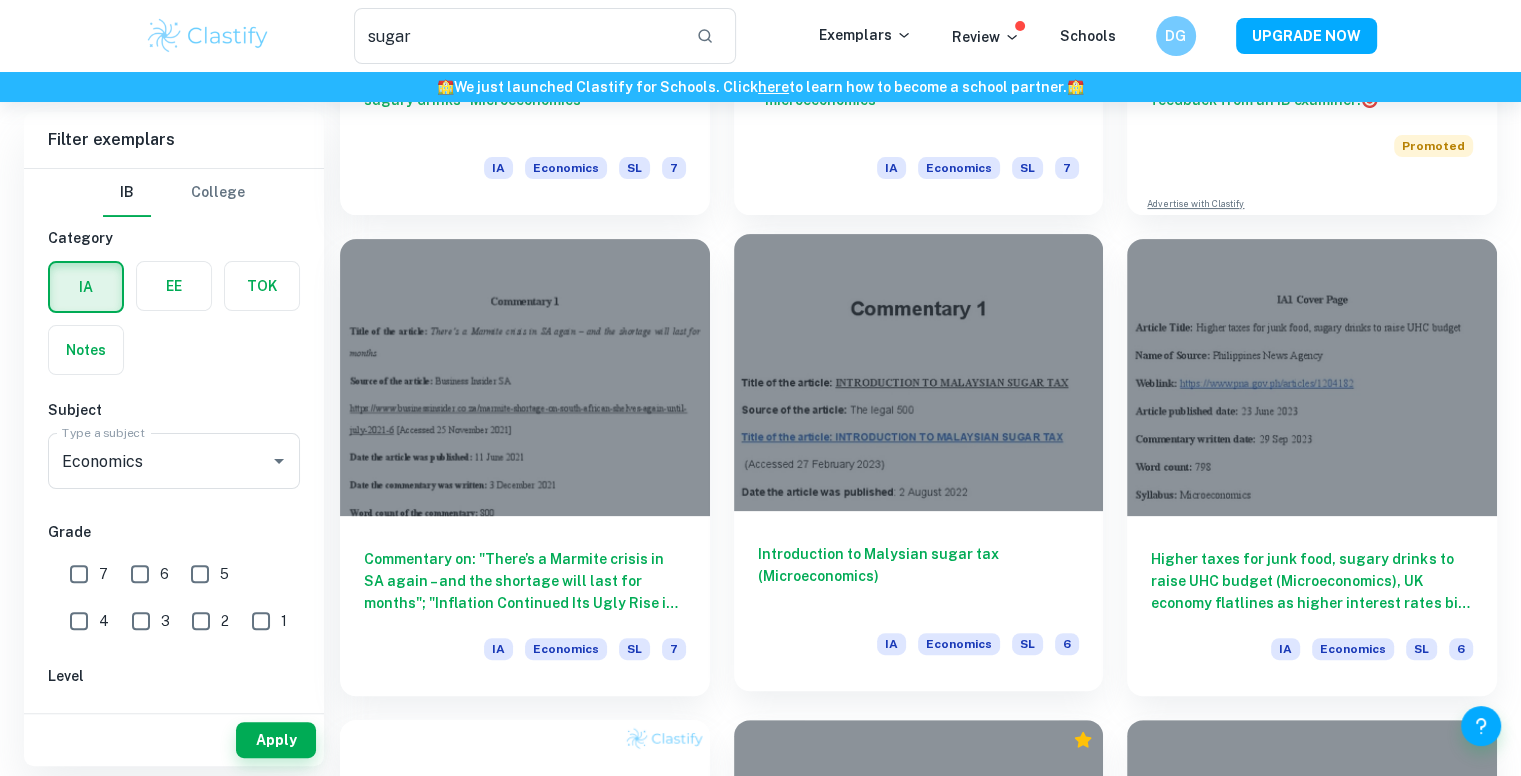 click at bounding box center [919, 372] 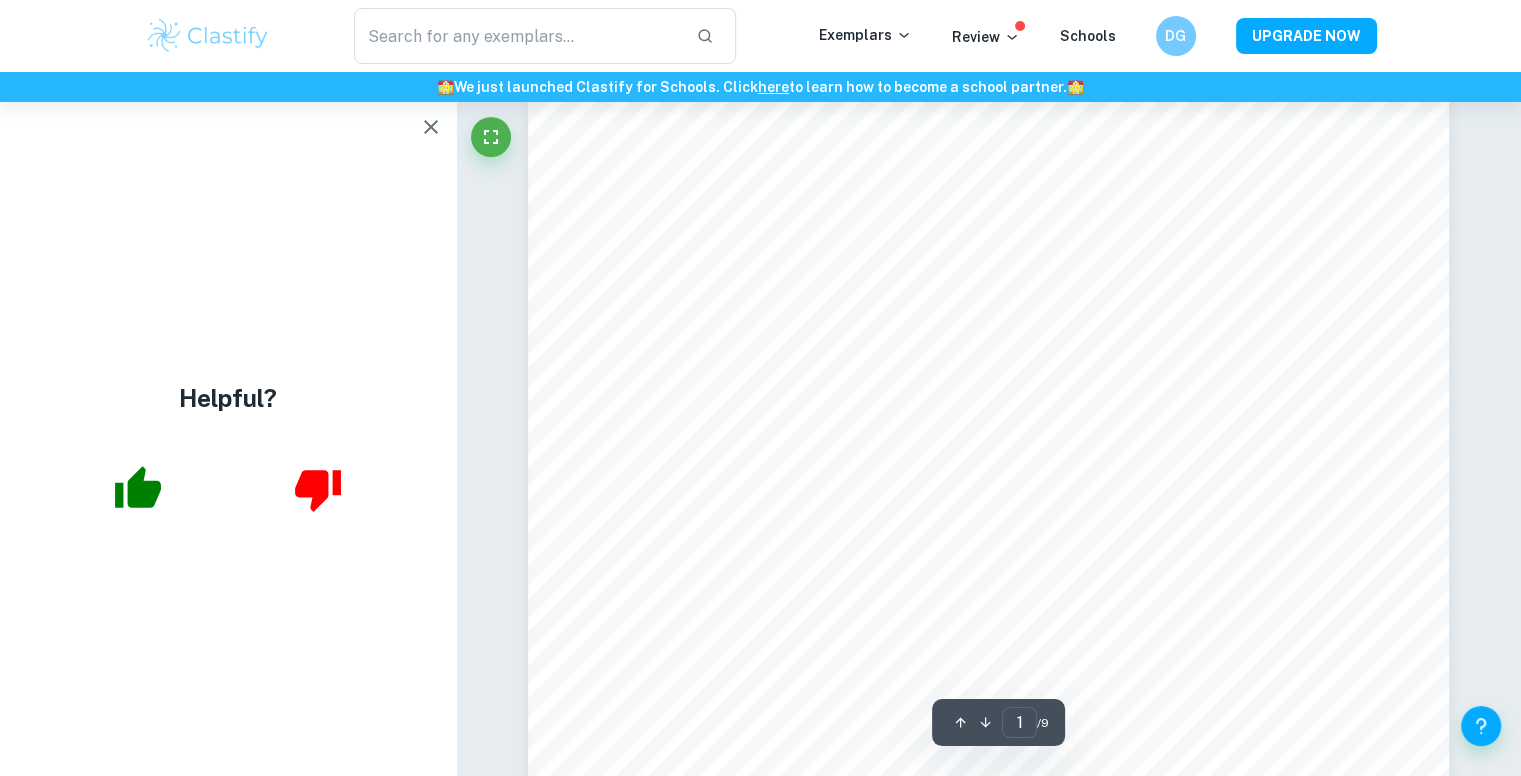 scroll, scrollTop: 88, scrollLeft: 0, axis: vertical 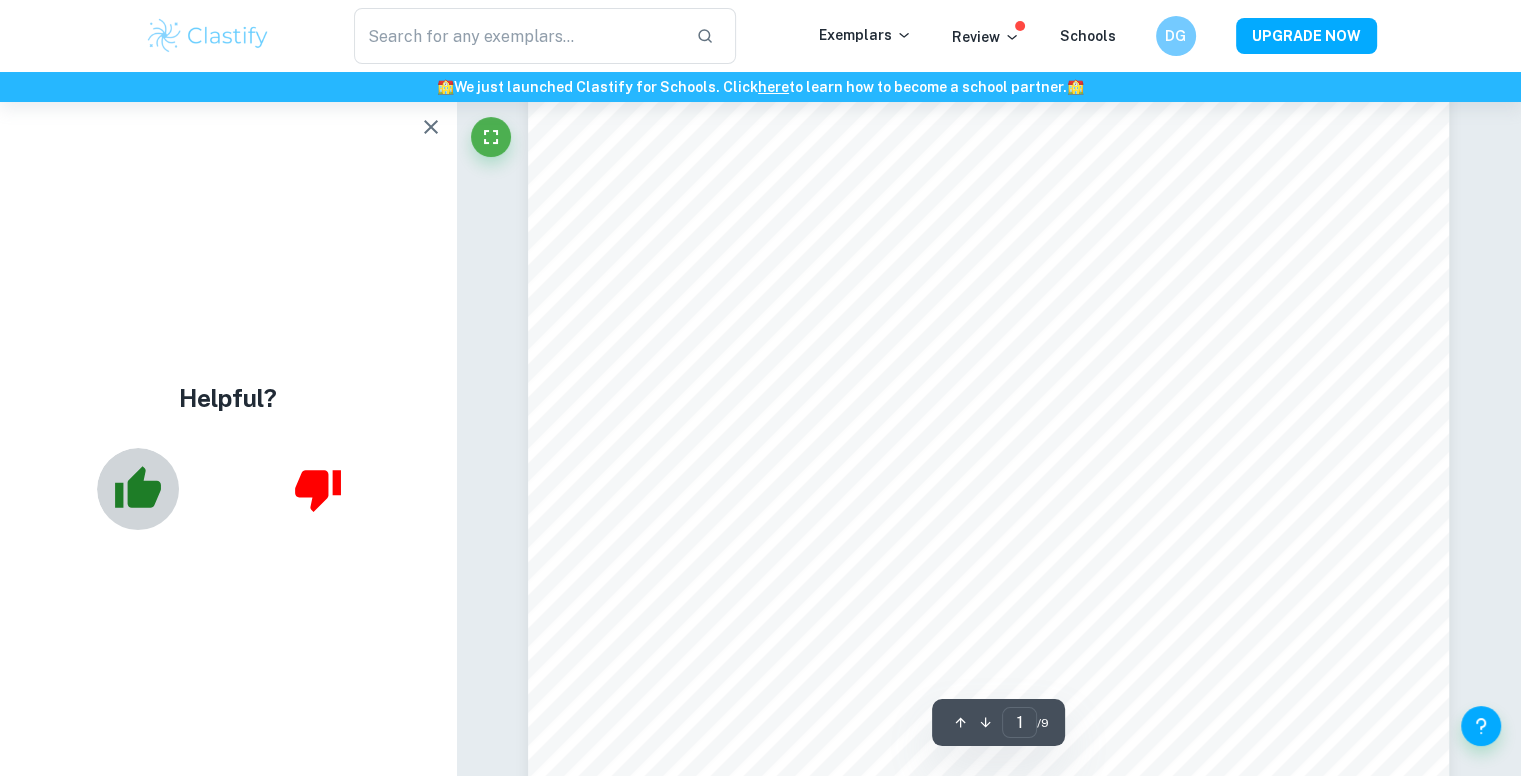 click 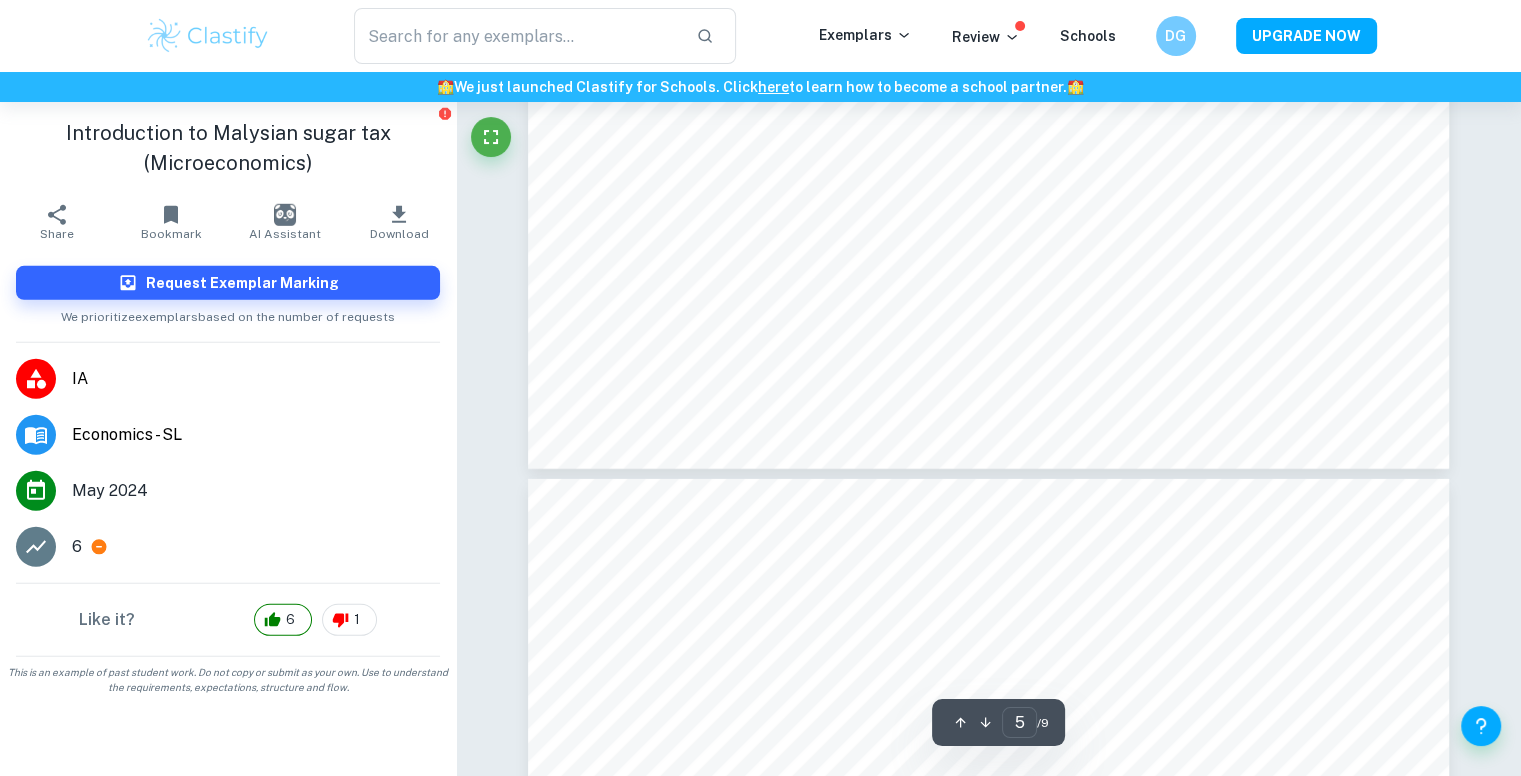 scroll, scrollTop: 5948, scrollLeft: 0, axis: vertical 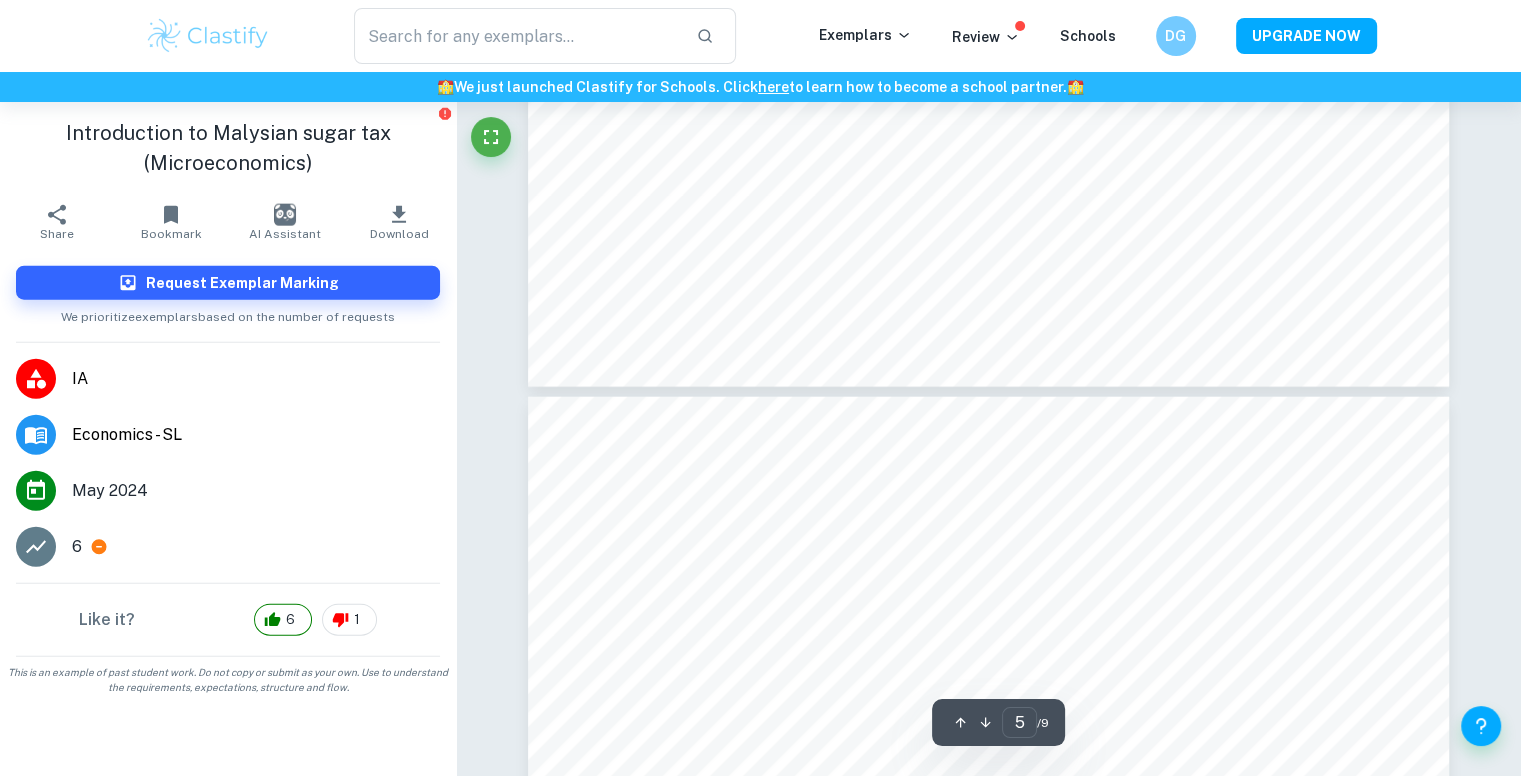 type on "4" 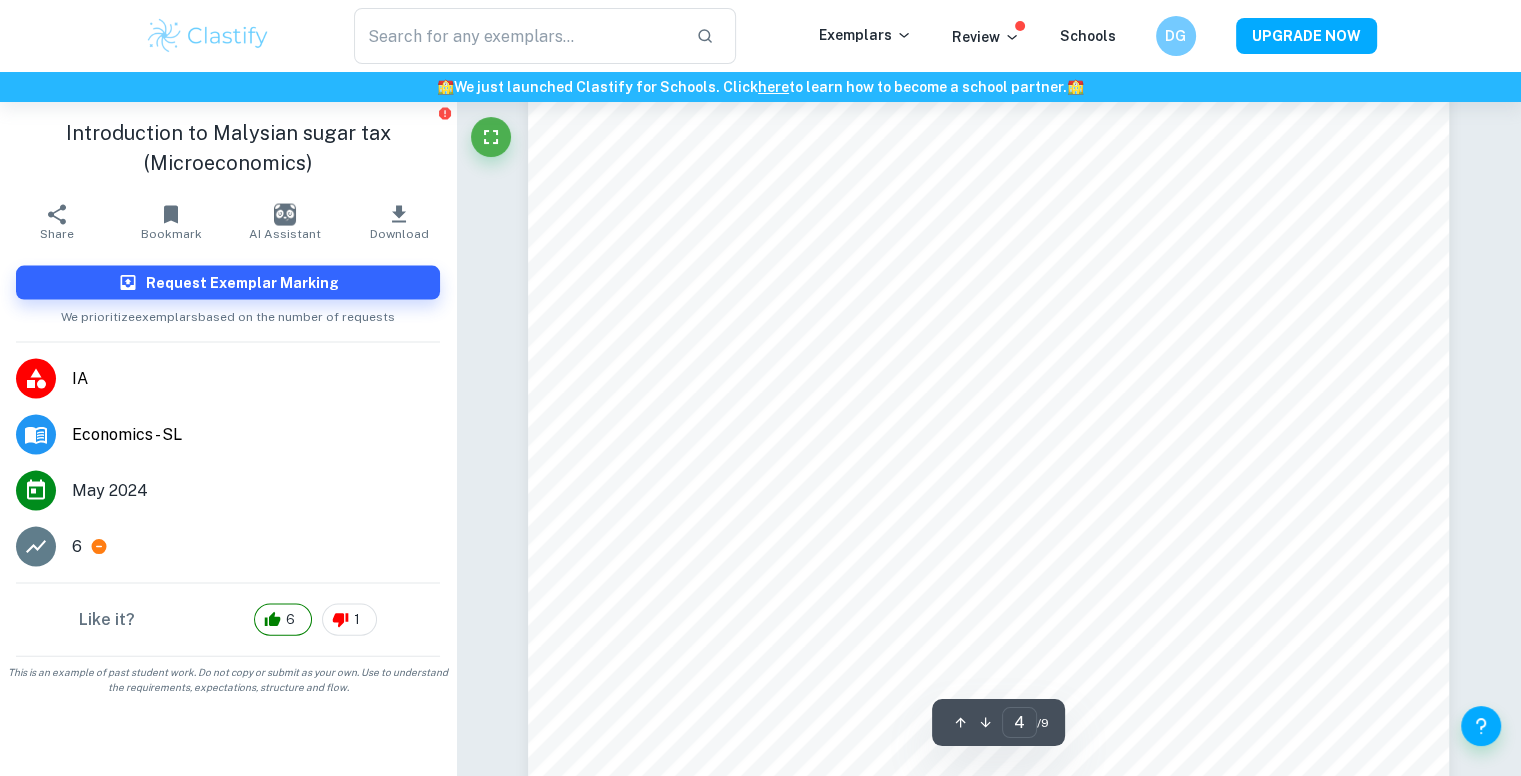 scroll, scrollTop: 4122, scrollLeft: 0, axis: vertical 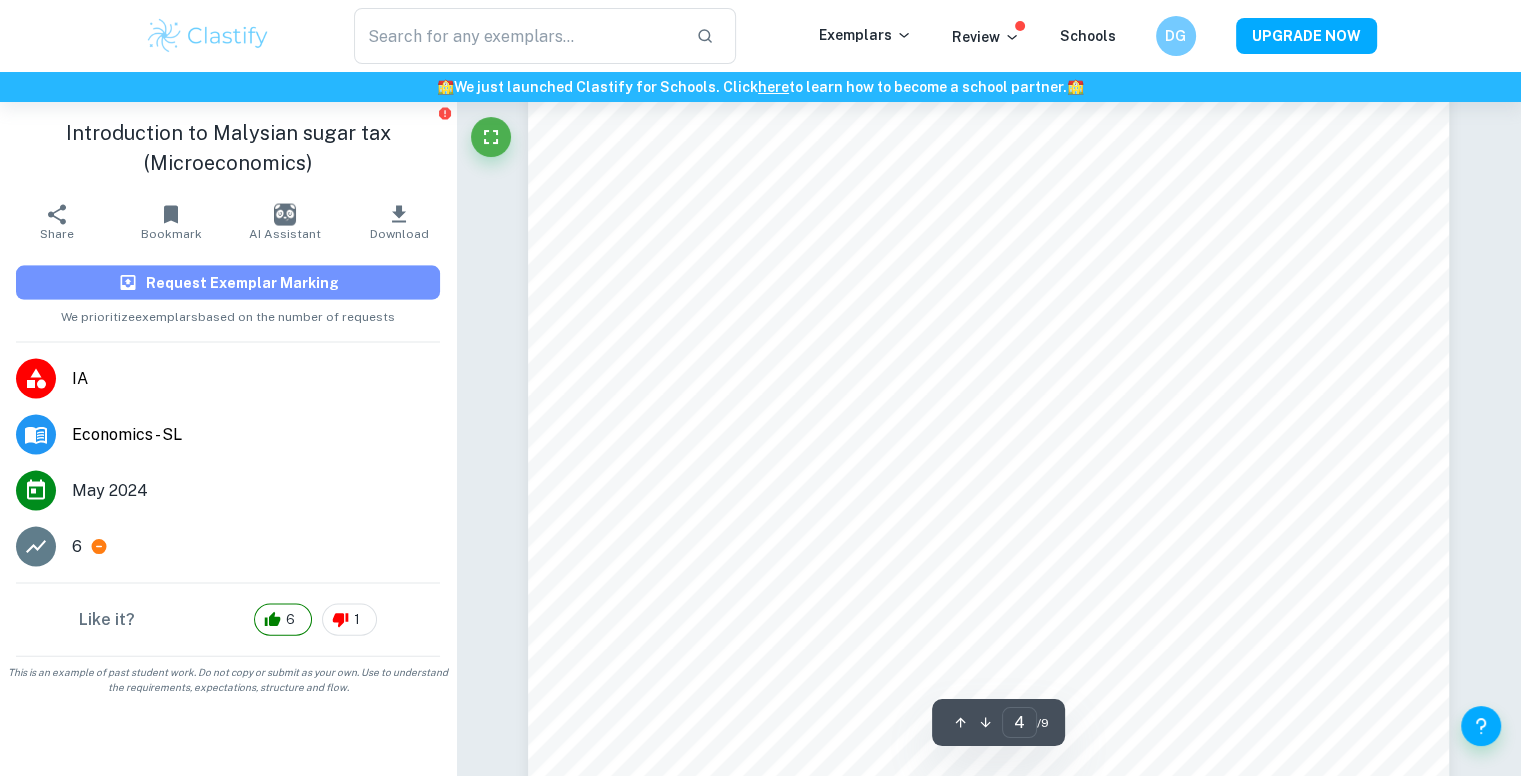 click on "Request Exemplar Marking" at bounding box center [228, 283] 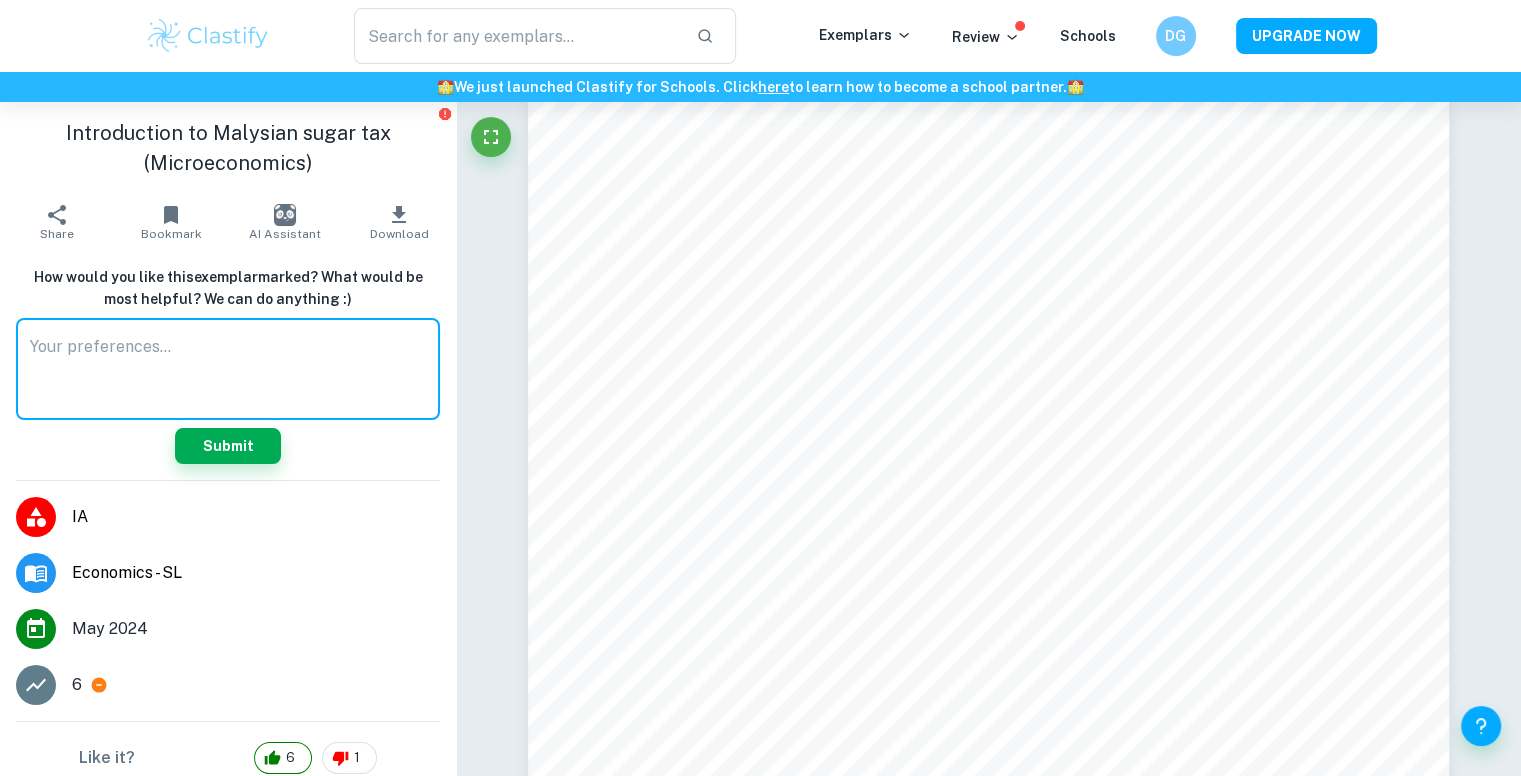 click at bounding box center [228, 369] 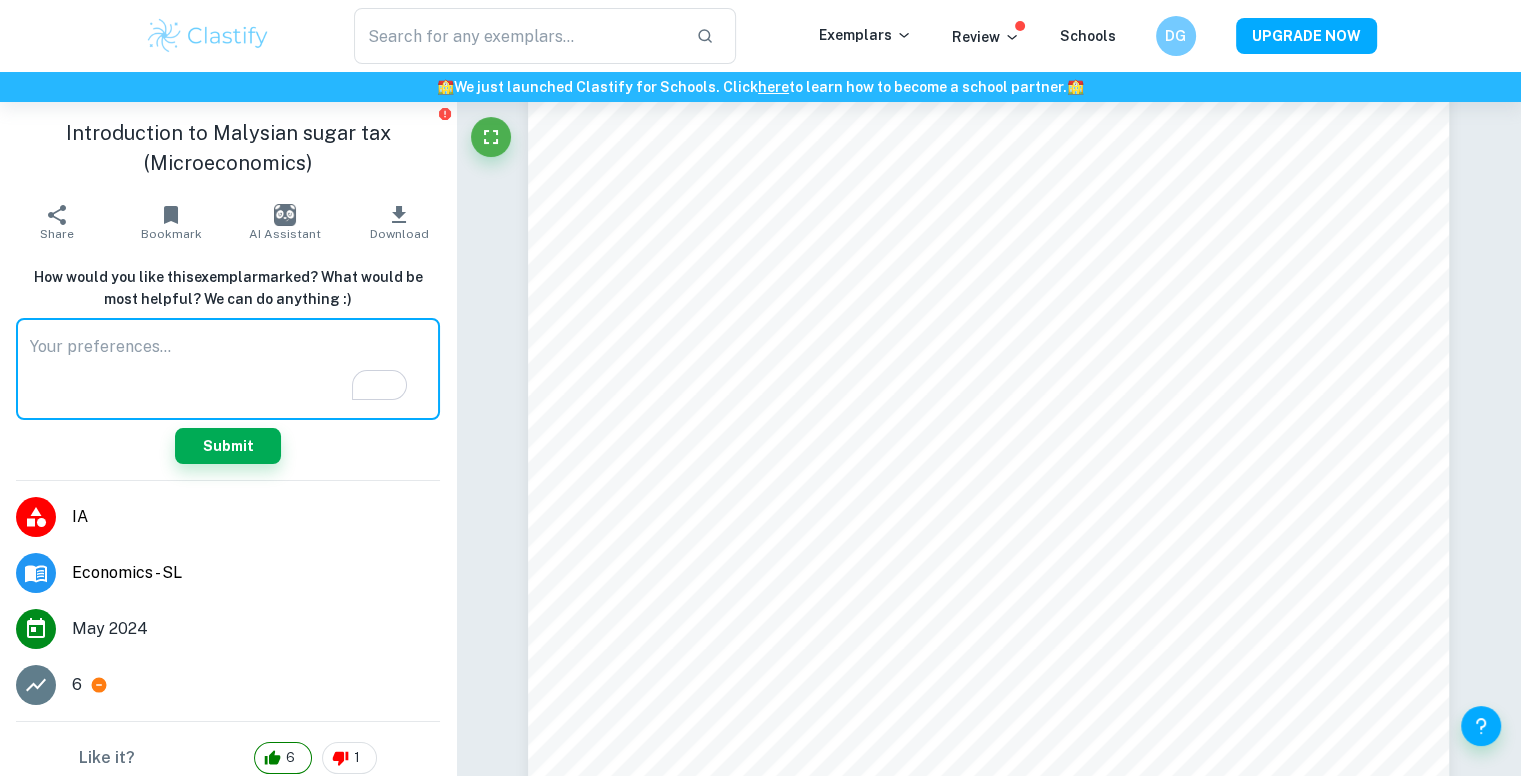 type on "I" 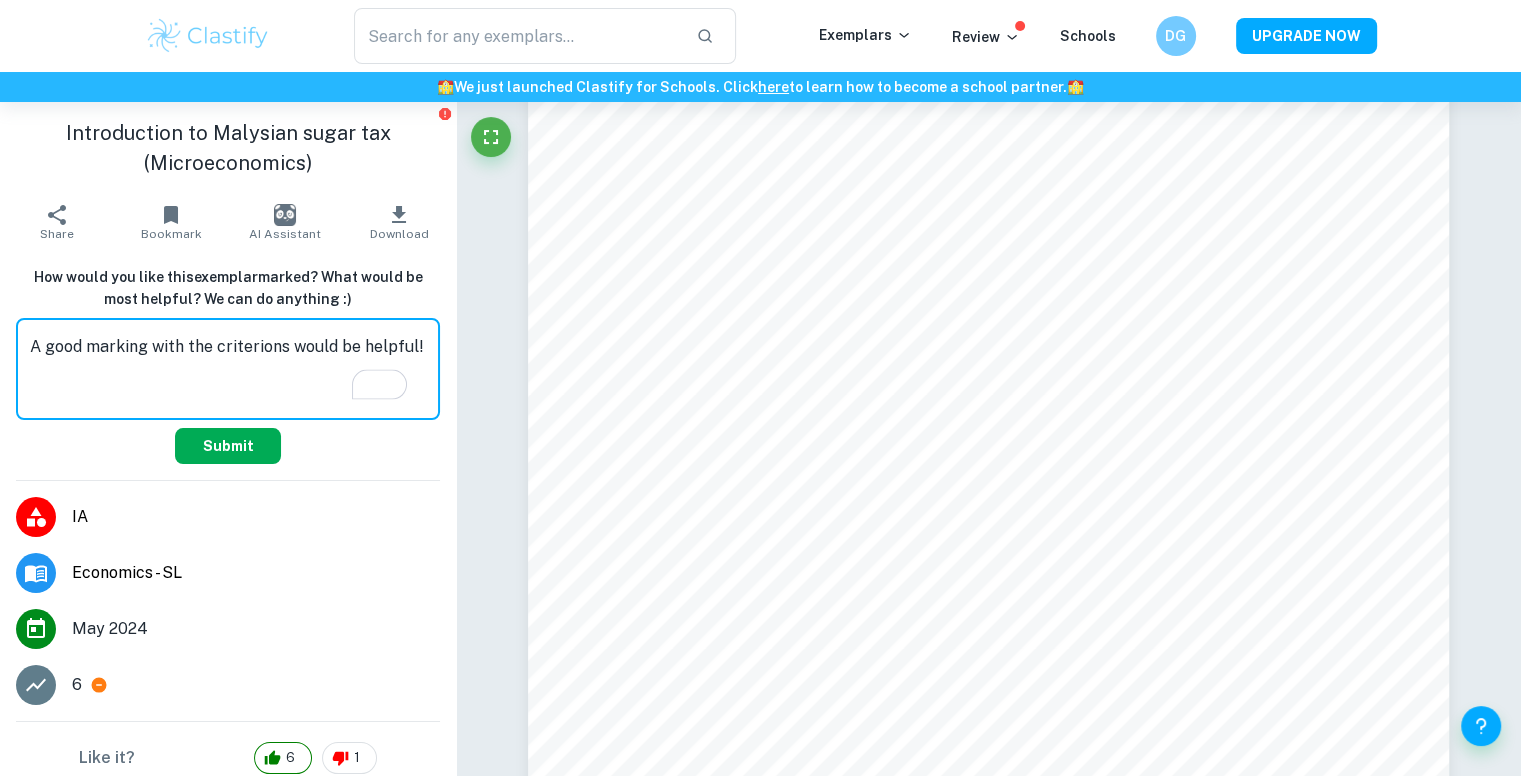 type on "A good marking with the criterions would be helpful!" 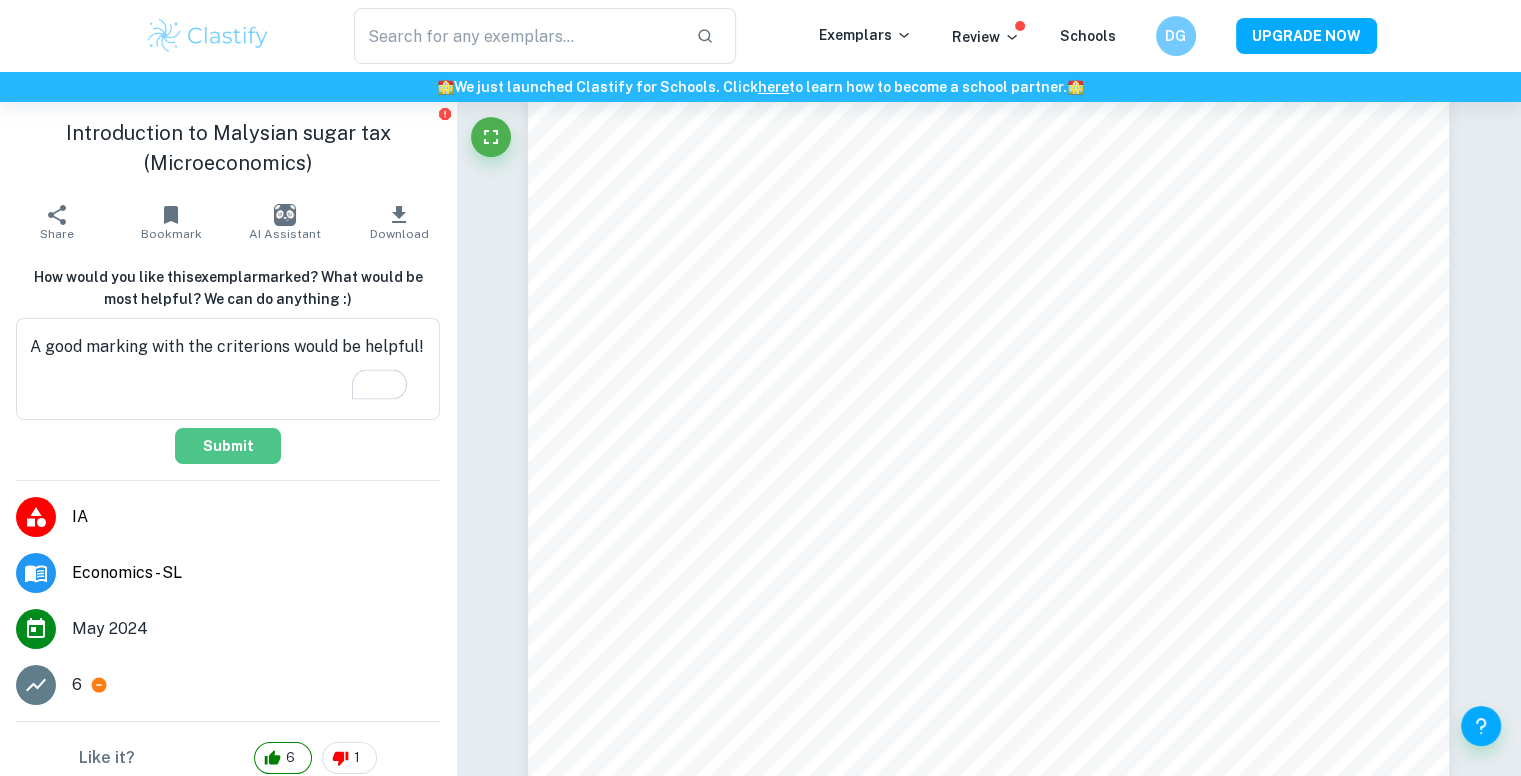 click on "Submit" at bounding box center [228, 446] 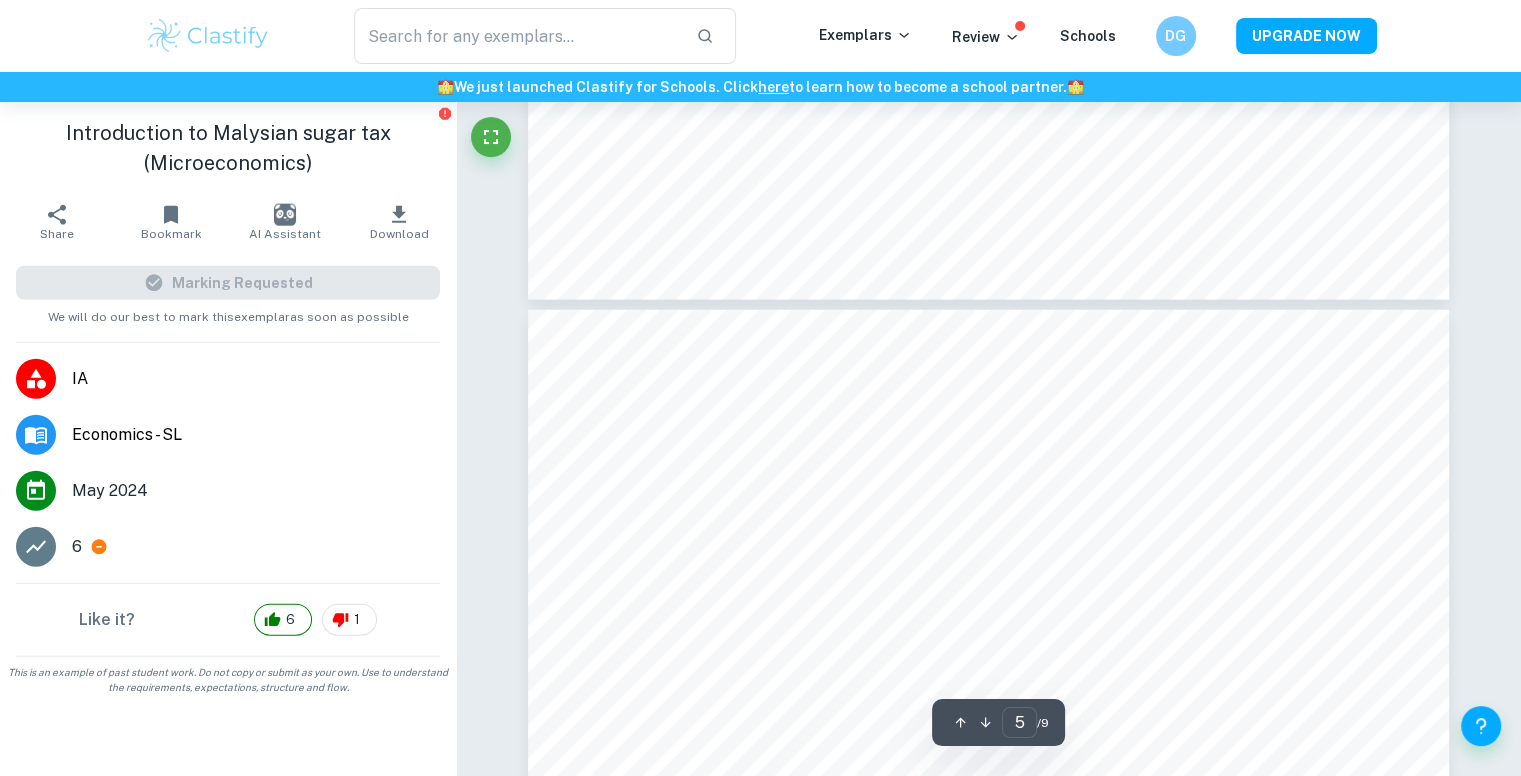 scroll, scrollTop: 4918, scrollLeft: 0, axis: vertical 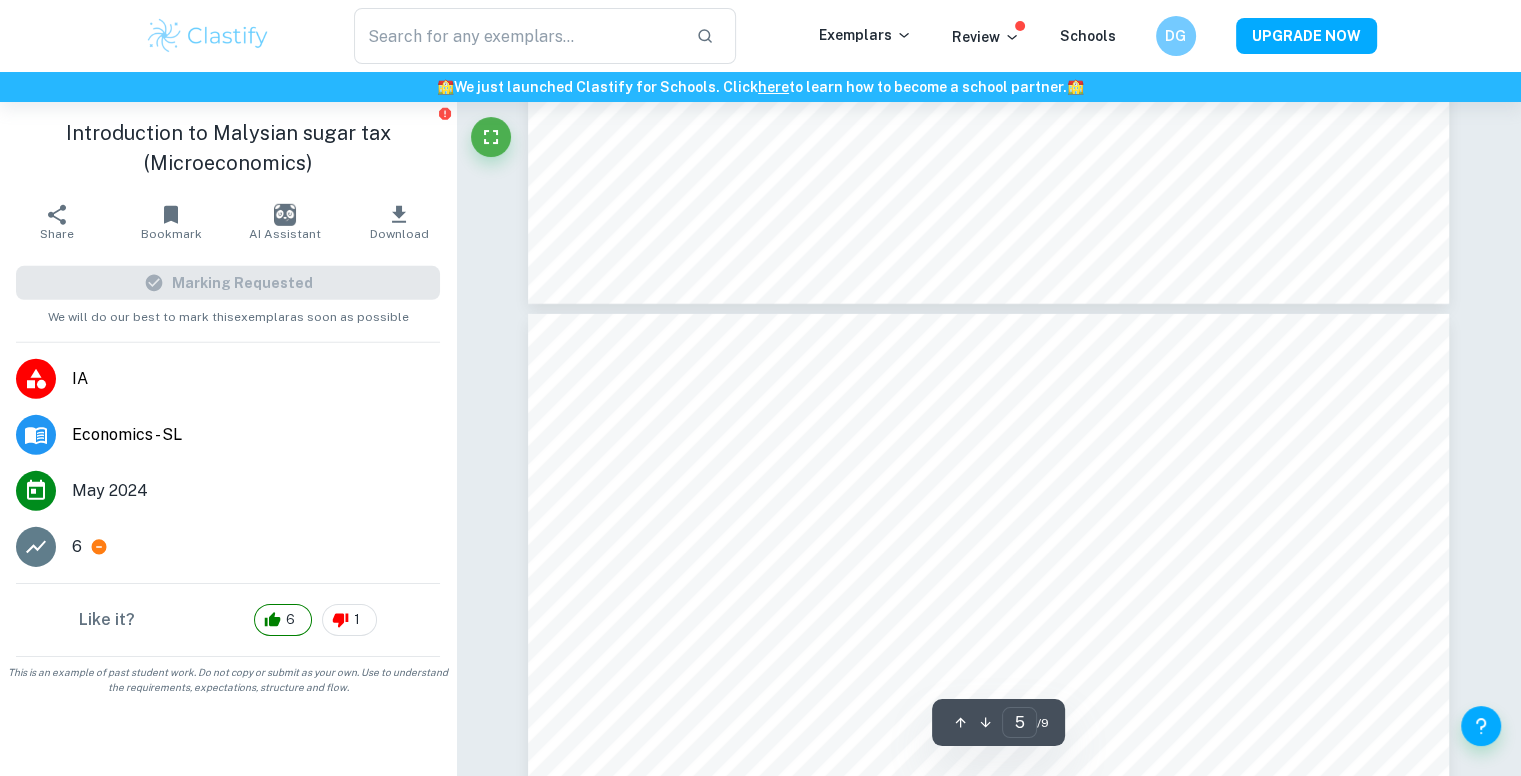 type on "6" 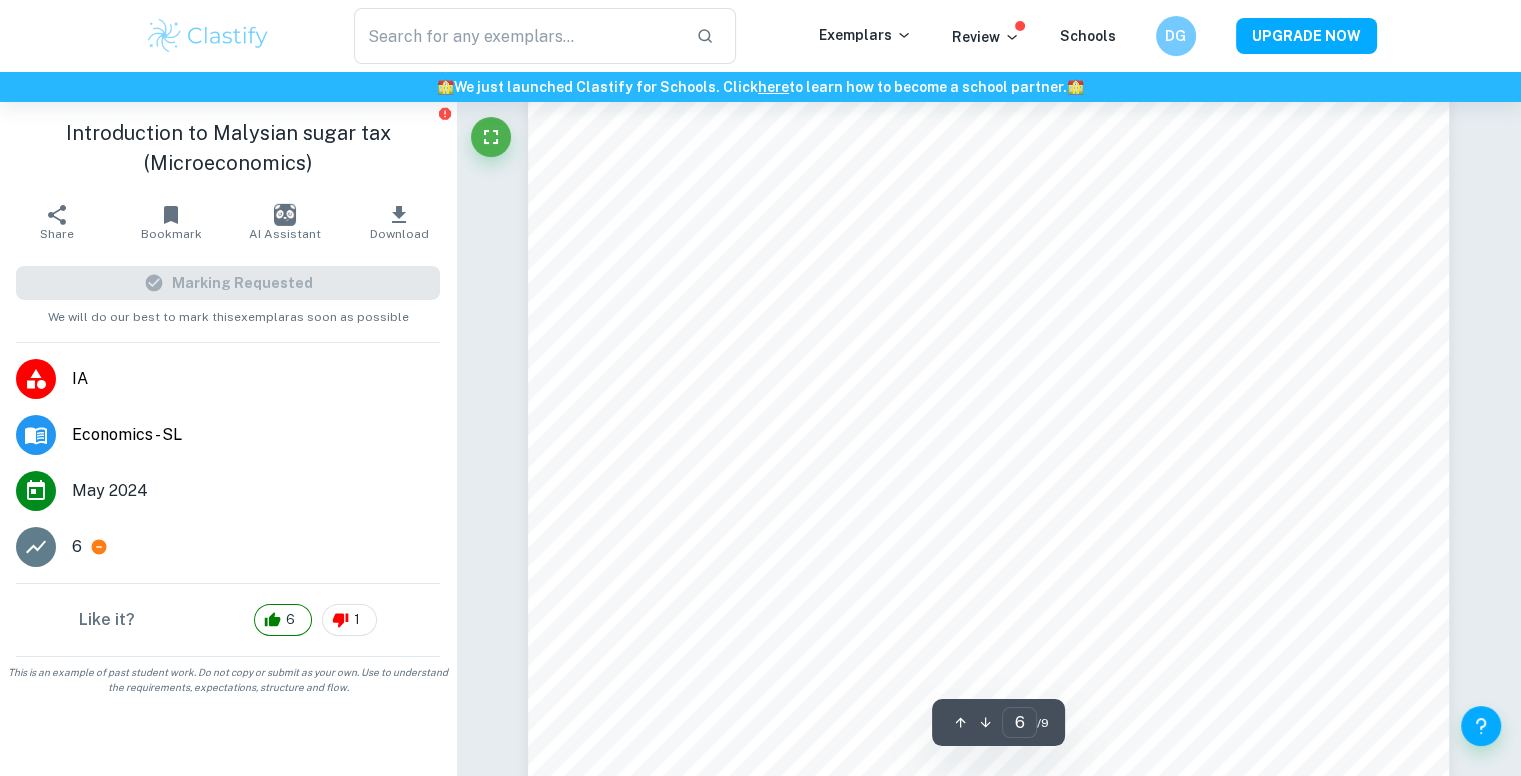 scroll, scrollTop: 6489, scrollLeft: 0, axis: vertical 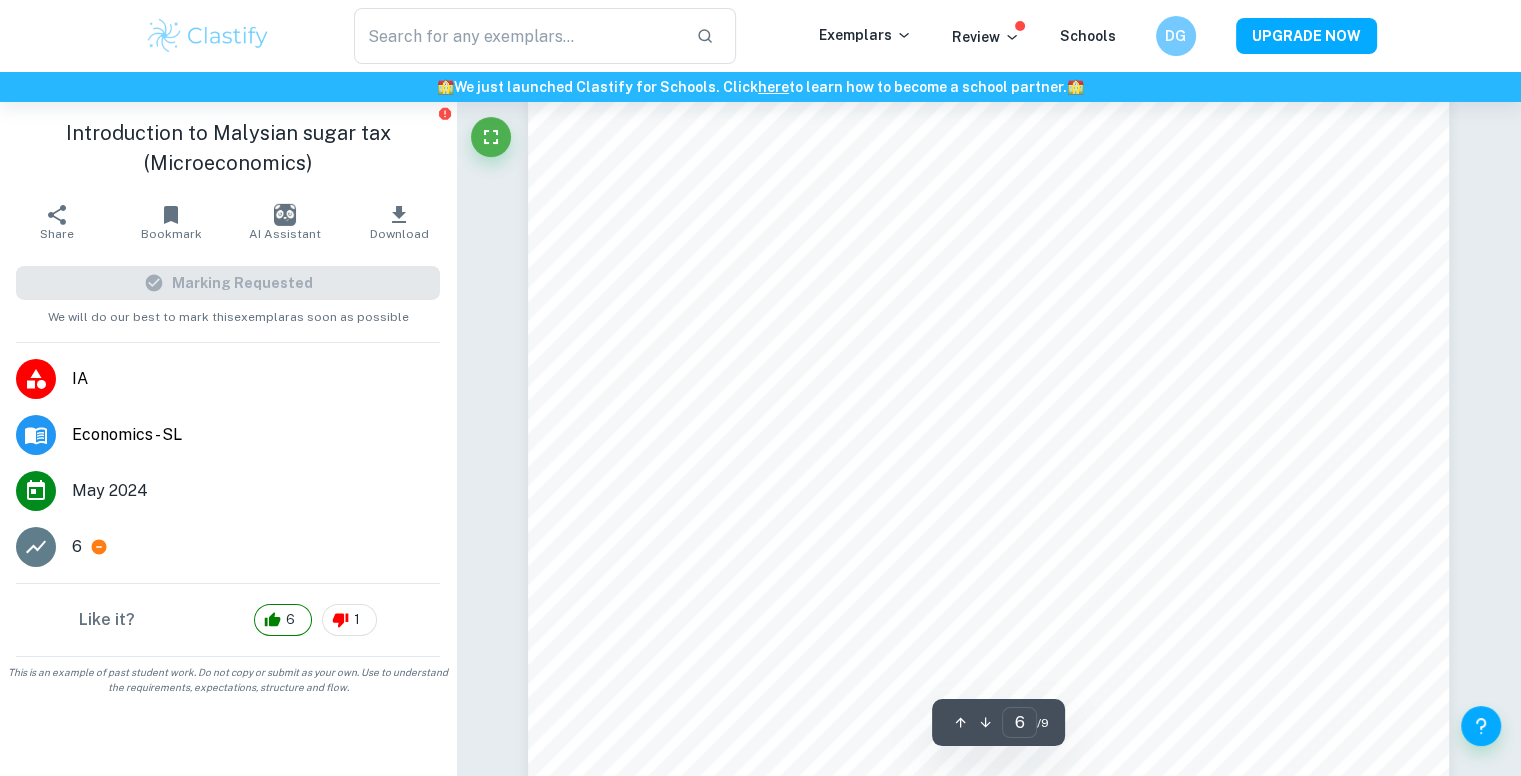 drag, startPoint x: 284, startPoint y: 188, endPoint x: 281, endPoint y: 198, distance: 10.440307 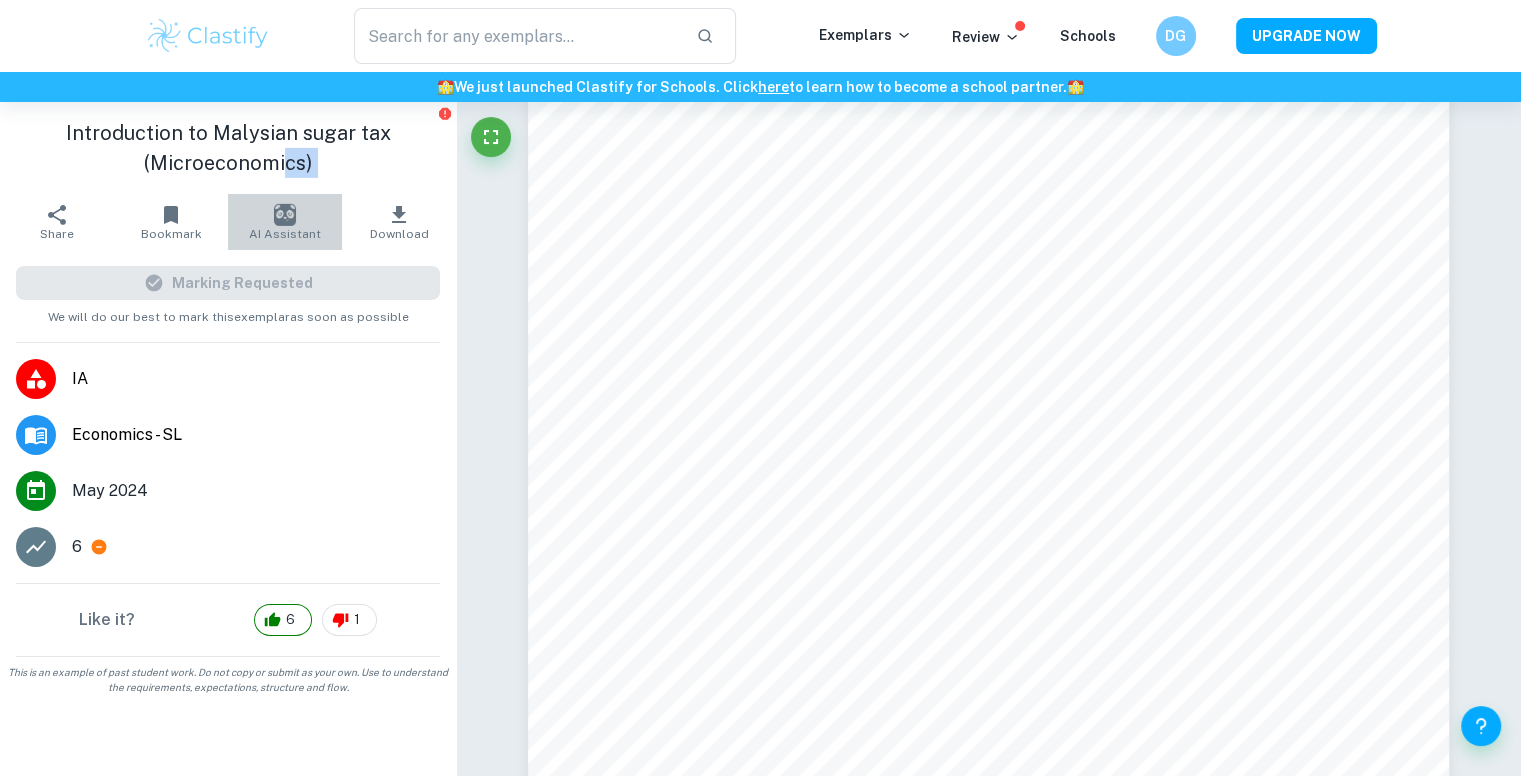 click on "AI Assistant" at bounding box center (285, 222) 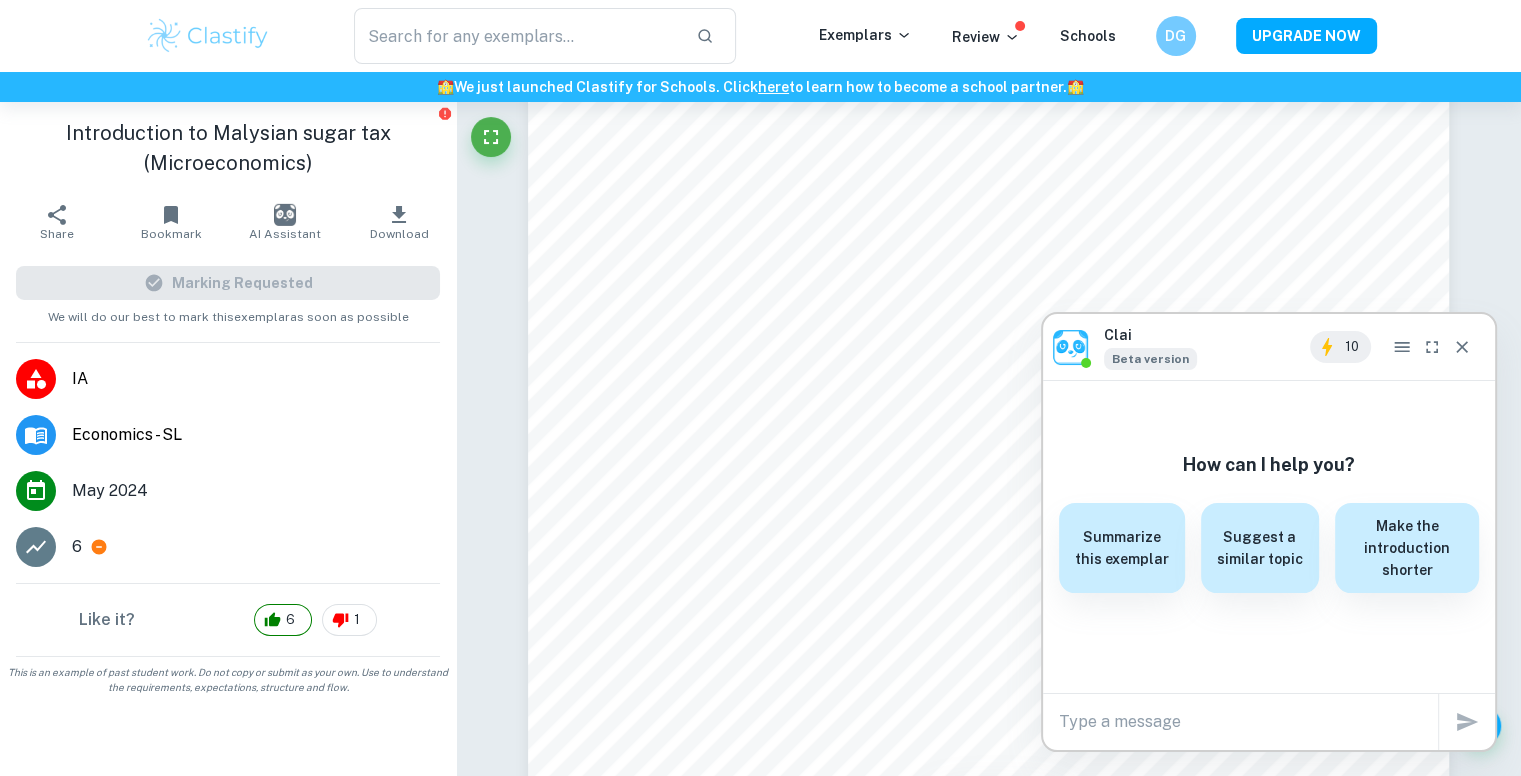 click at bounding box center (1248, 721) 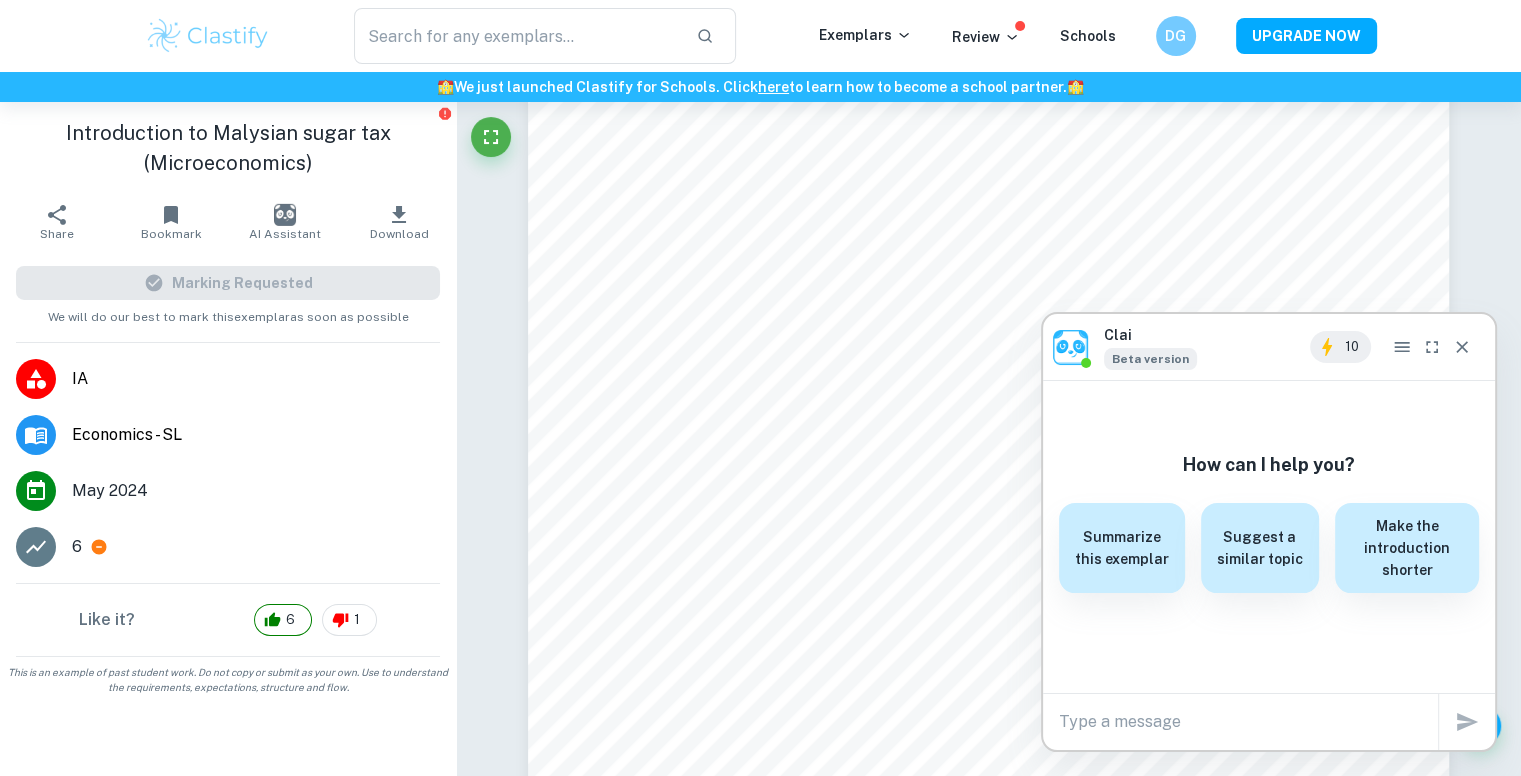 click at bounding box center [1248, 721] 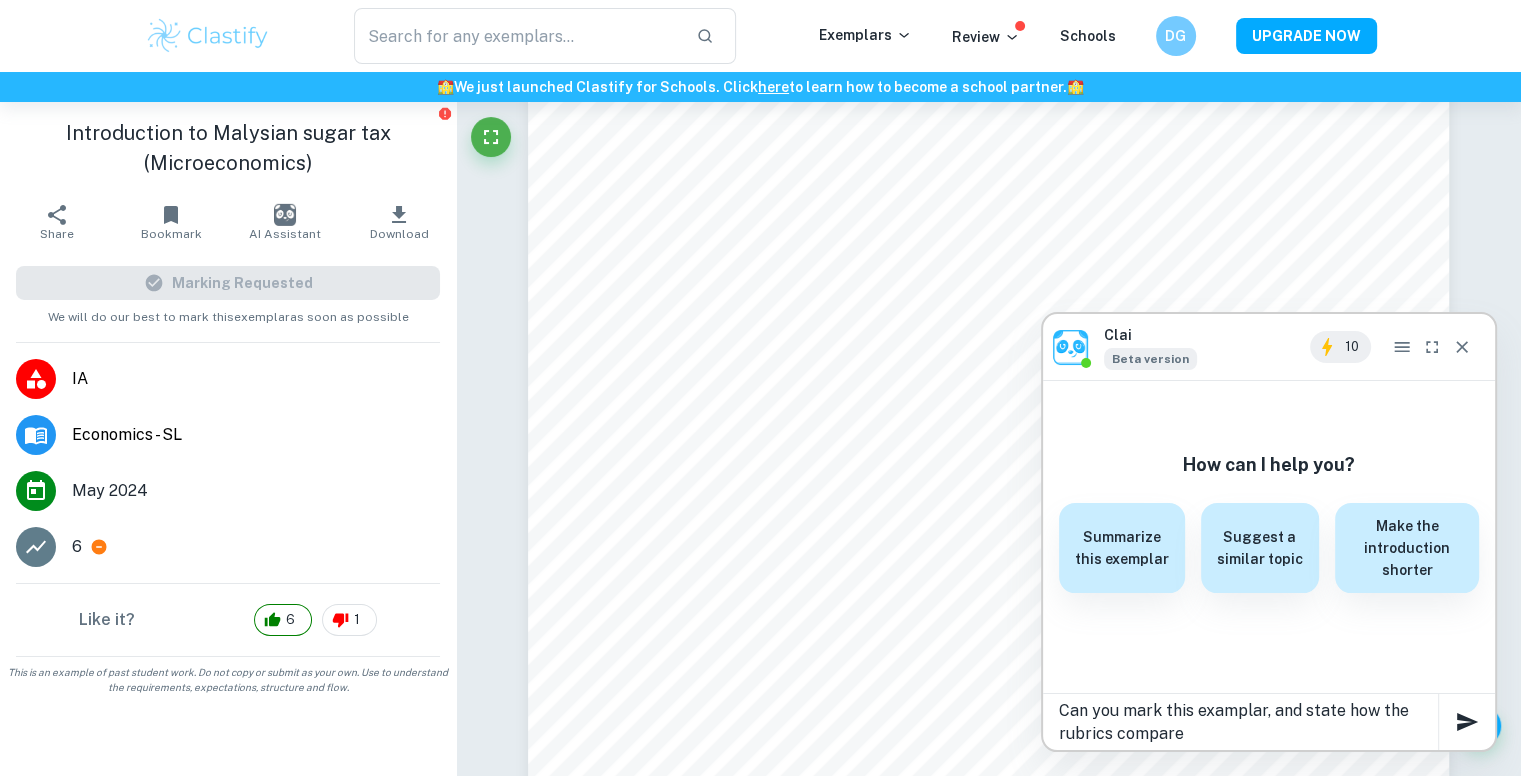 type on "Can you mark this examplar, and state how the rubrics compare?" 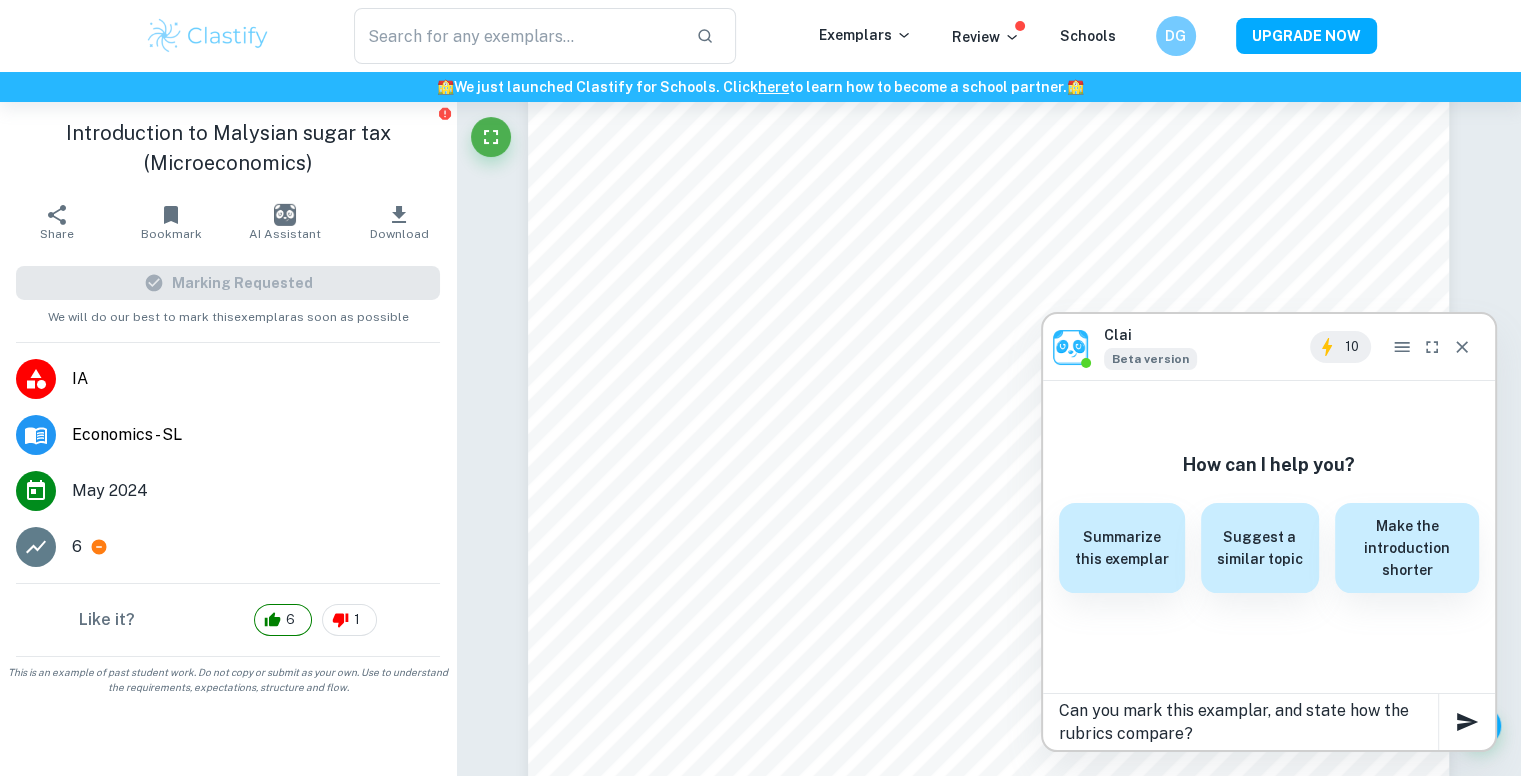 type 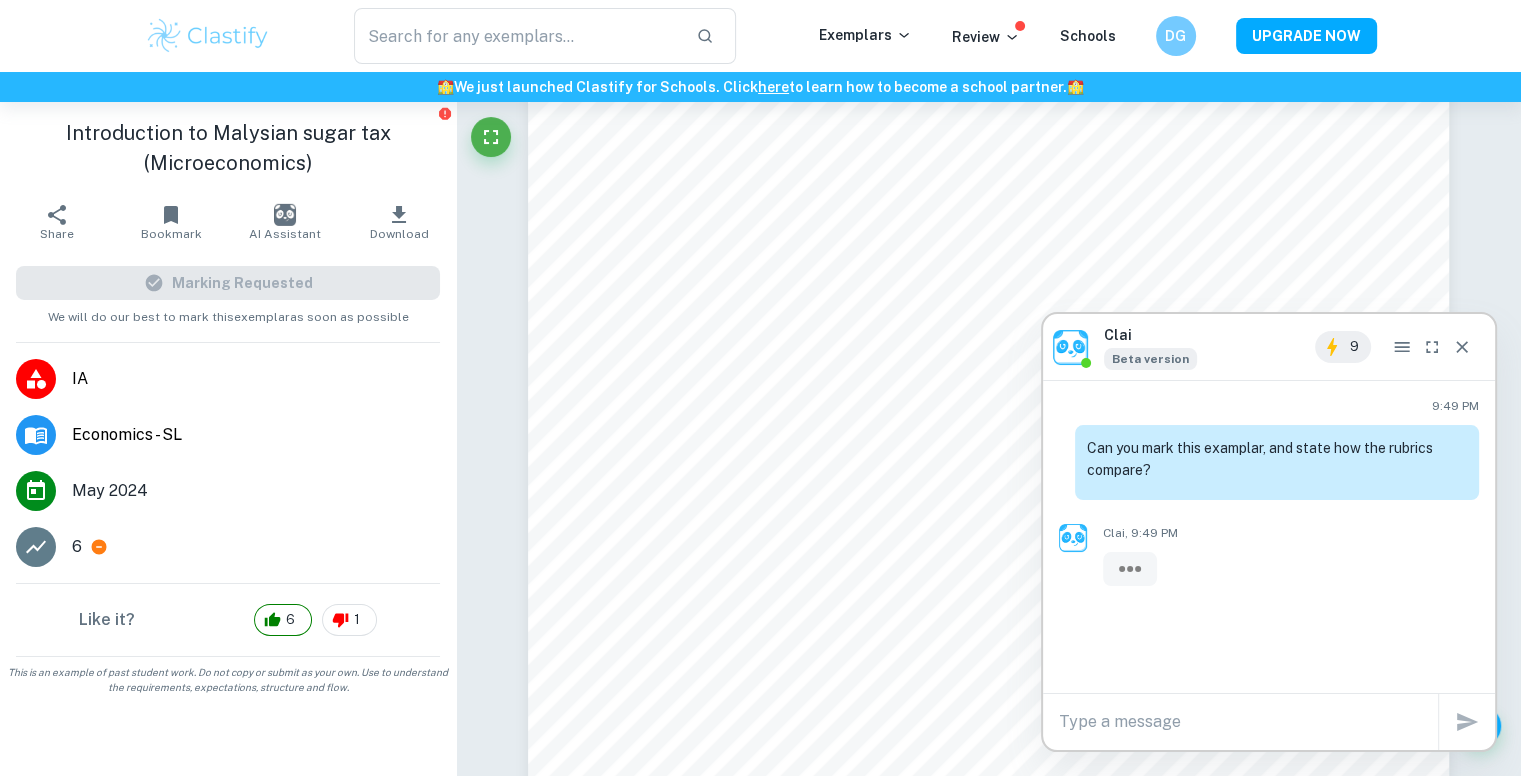 scroll, scrollTop: 0, scrollLeft: 0, axis: both 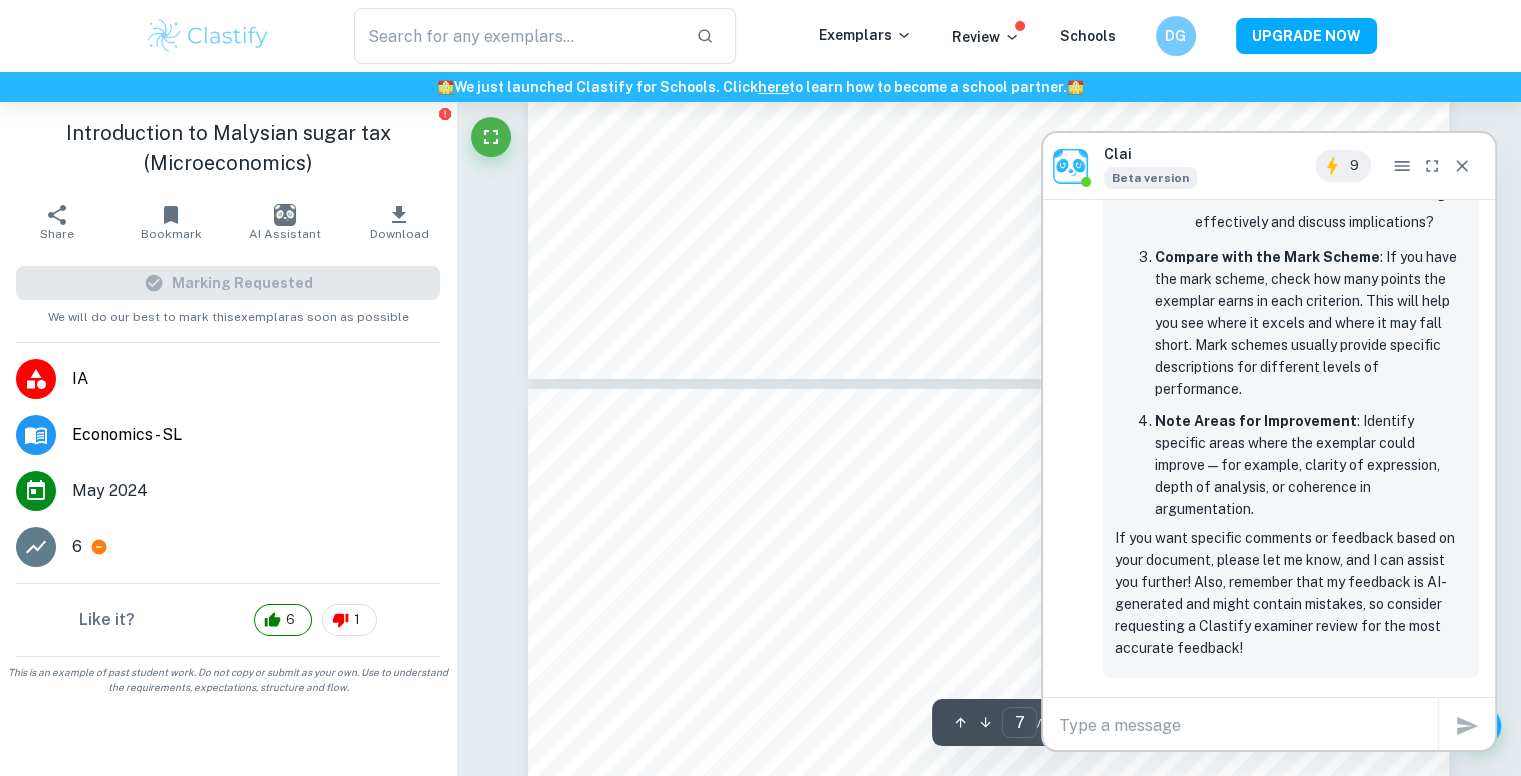 type on "6" 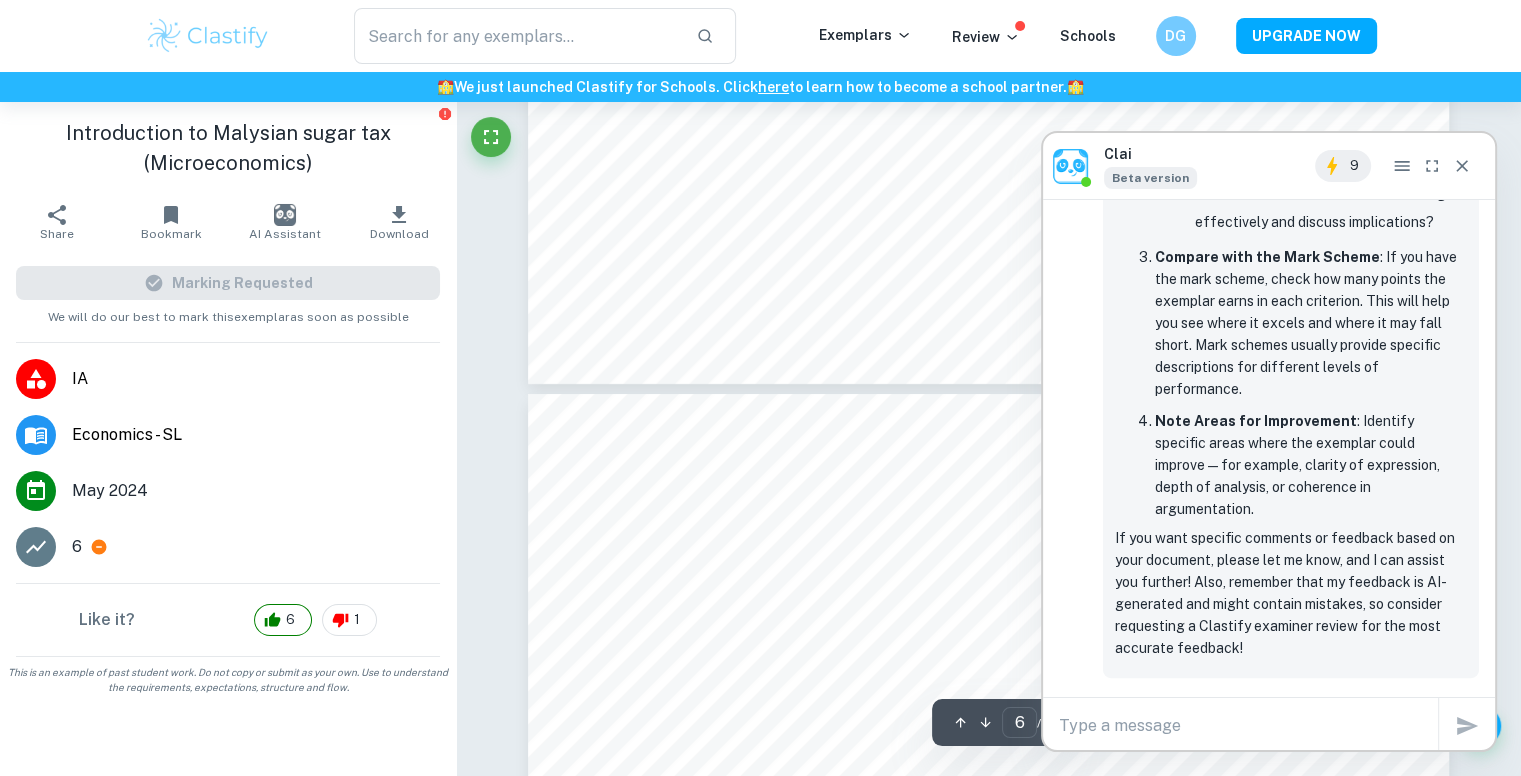 scroll, scrollTop: 7234, scrollLeft: 0, axis: vertical 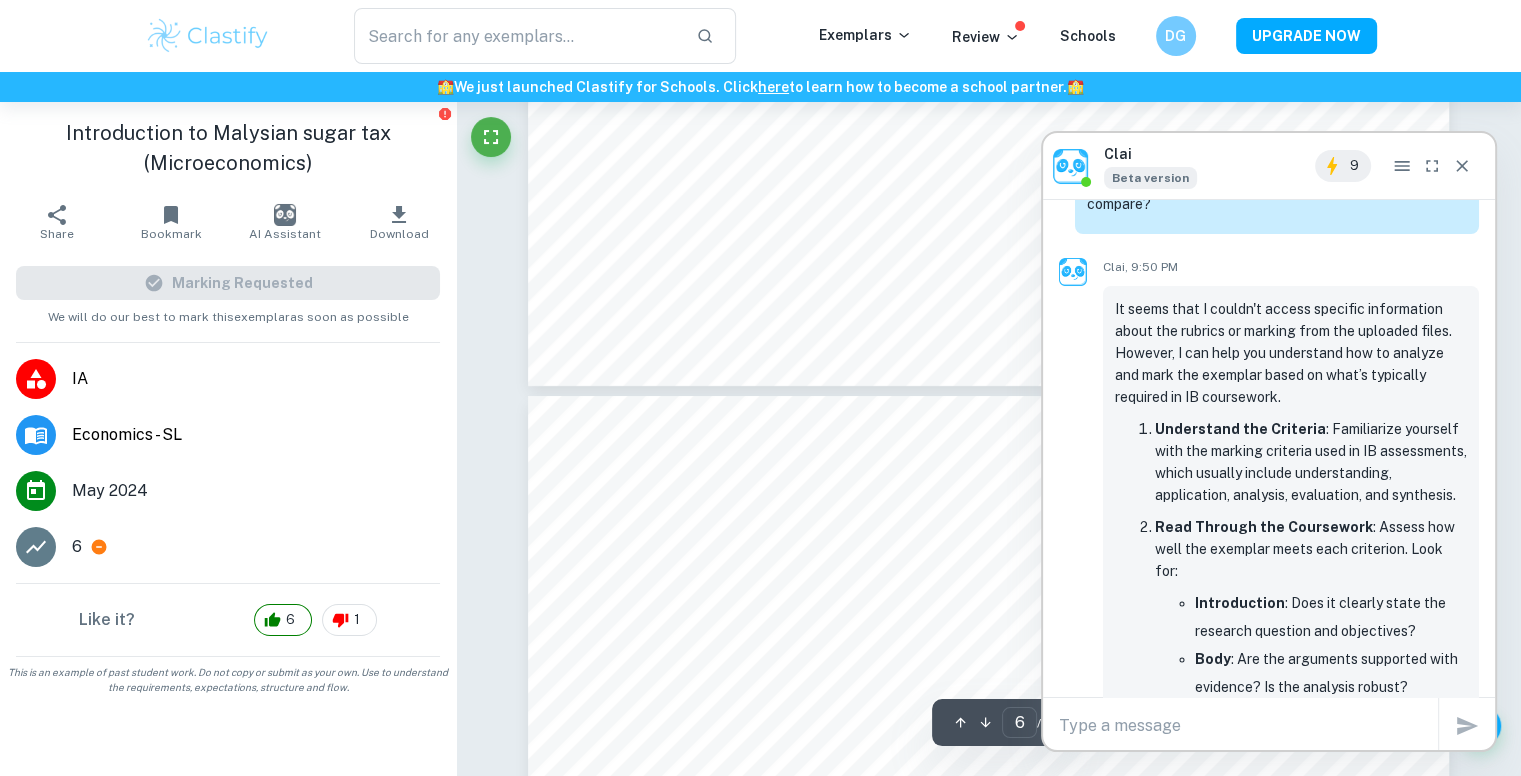 paste on "Internal assessment is an integral part of the economics course, contributing 30% to the final assessment in the SL course and 20% to the final assessment in the HL course. The maximum for the portfolio is 45 marks: 14 marks x 3 commentaries + 3 marks (last criterion for the whole portfolio) = 42 + 3 marks.
Criterion A: Diagrams - 3 points
Each commentary must include diagrams that illustrate the situation from the article. We recommend creating 2 diagrams per commentary. You must explain what is happening, for instance how and why the curves shift and how this movement influences the levels of prices, production etc. Label your diagrams properly to facilitate directly referring to their parts.
For a maximum of 3 points:
Relevant, accurate and correctly labelled diagram(s) are included, with a full explanation.
Check out this IA with good diagrams.
Criterion B: Terminology - 2 points
The purpose of your internal assessment is to showcase your knowledge and understanding of economics. Ther..." 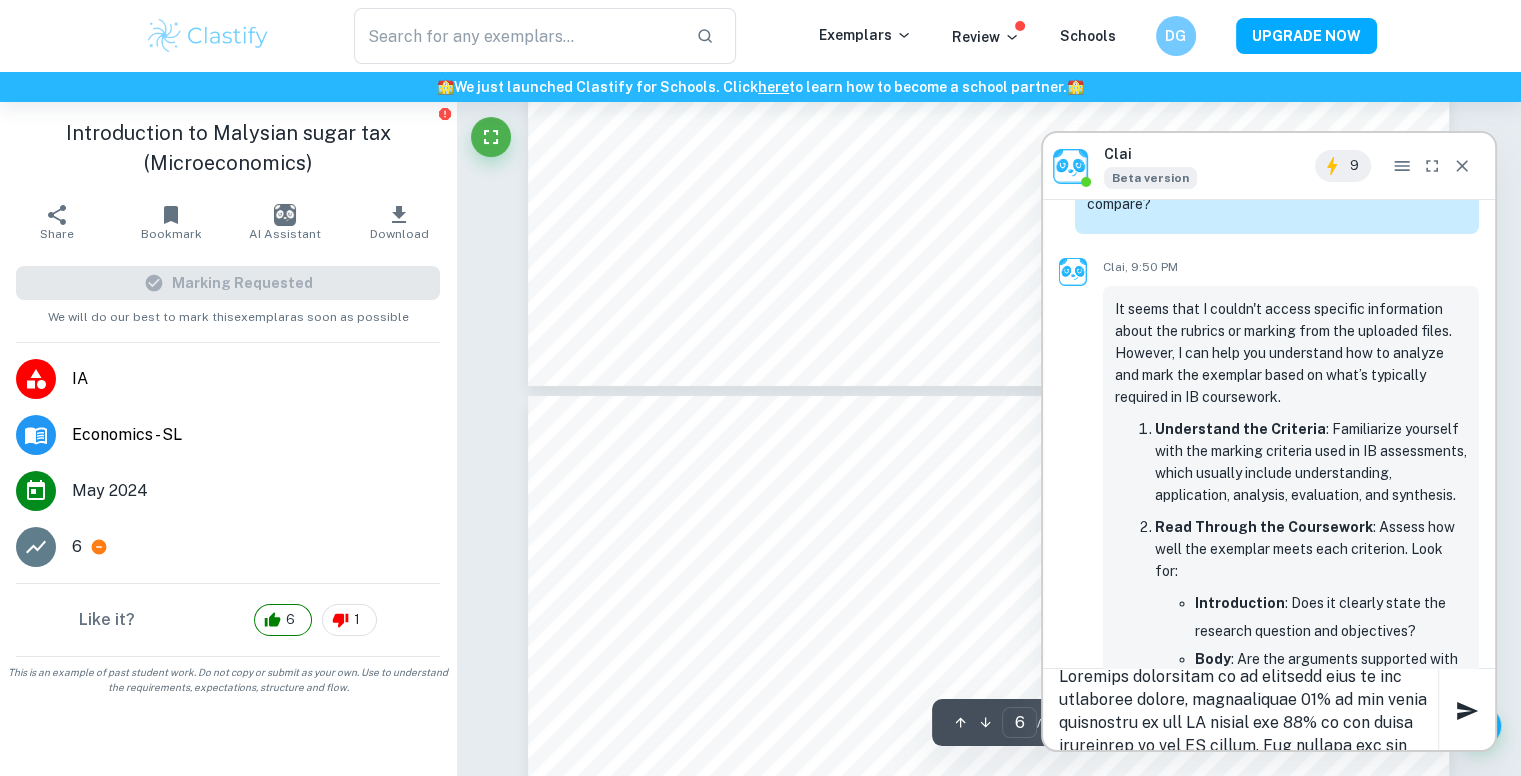 scroll, scrollTop: 1884, scrollLeft: 0, axis: vertical 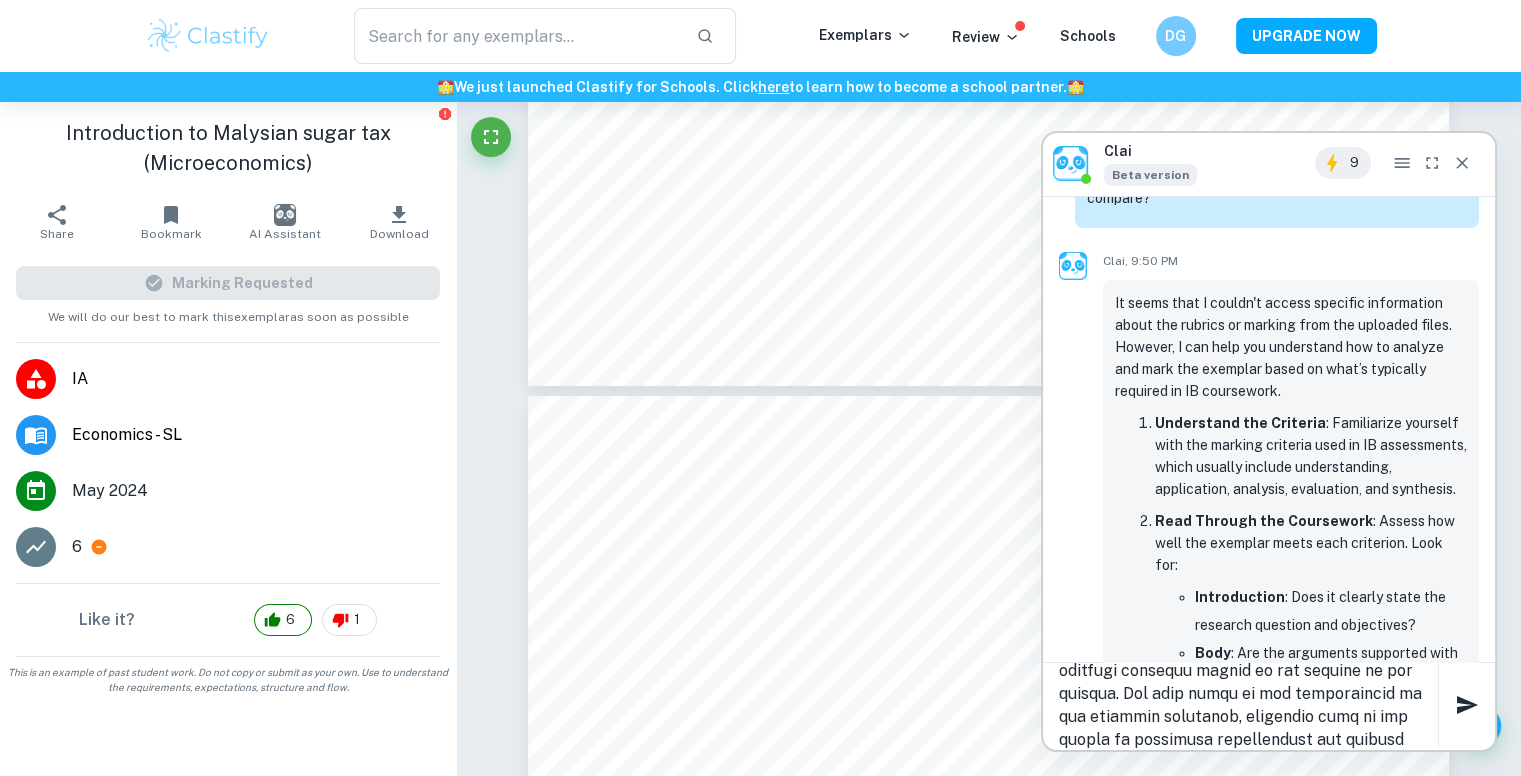 paste on "Criterion E: Evaluation - 3 points
You are expected to evaluate the different implications of the analysed situation and their possible solutions. The judgments must be supported by reasoned argument. Compare, contrast, and present arguments and counterarguments to demonstrate your reasoning.
For a maximum of 3 points:
Judgments are made that are supported by effective and balanced reasoning.
This evaluation is worth looking at.
Criterion F: Rubric requirements - 3 points:
For a maximum of 3 points, three rubric requirements are met:
Each article is based on a different unit of the syllabus (Microeconomics, Macroeconomics, Global Economy)
Each article is taken from a different and appropriate source.
Each article was published no earlier than one year before the writing of the commentary
The first step is already behind you - you know the evaluation criteria! If you would like to find out to what extent your work meets them, use our Review service. It's 100% safe and you will receive ..." 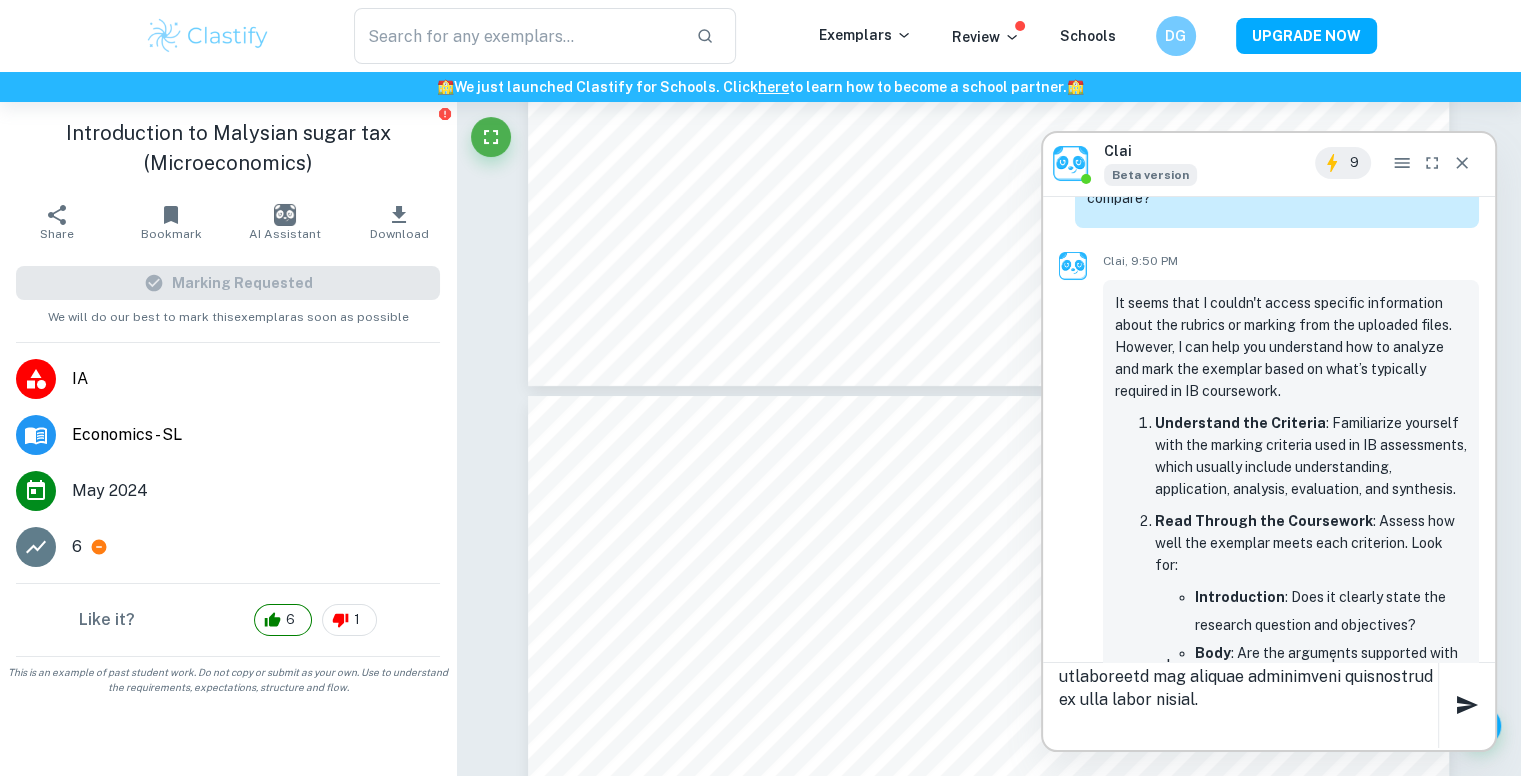 scroll, scrollTop: 0, scrollLeft: 0, axis: both 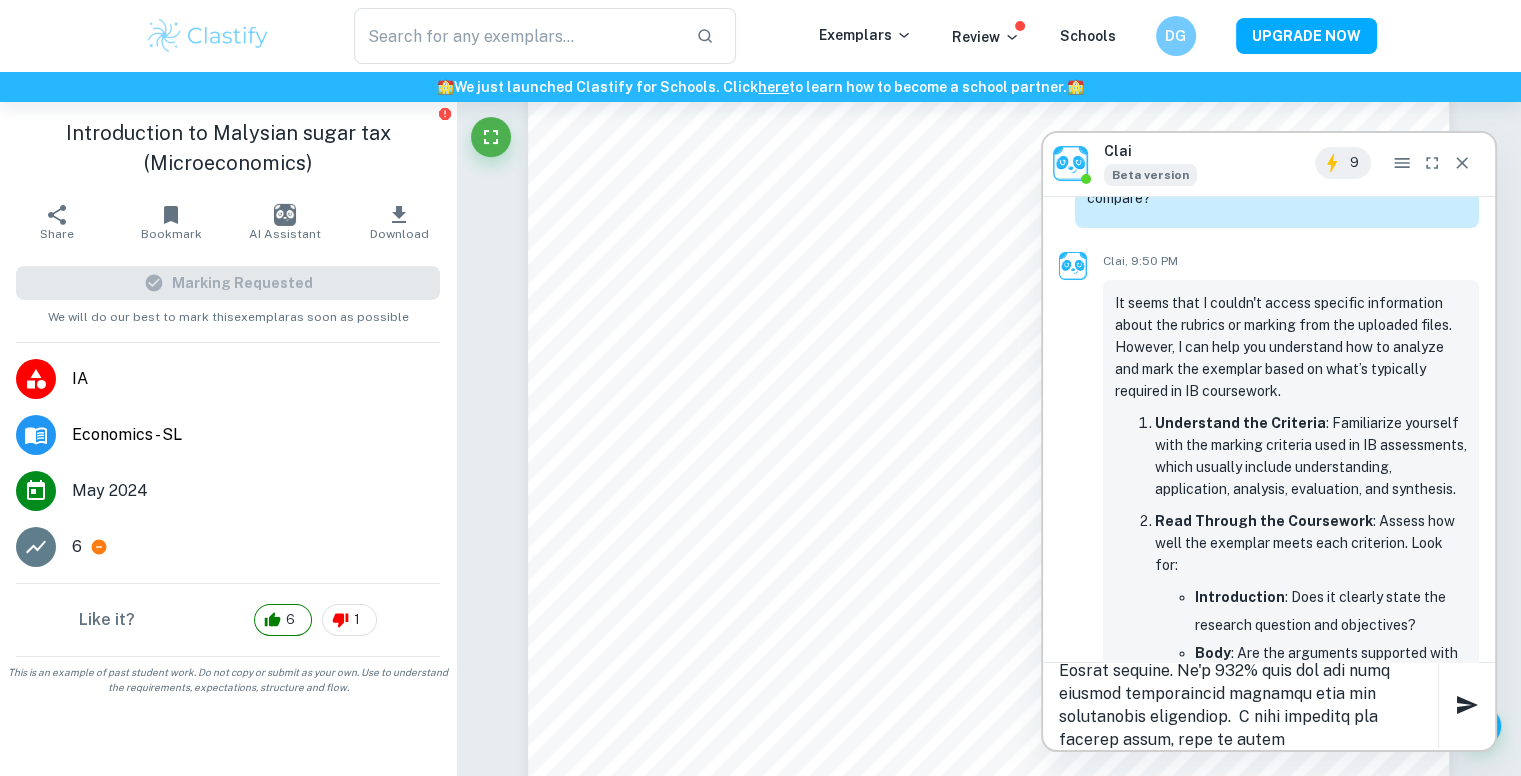 type on "Internal assessment is an integral part of the economics course, contributing 30% to the final assessment in the SL course and 20% to the final assessment in the HL course. The maximum for the portfolio is 45 marks: 14 marks x 3 commentaries + 3 marks (last criterion for the whole portfolio) = 42 + 3 marks.
Criterion A: Diagrams - 3 points
Each commentary must include diagrams that illustrate the situation from the article. We recommend creating 2 diagrams per commentary. You must explain what is happening, for instance how and why the curves shift and how this movement influences the levels of prices, production etc. Label your diagrams properly to facilitate directly referring to their parts.
For a maximum of 3 points:
Relevant, accurate and correctly labelled diagram(s) are included, with a full explanation.
Check out this IA with good diagrams.
Criterion B: Terminology - 2 points
The purpose of your internal assessment is to showcase your knowledge and understanding of economics. Ther..." 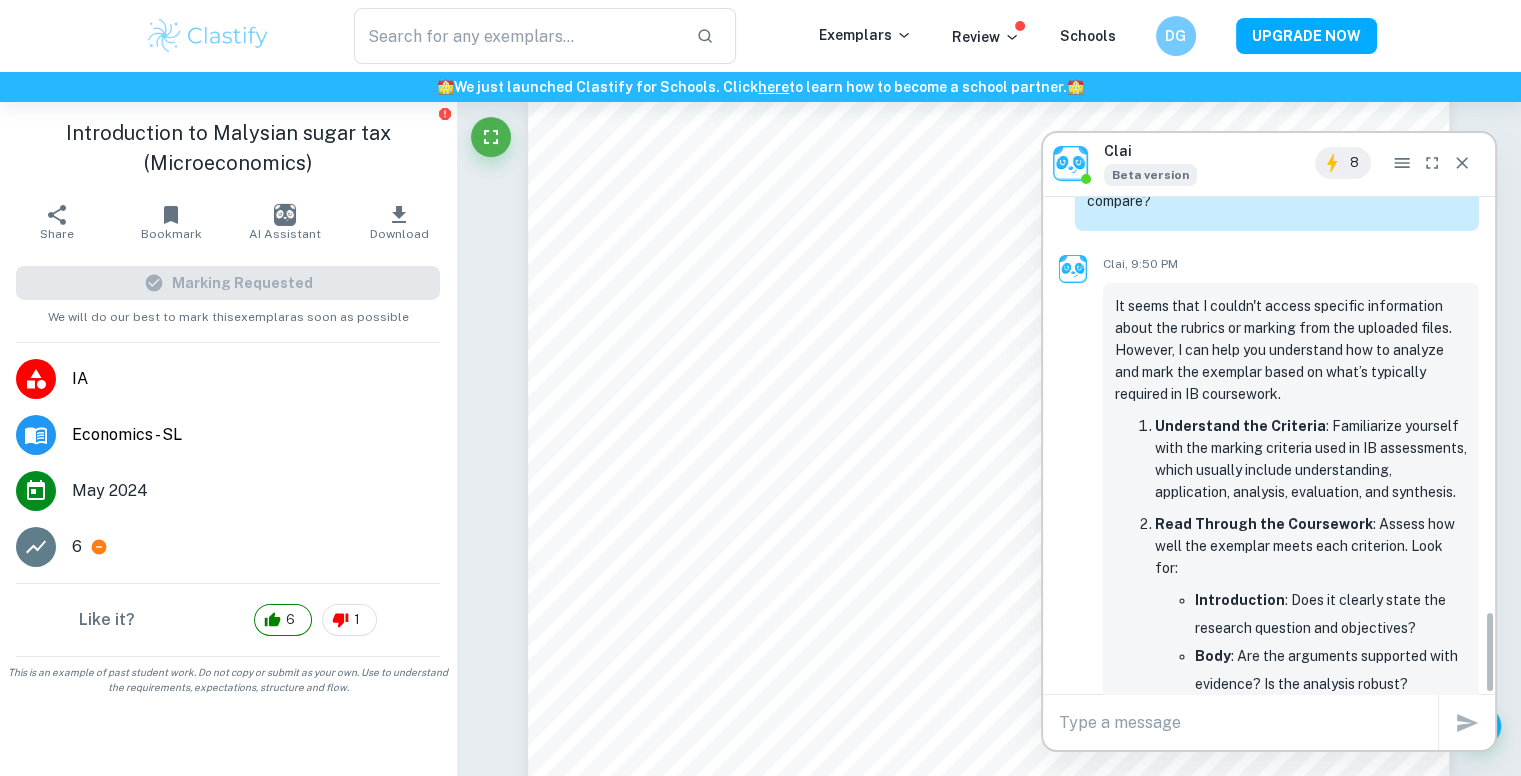 scroll, scrollTop: 0, scrollLeft: 0, axis: both 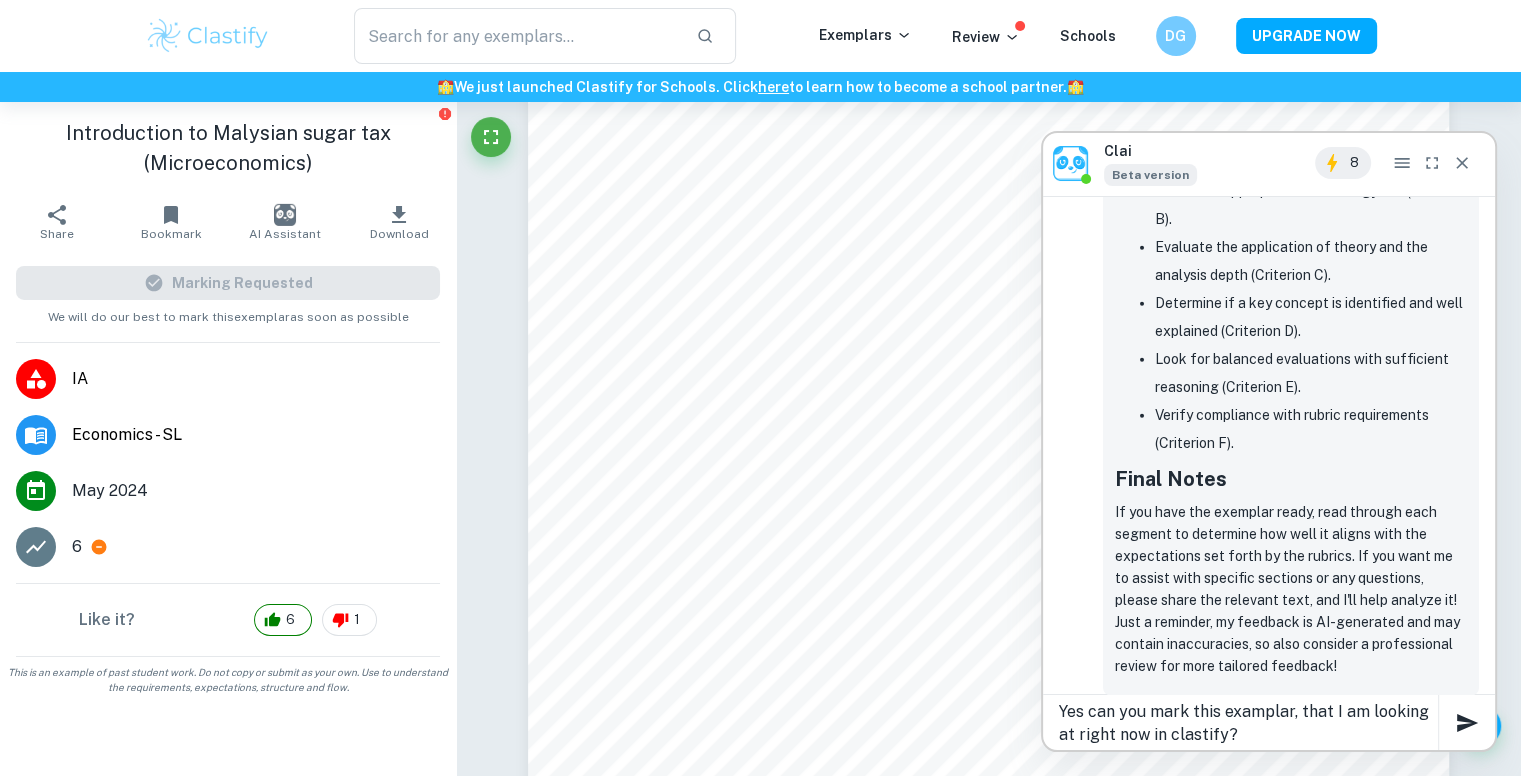 type on "Yes can you mark this examplar, that I am looking at right now in clastify?" 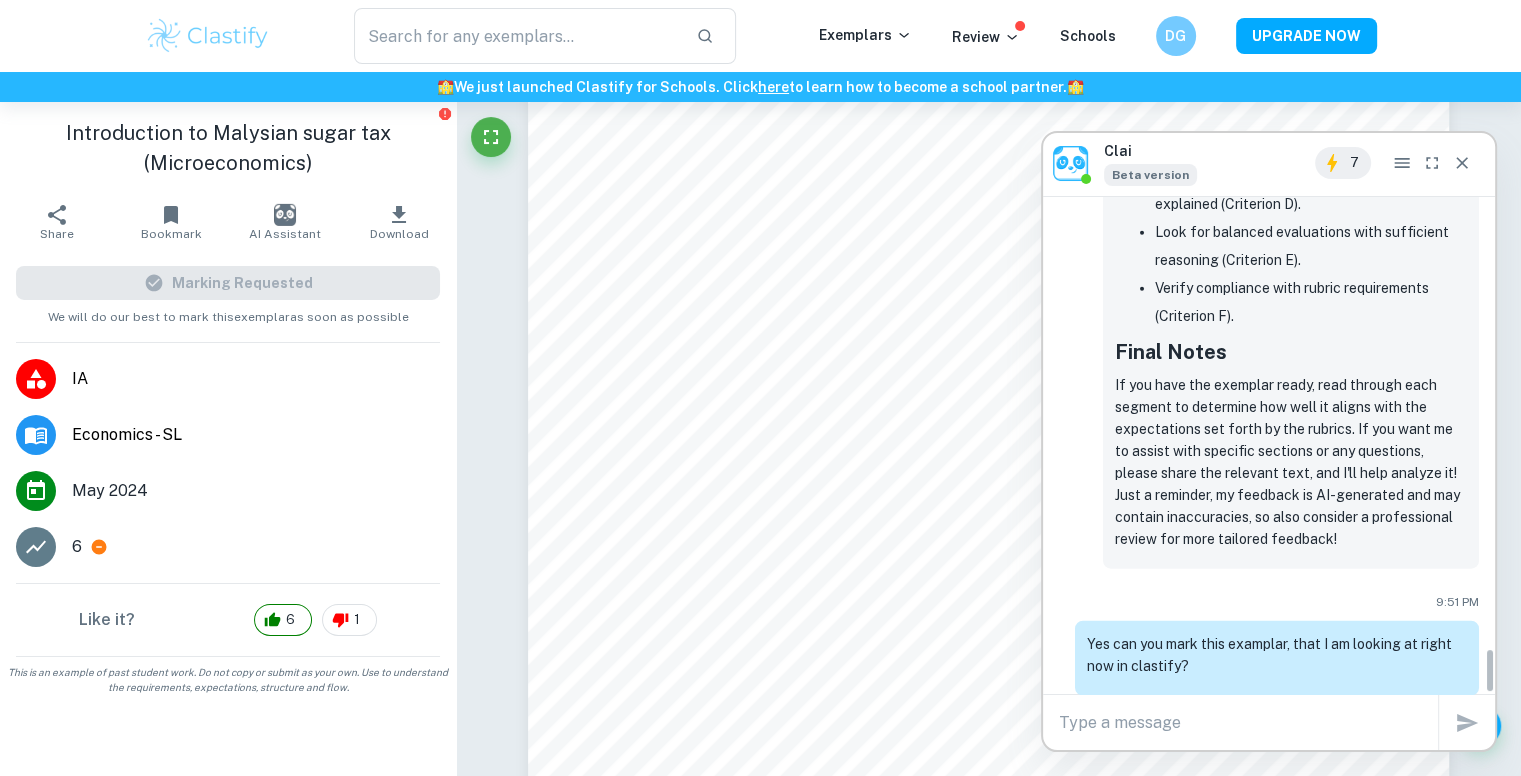 scroll, scrollTop: 4948, scrollLeft: 0, axis: vertical 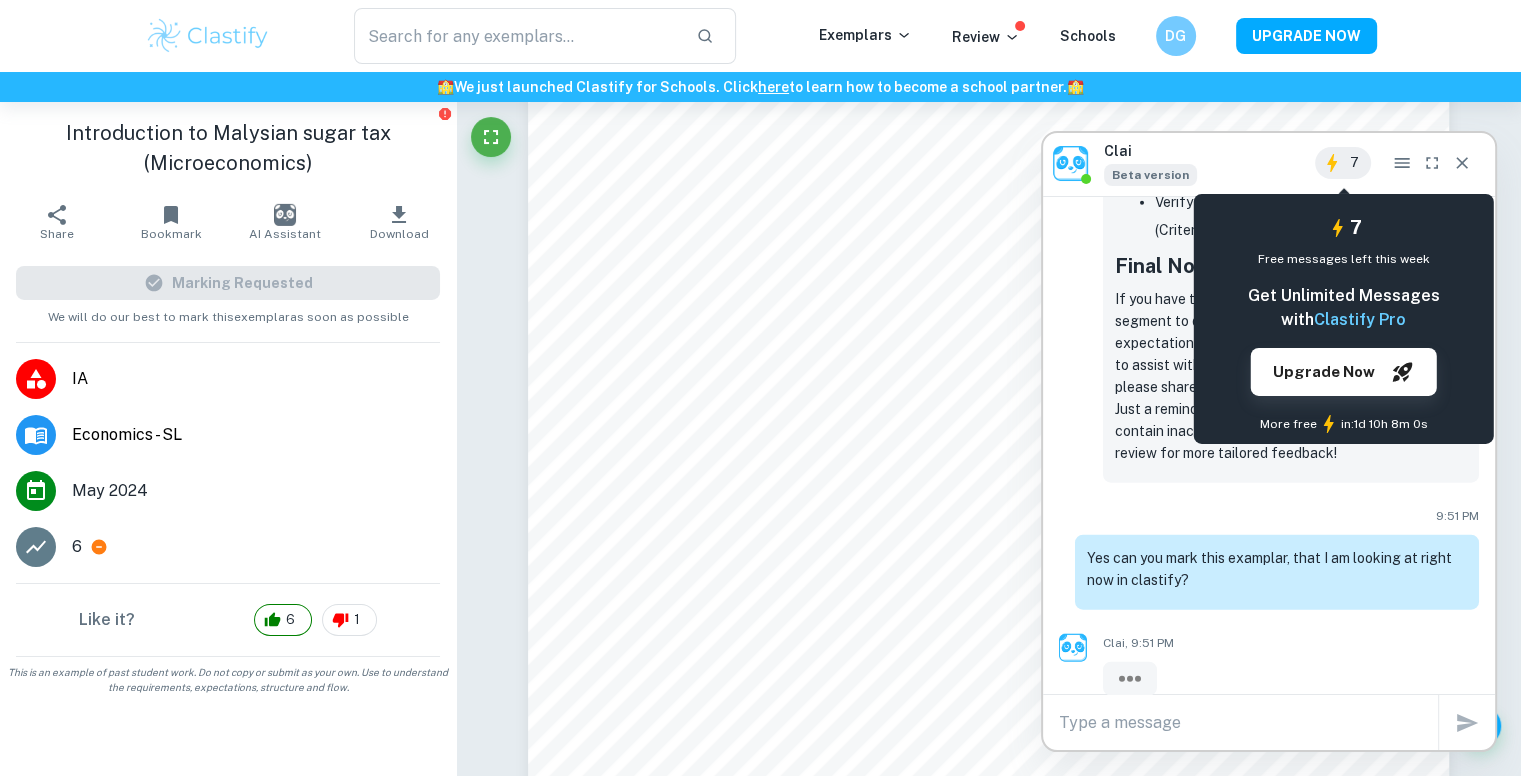 type 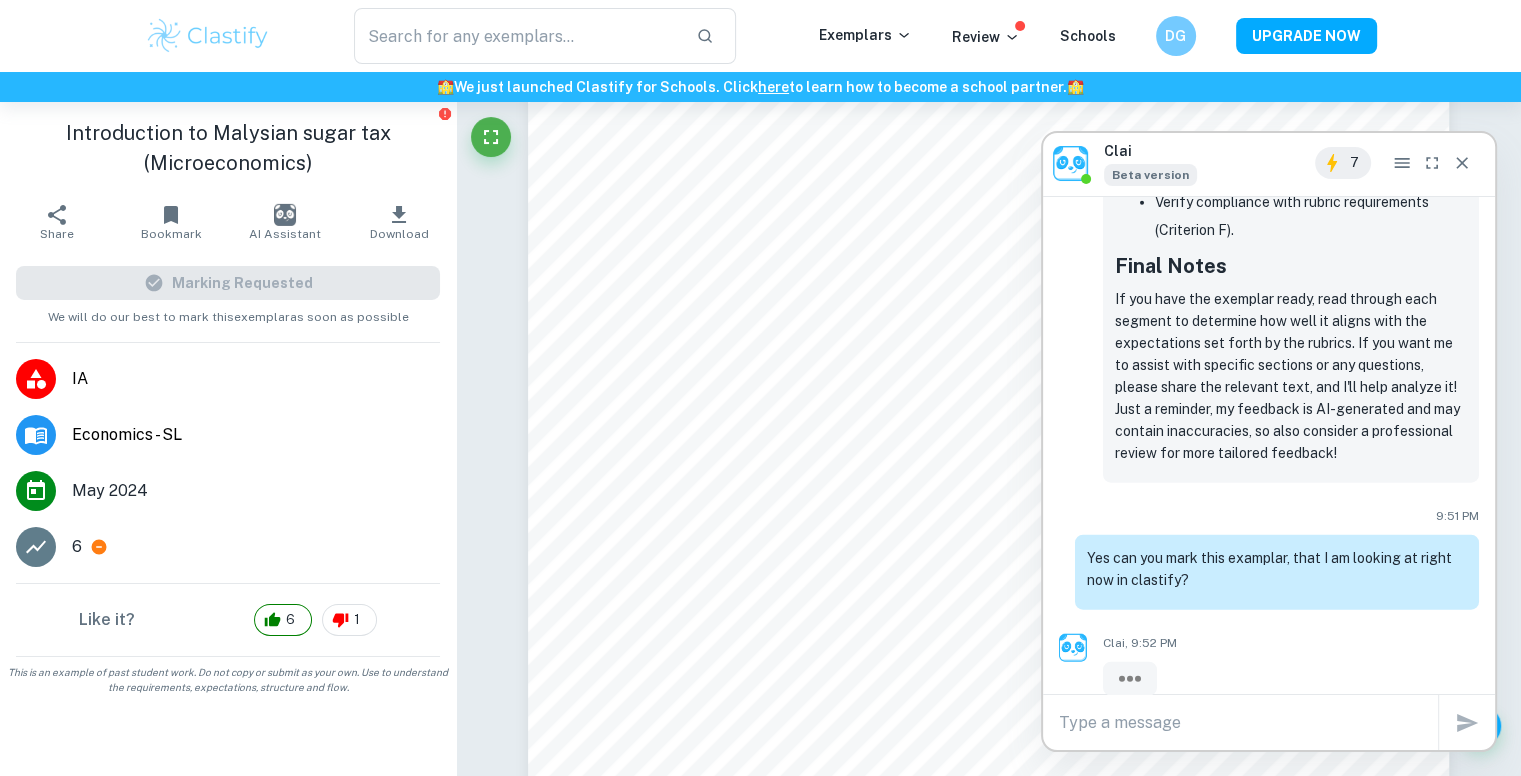 click on "Clai Beta version 7" at bounding box center (1269, 163) 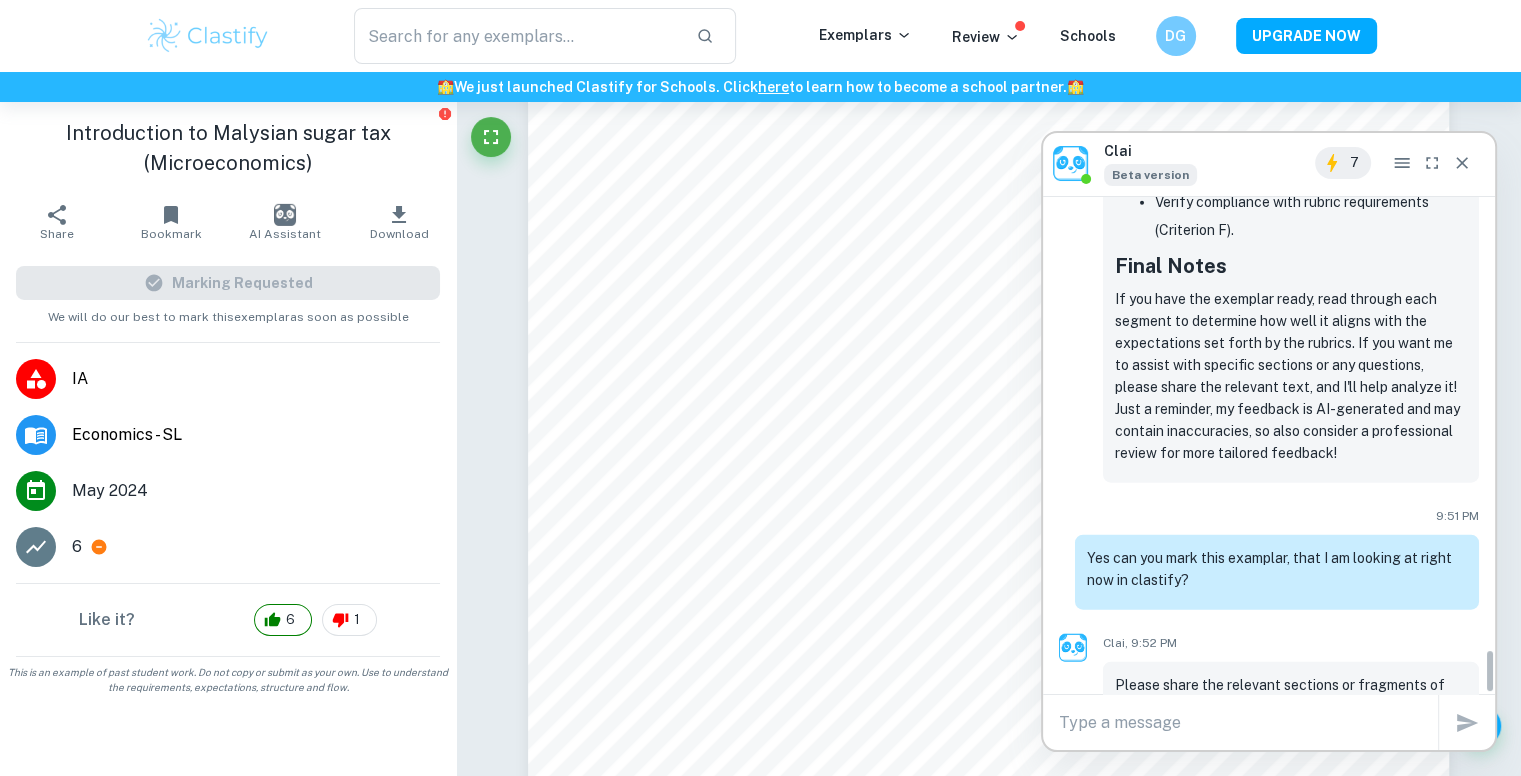 scroll, scrollTop: 5099, scrollLeft: 0, axis: vertical 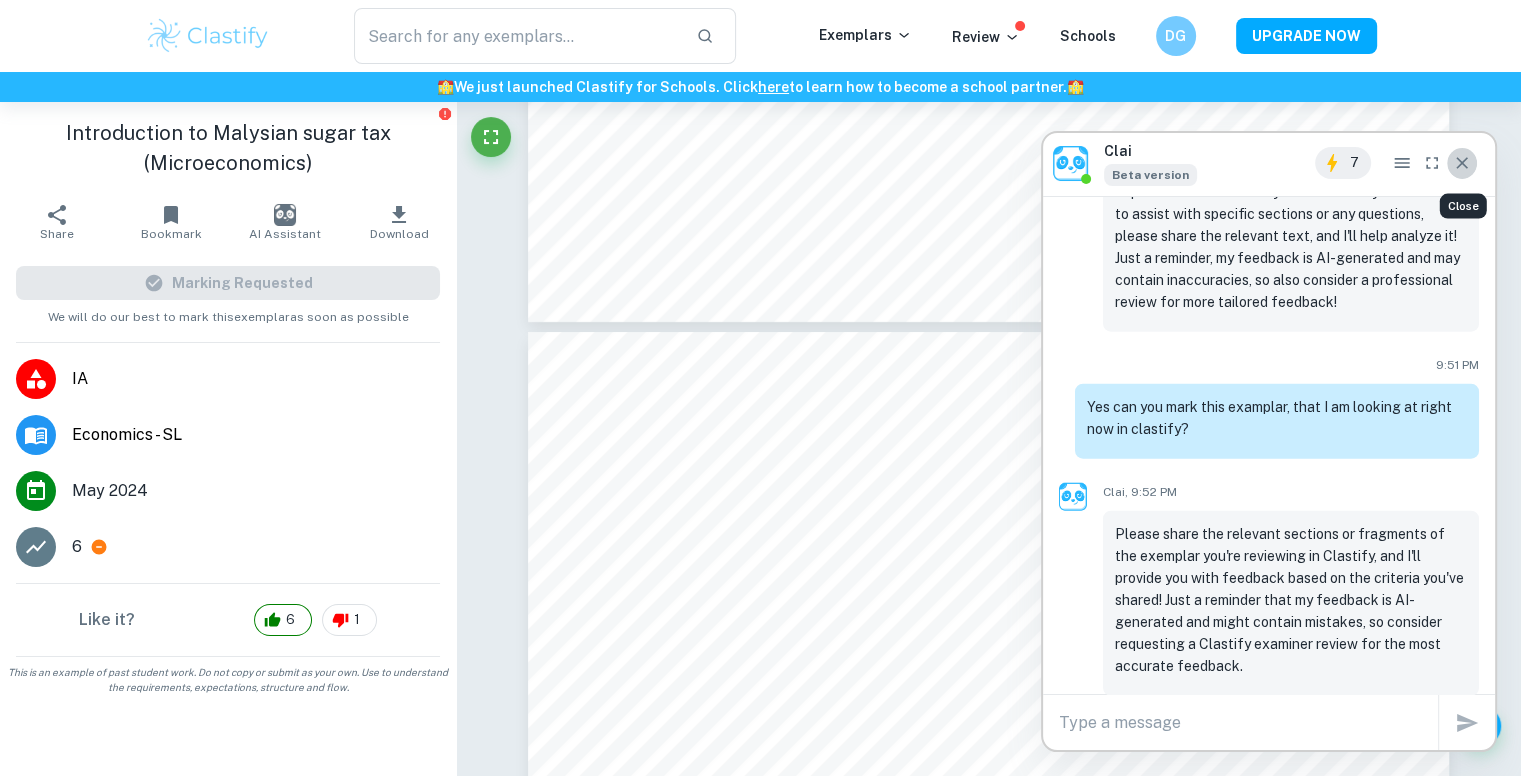 click 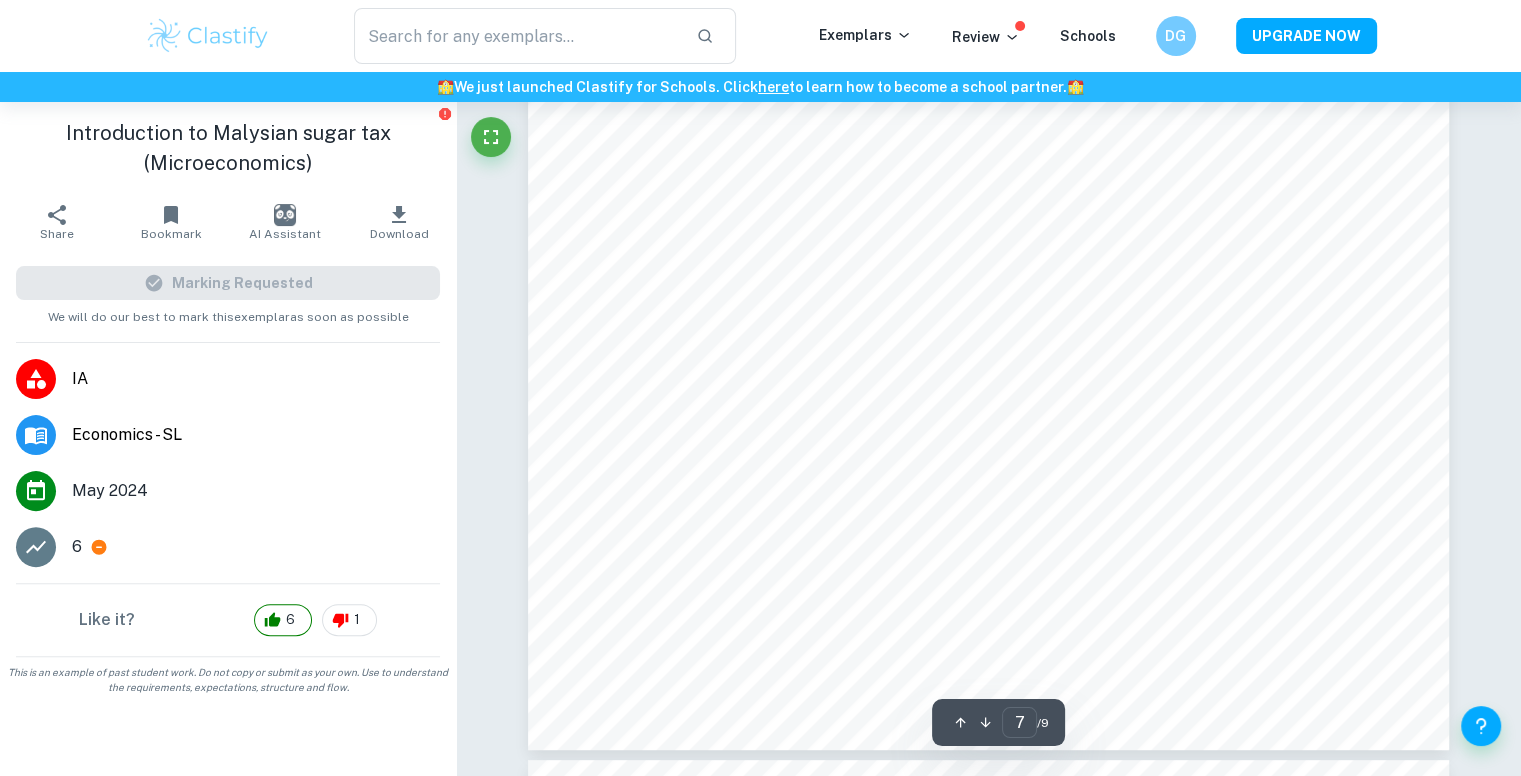 scroll, scrollTop: 8076, scrollLeft: 0, axis: vertical 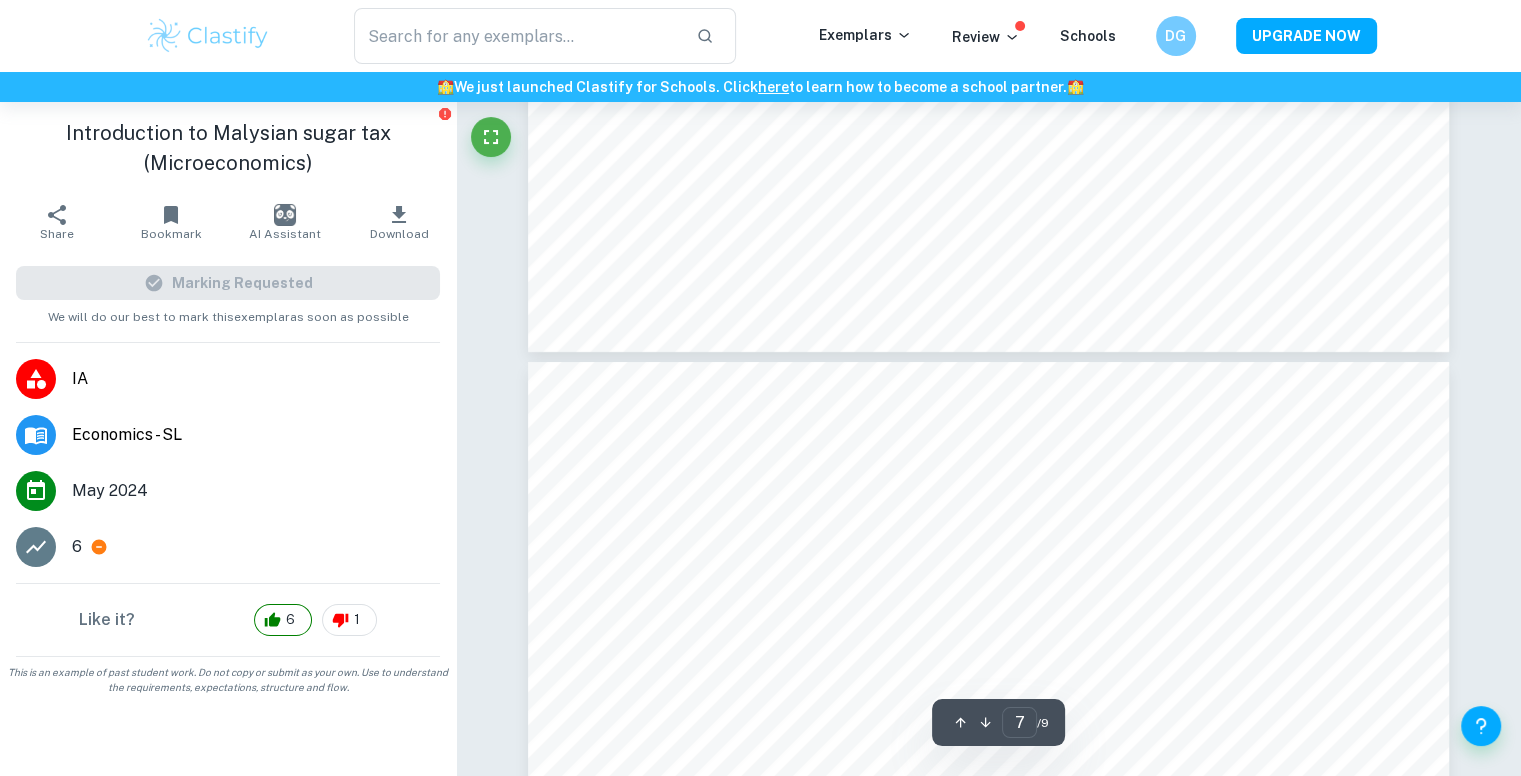 type on "6" 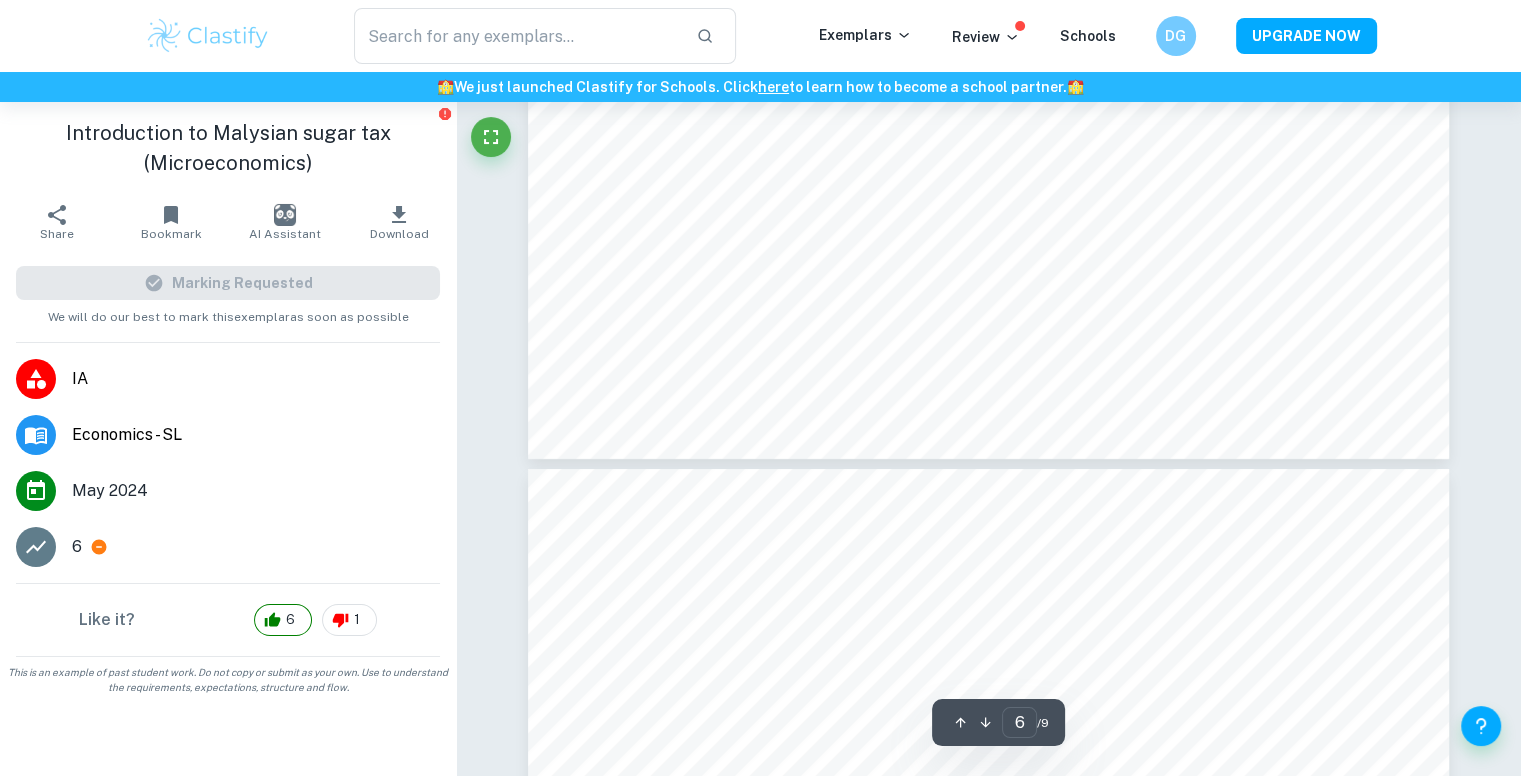 type on "sugar" 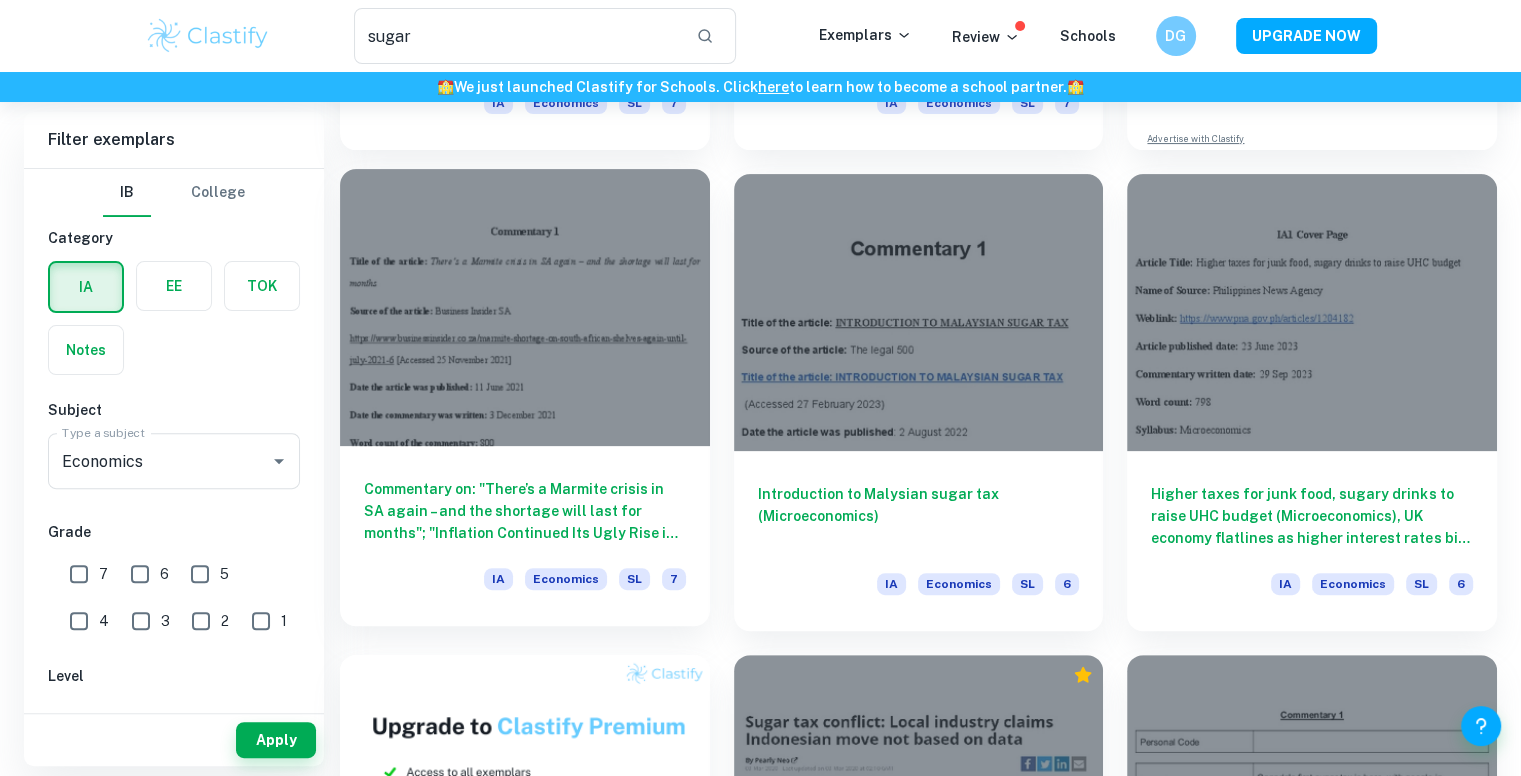 scroll, scrollTop: 552, scrollLeft: 0, axis: vertical 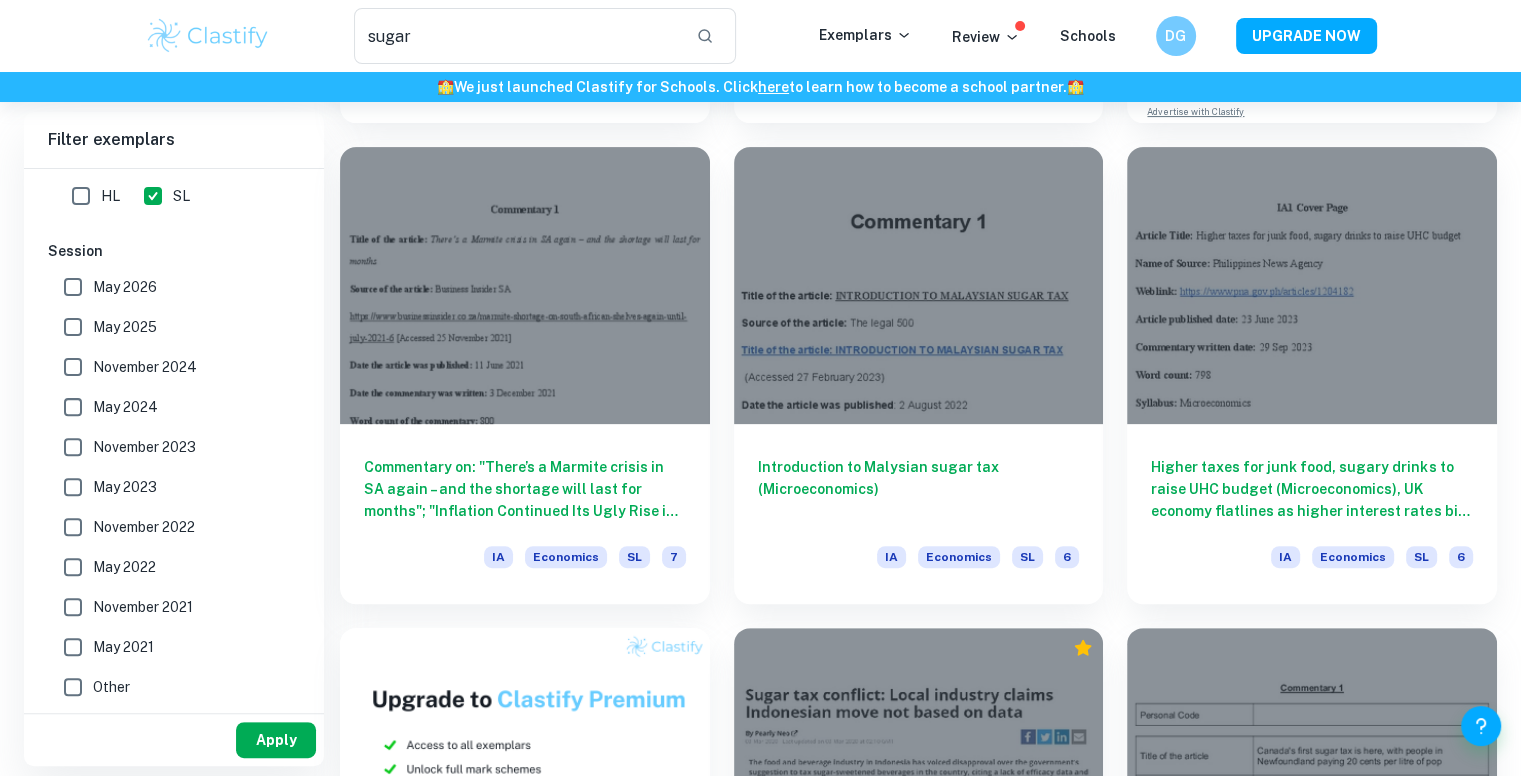 click on "Apply" at bounding box center (276, 740) 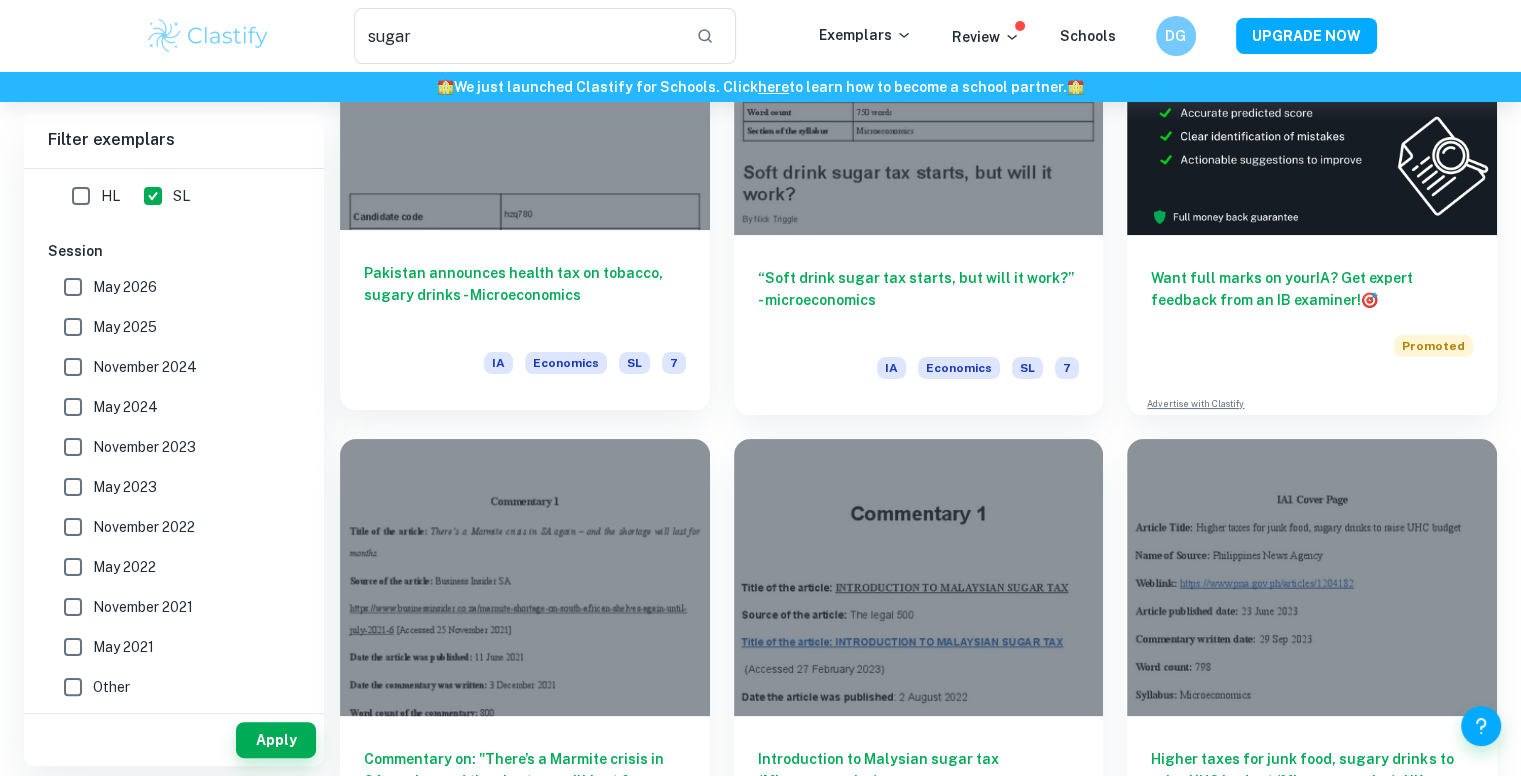 scroll, scrollTop: 260, scrollLeft: 0, axis: vertical 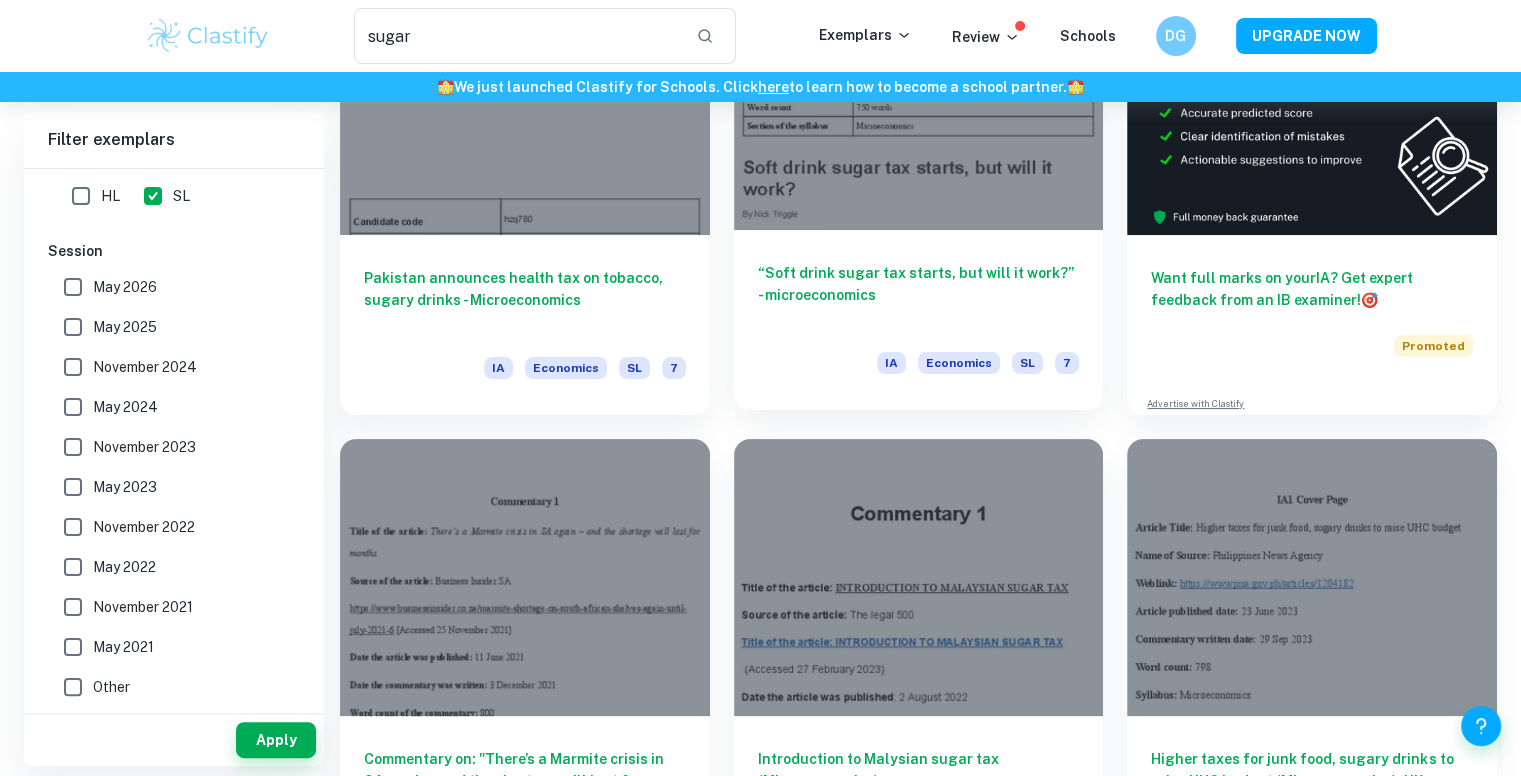 click on "IA Economics SL 7" at bounding box center [919, 369] 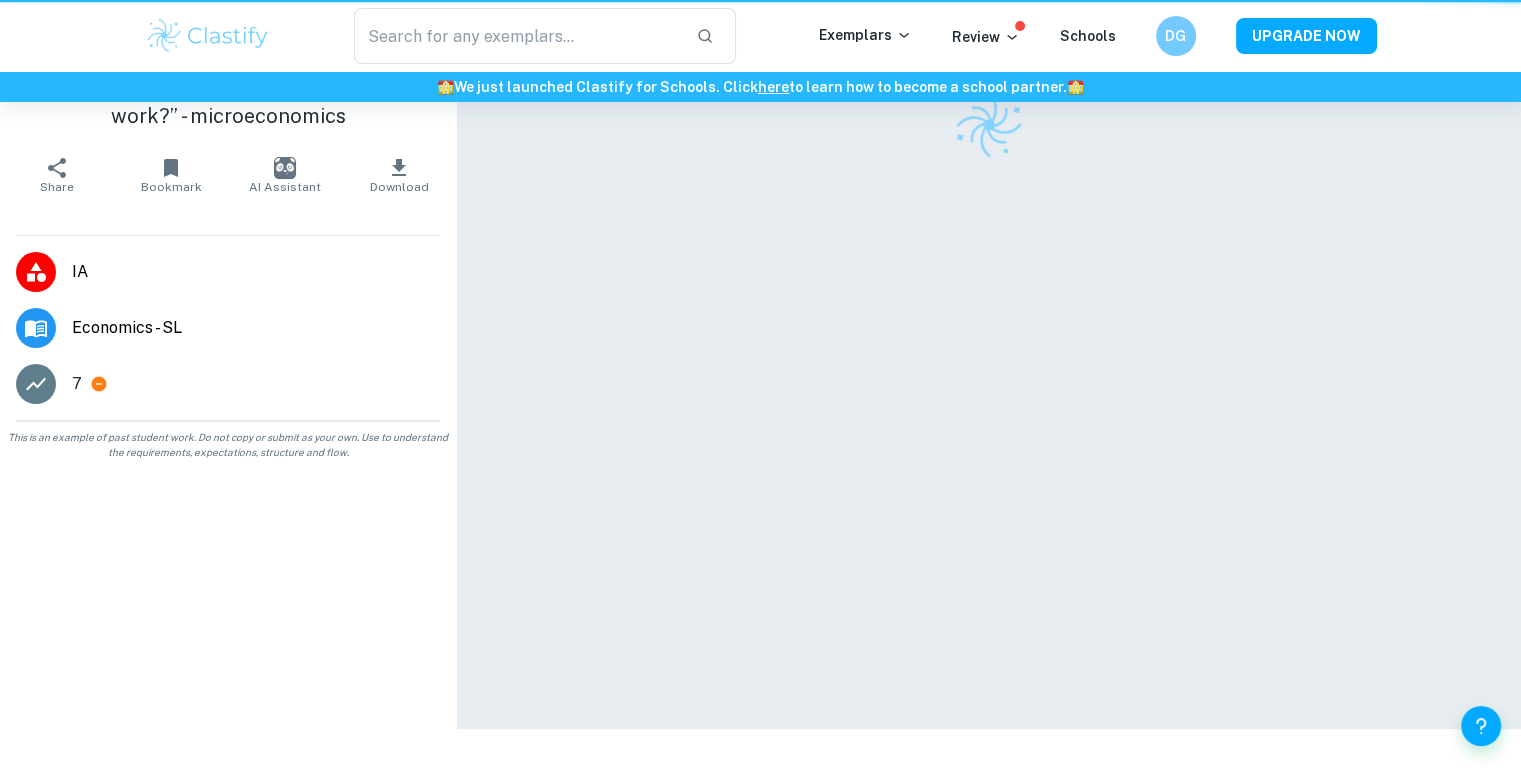 scroll, scrollTop: 0, scrollLeft: 0, axis: both 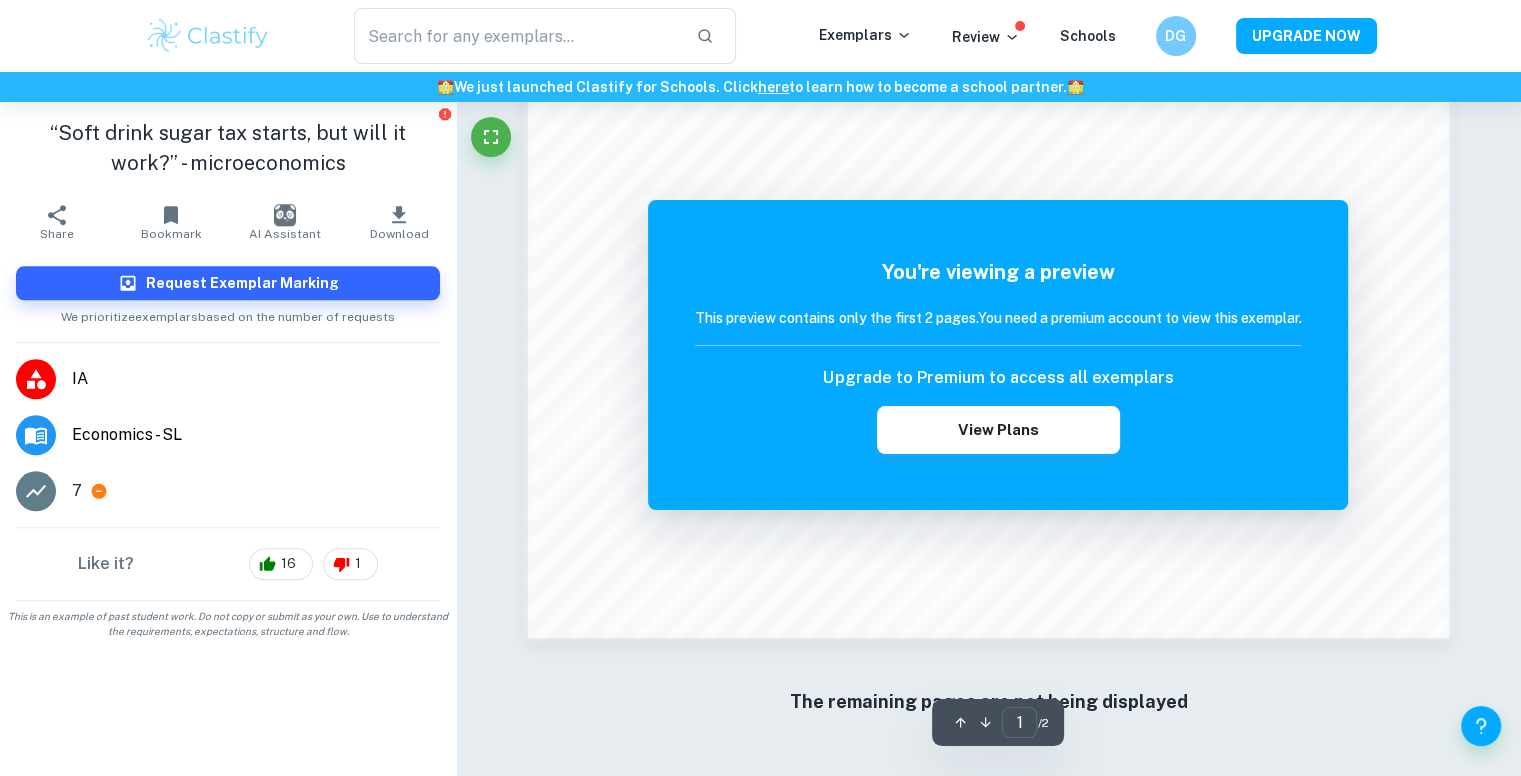 type on "sugar" 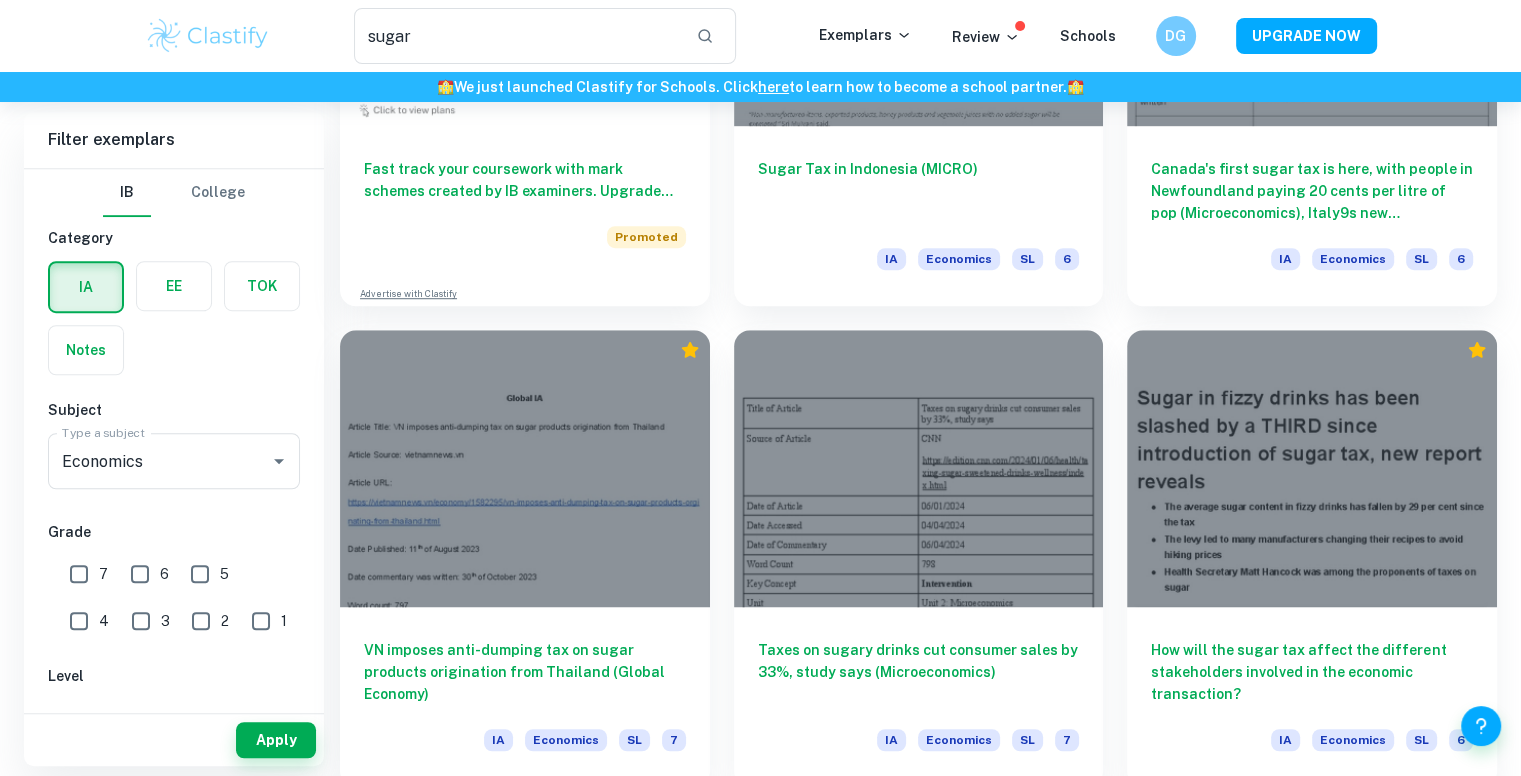 scroll, scrollTop: 1343, scrollLeft: 0, axis: vertical 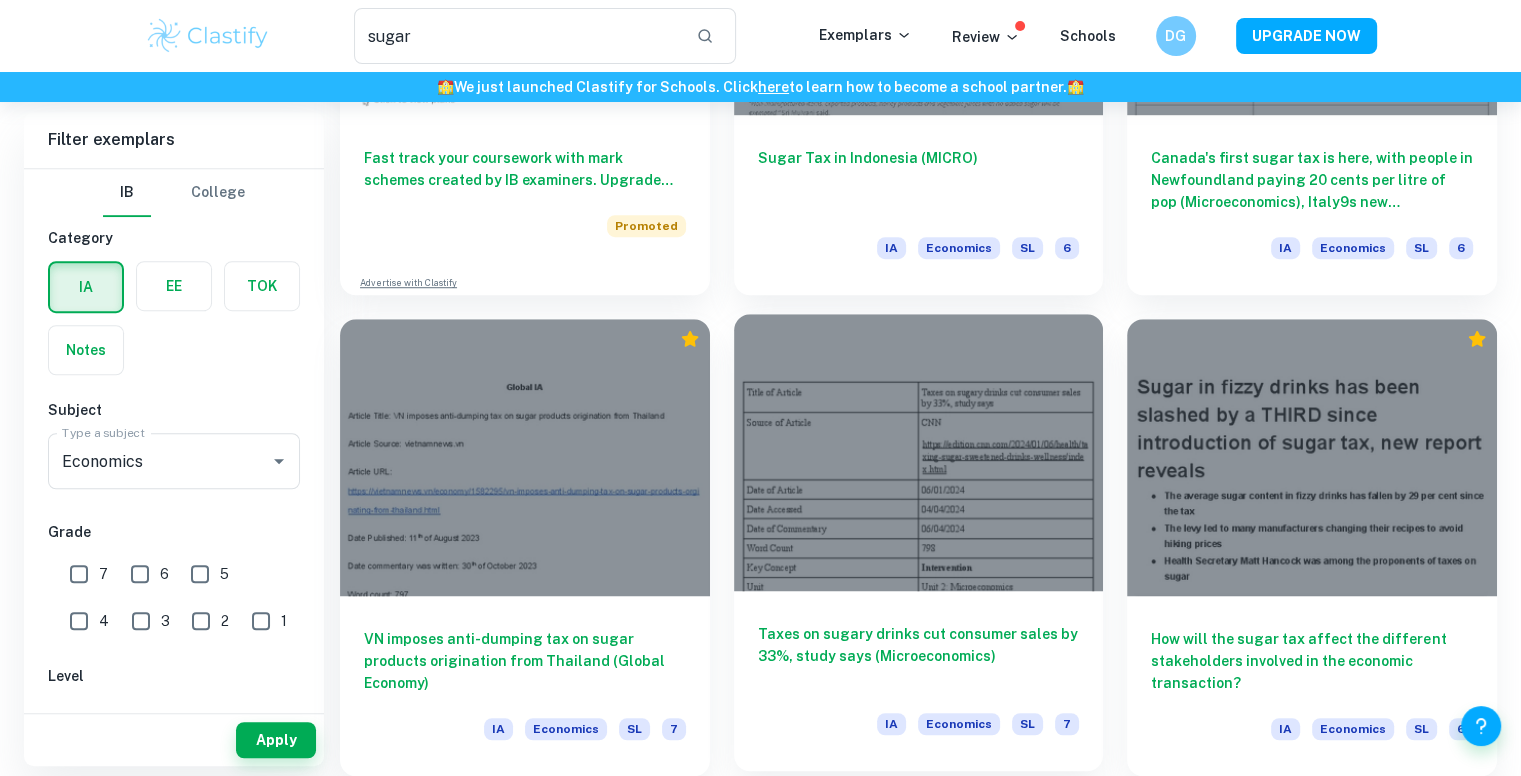 click at bounding box center [919, 452] 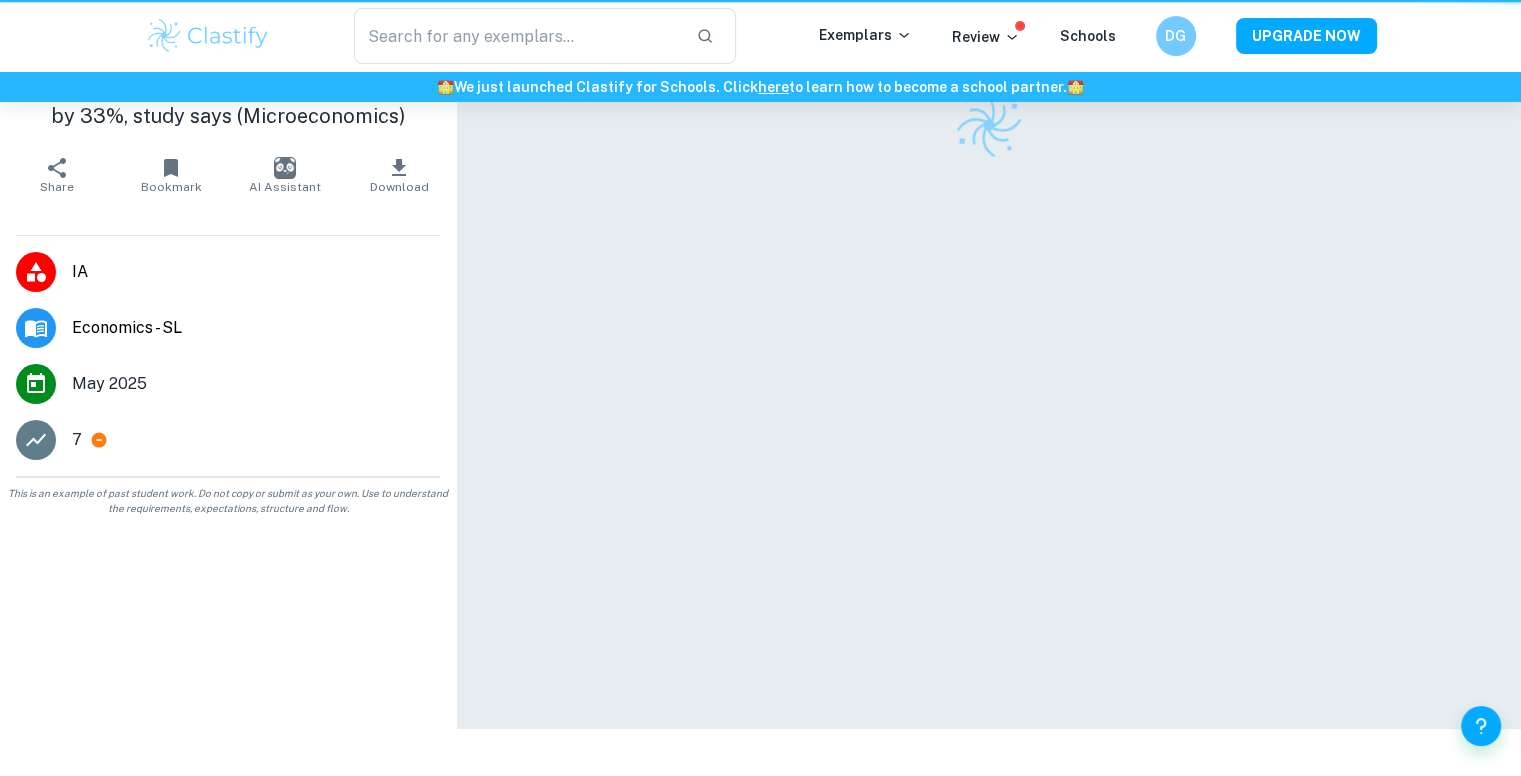 scroll, scrollTop: 0, scrollLeft: 0, axis: both 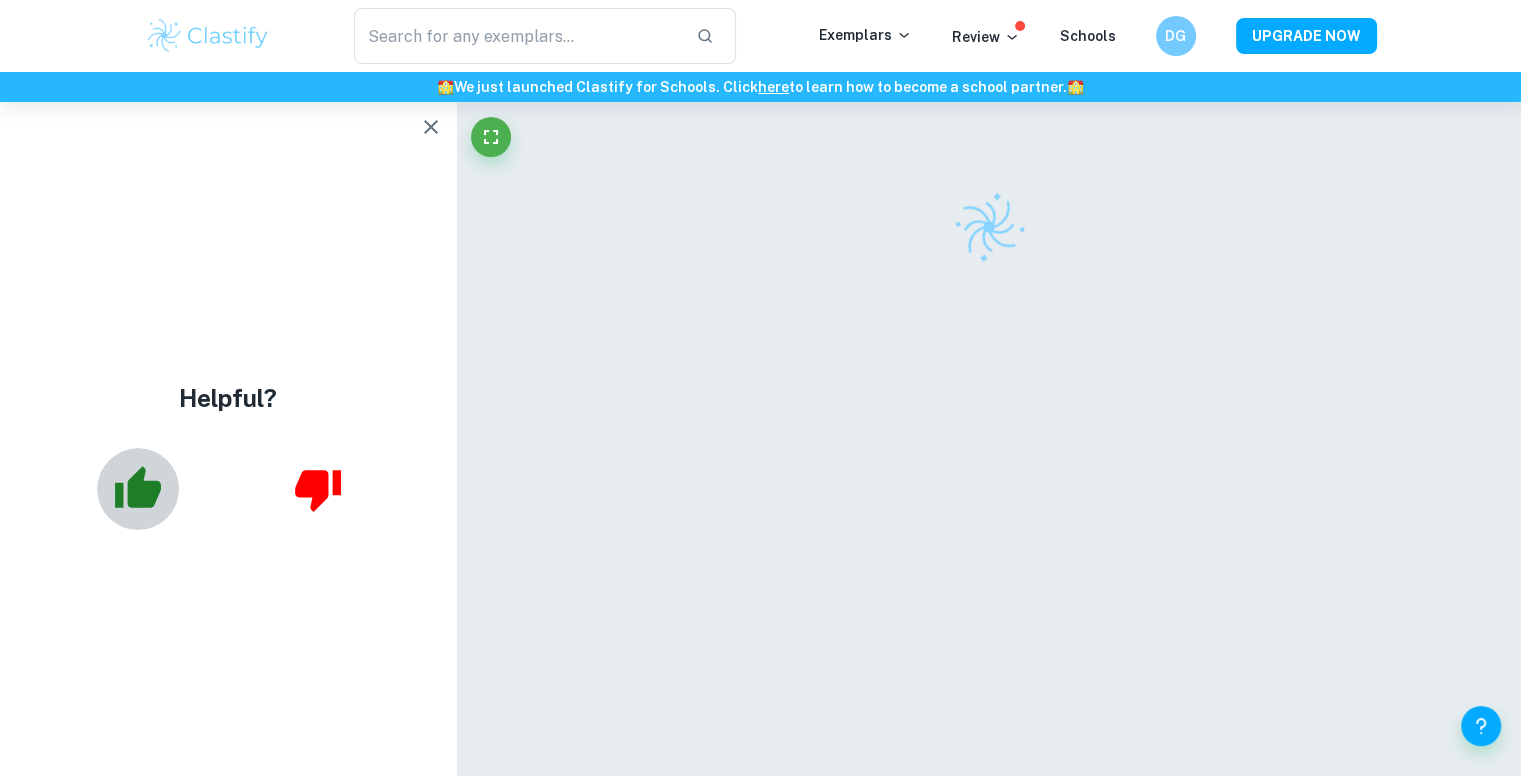 click 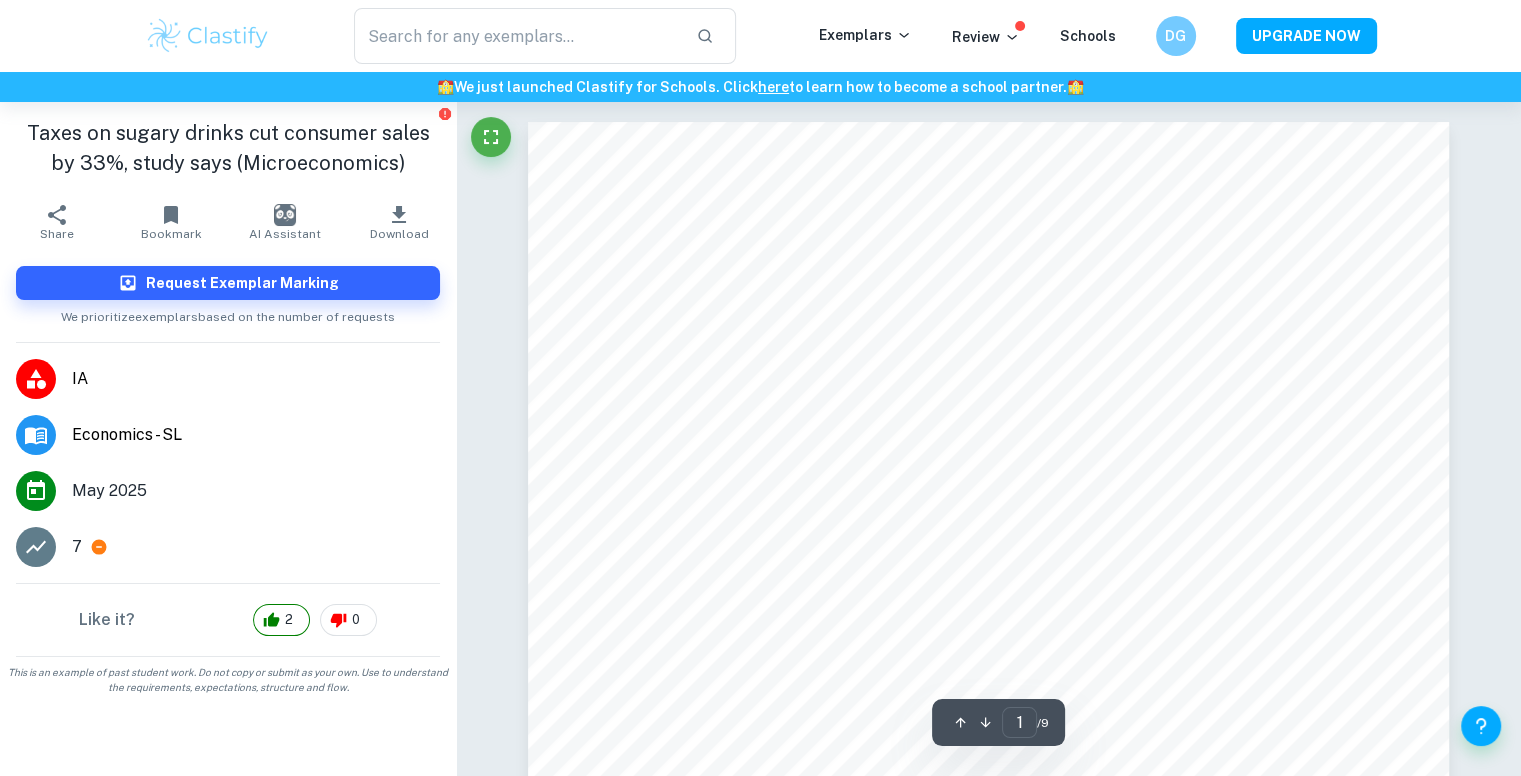 click on "May 2025" at bounding box center [228, 491] 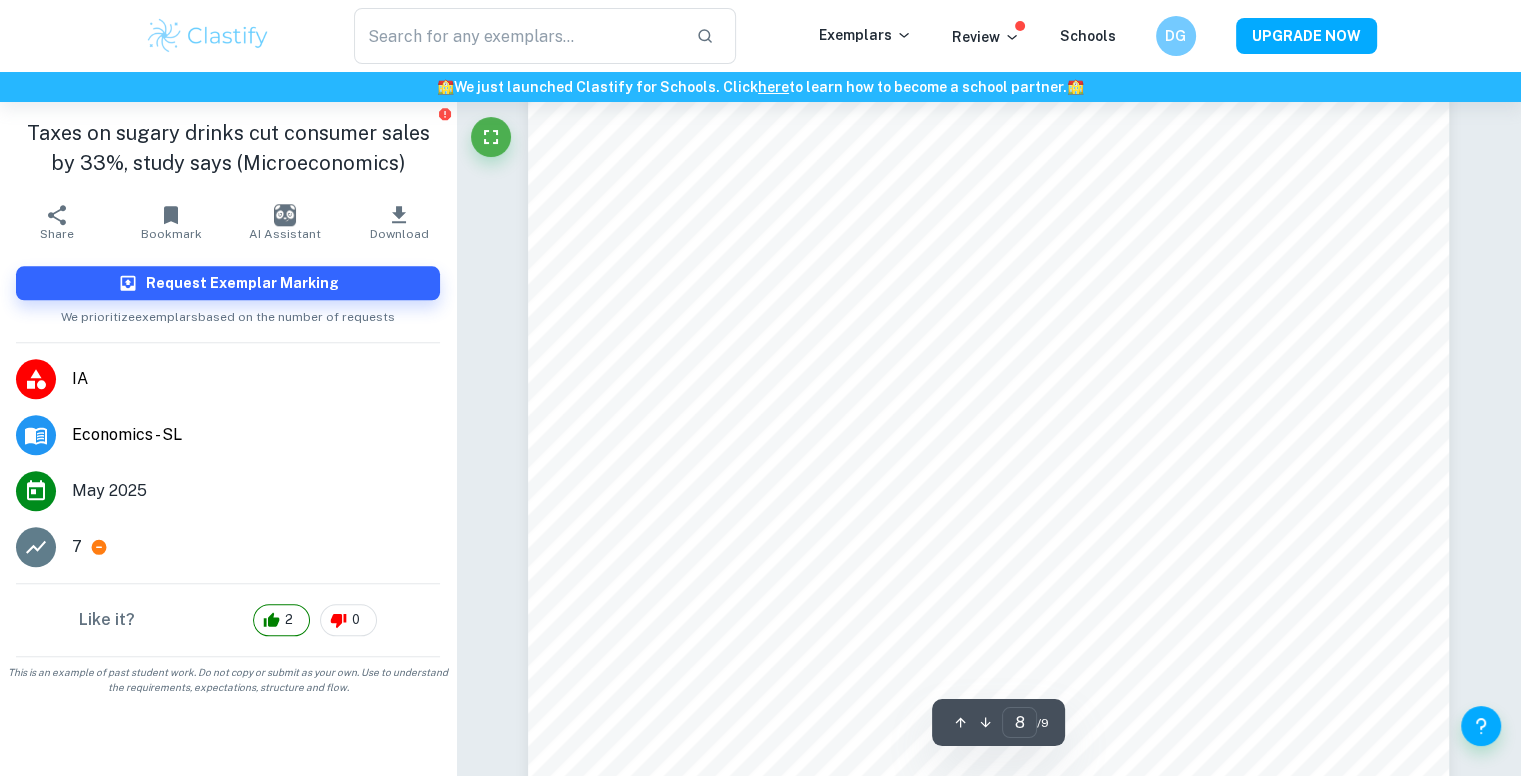 scroll, scrollTop: 9671, scrollLeft: 0, axis: vertical 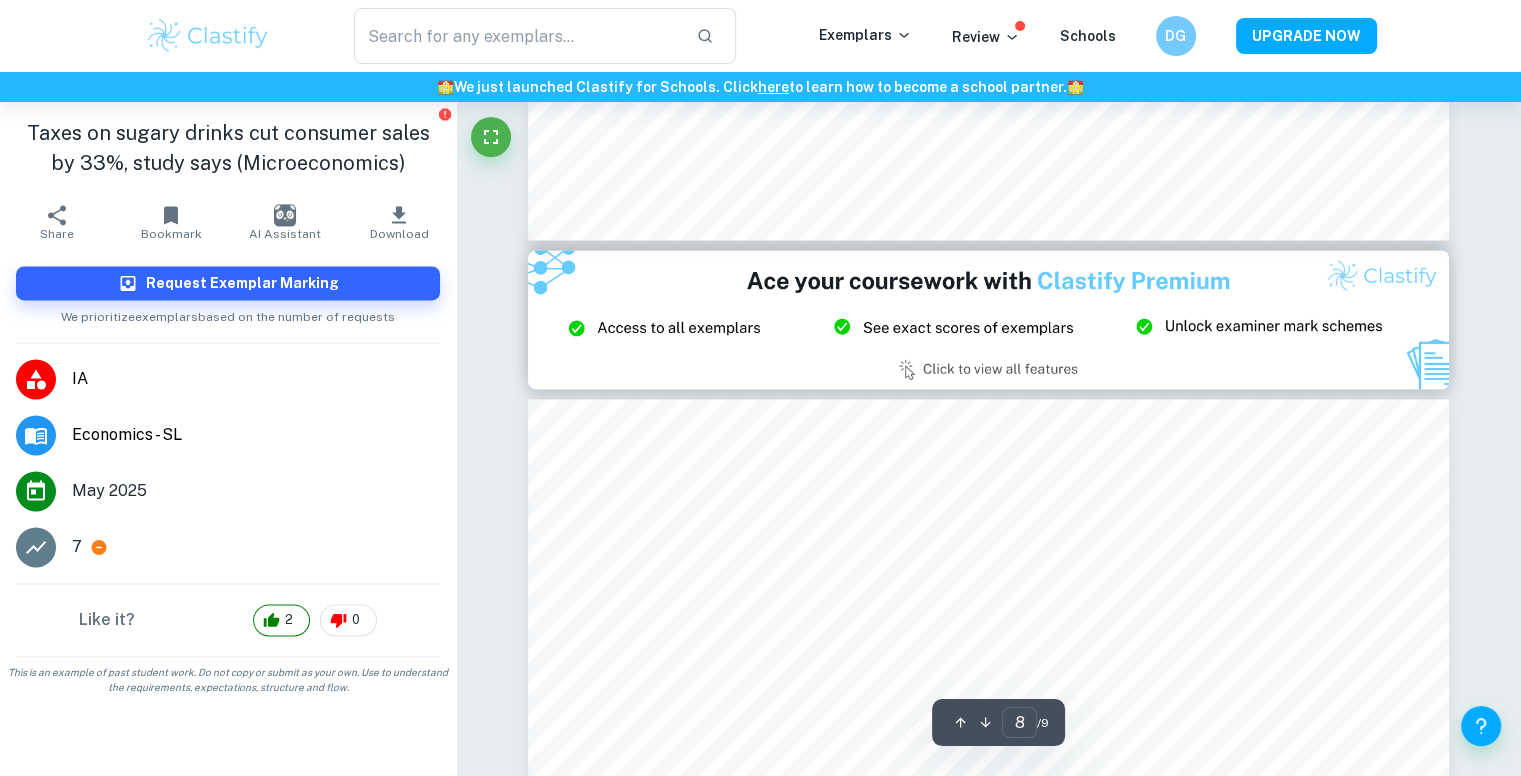 type on "9" 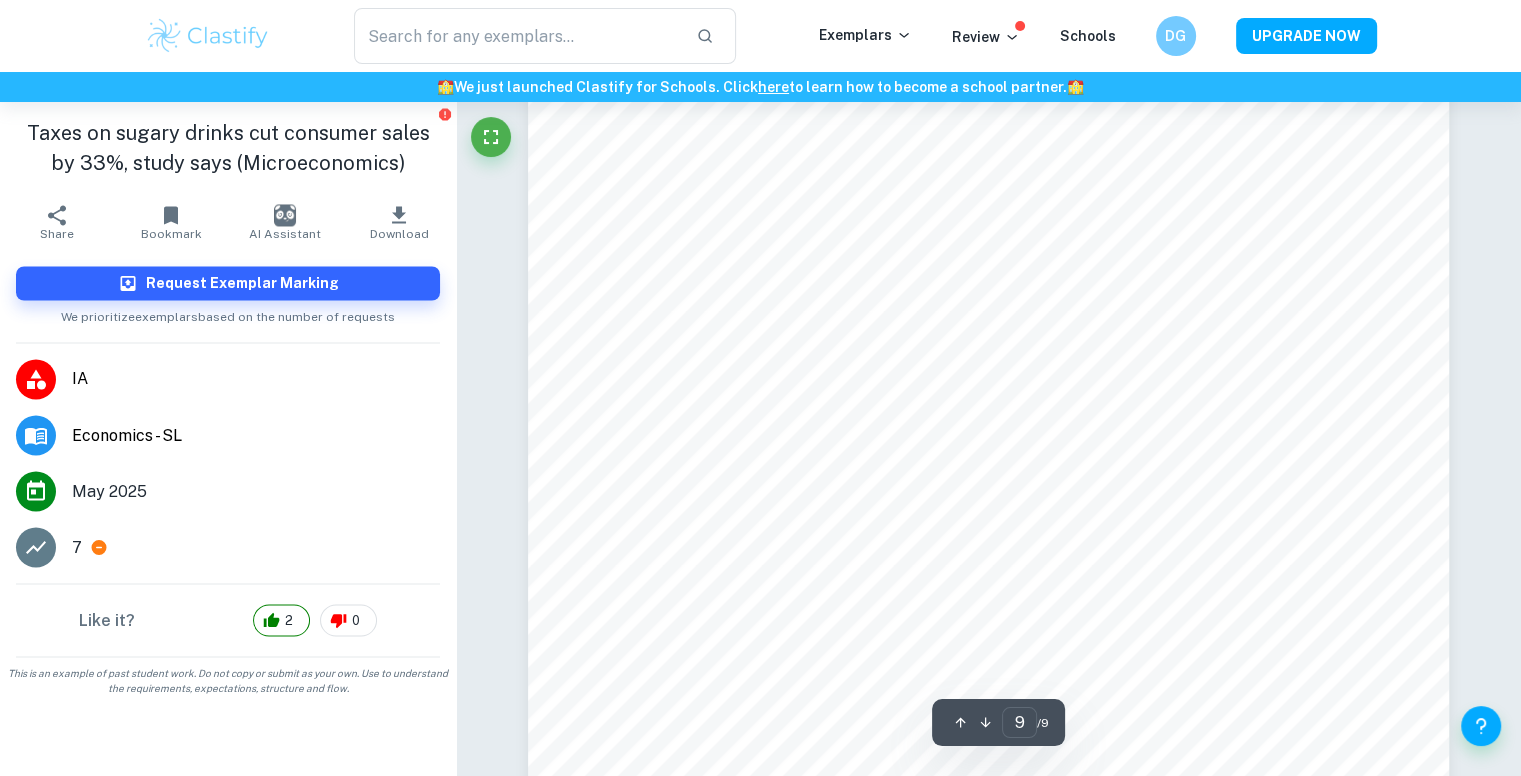 type on "sugar" 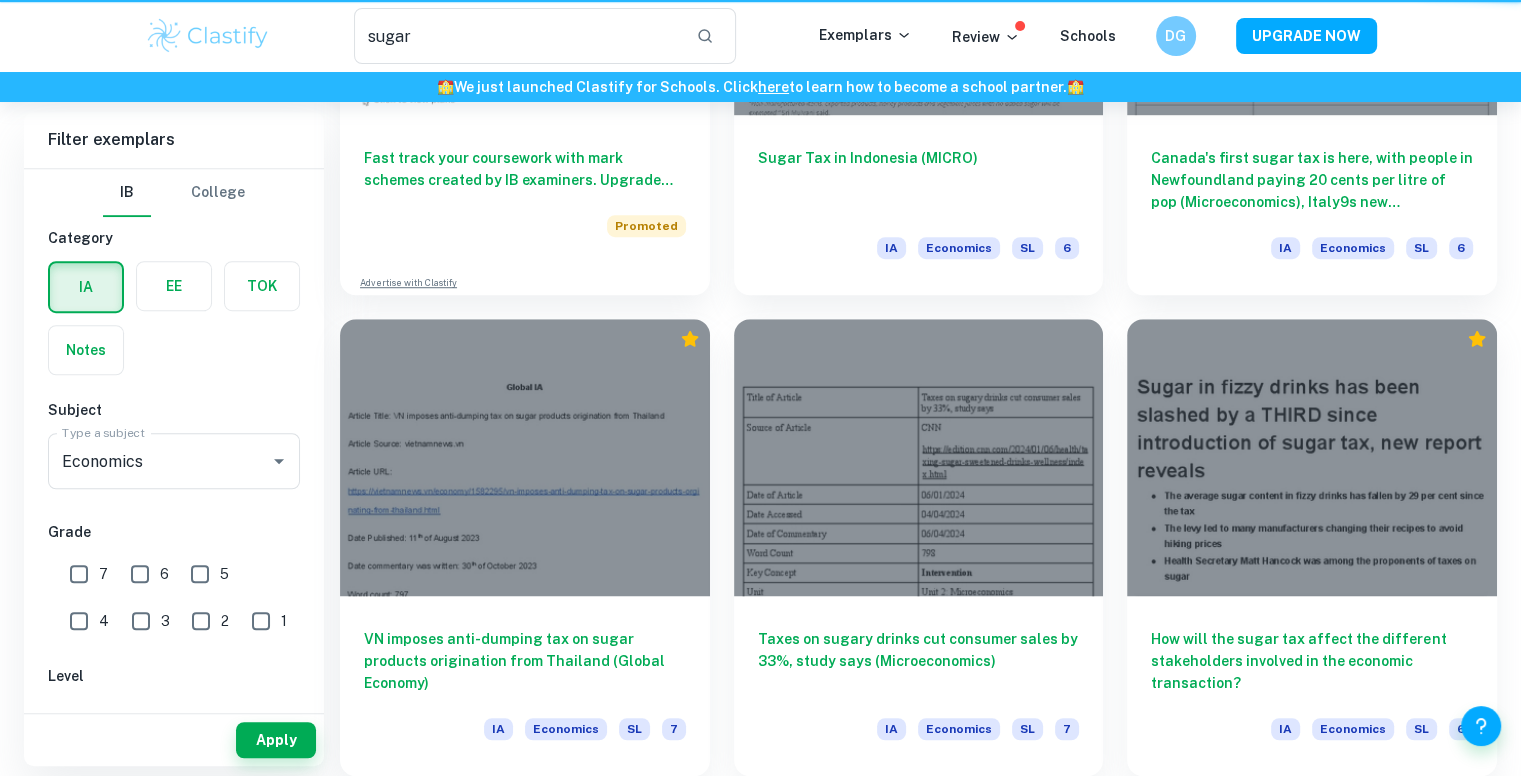 scroll, scrollTop: 1343, scrollLeft: 0, axis: vertical 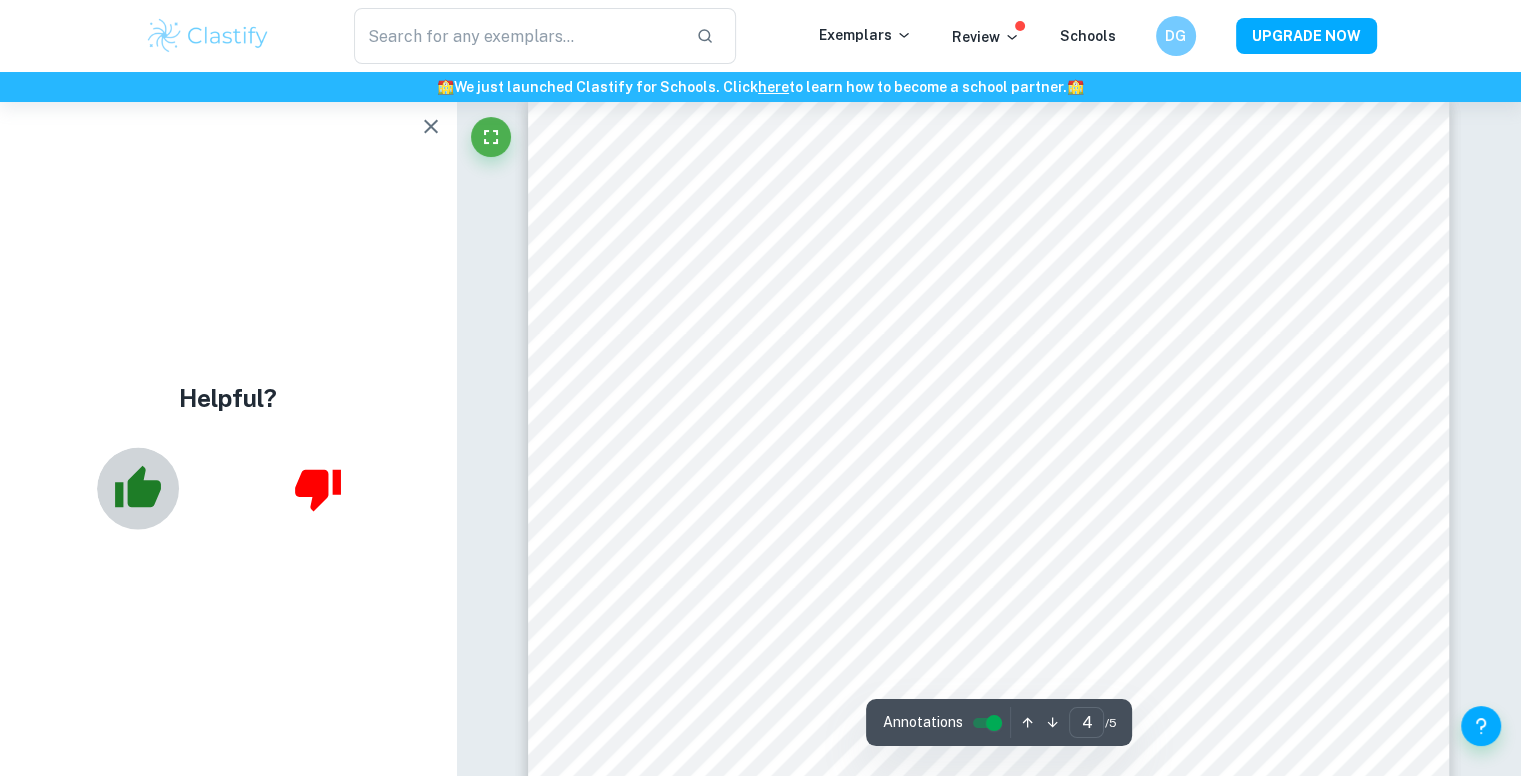click at bounding box center (138, 489) 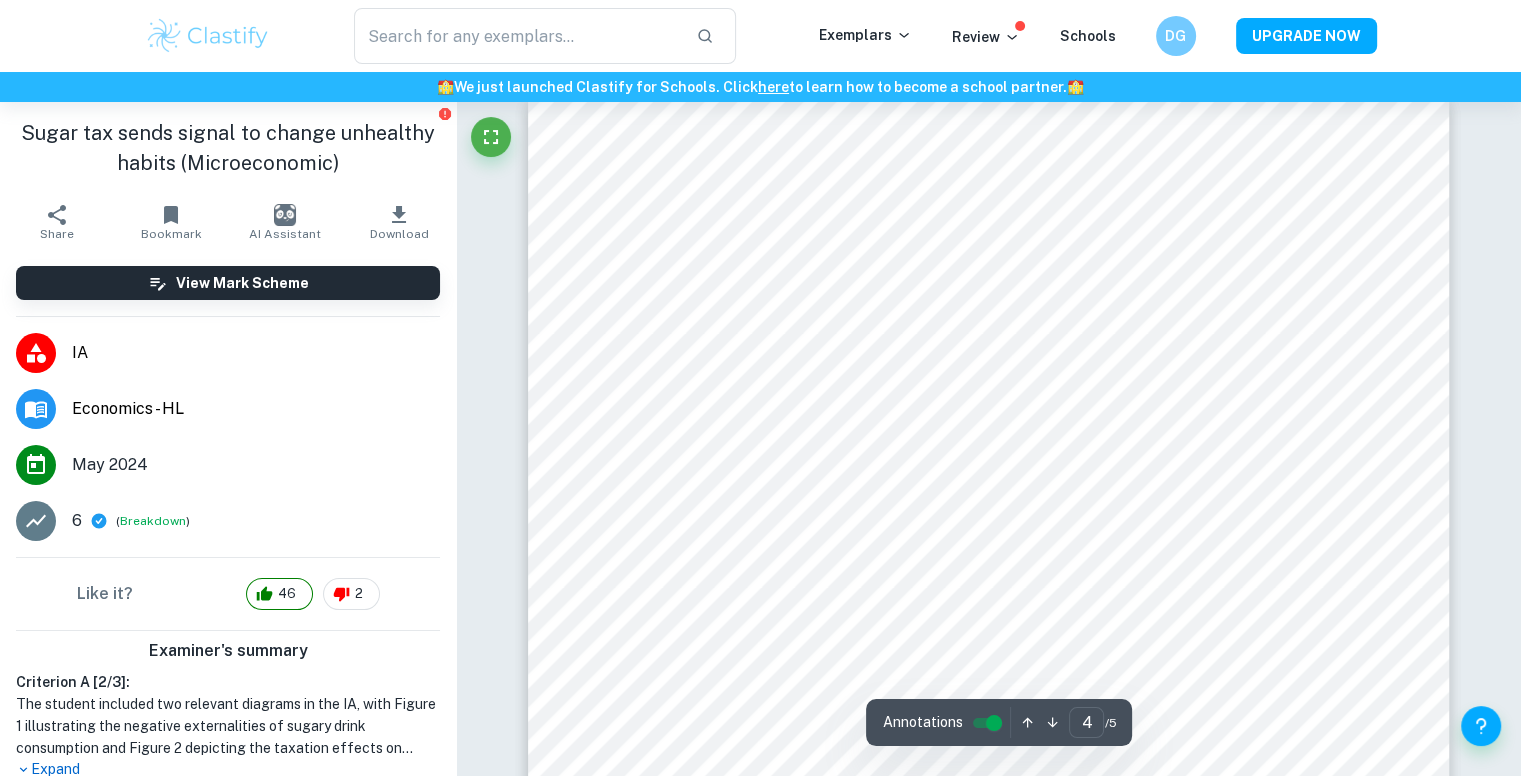 scroll, scrollTop: 3937, scrollLeft: 0, axis: vertical 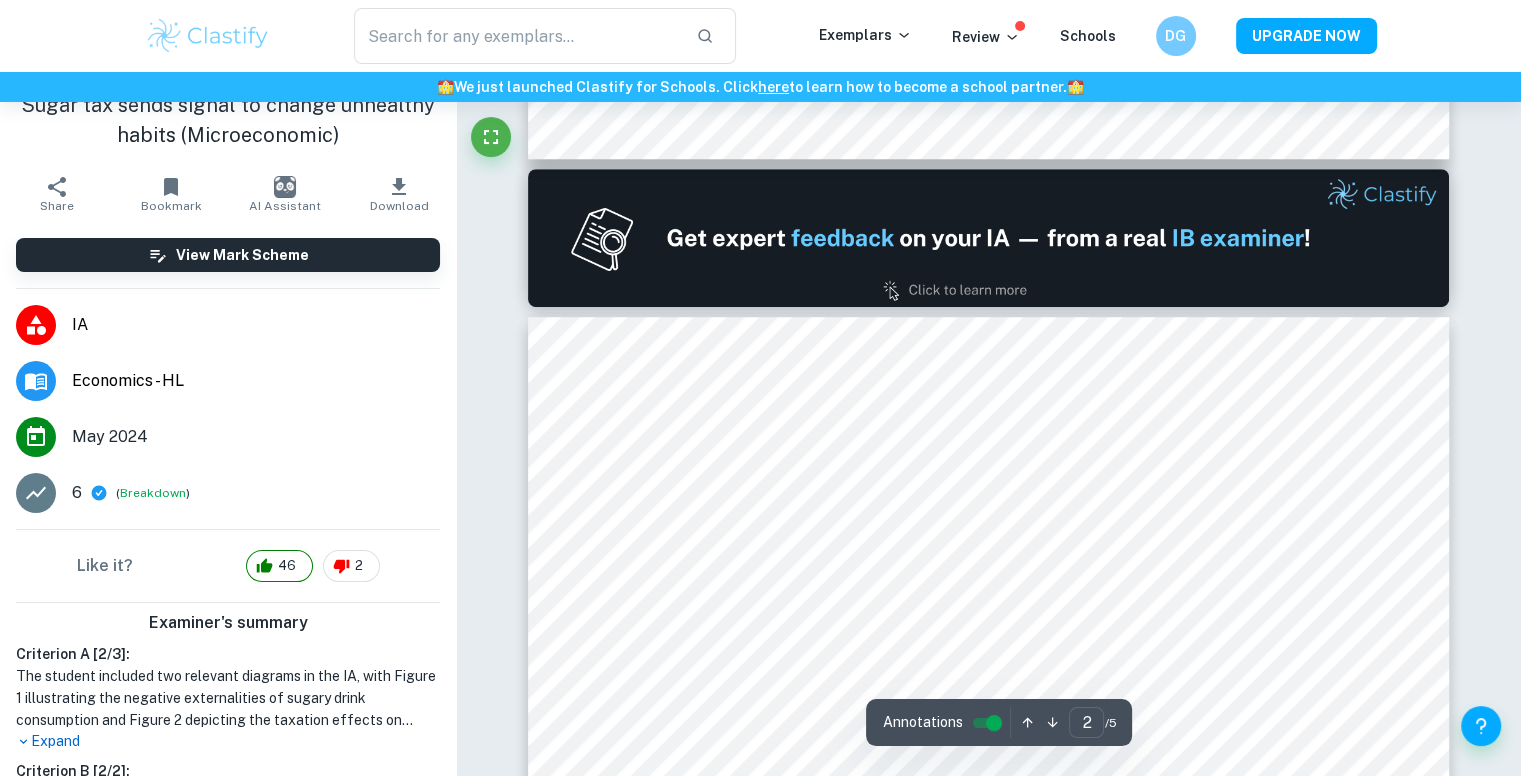 type on "1" 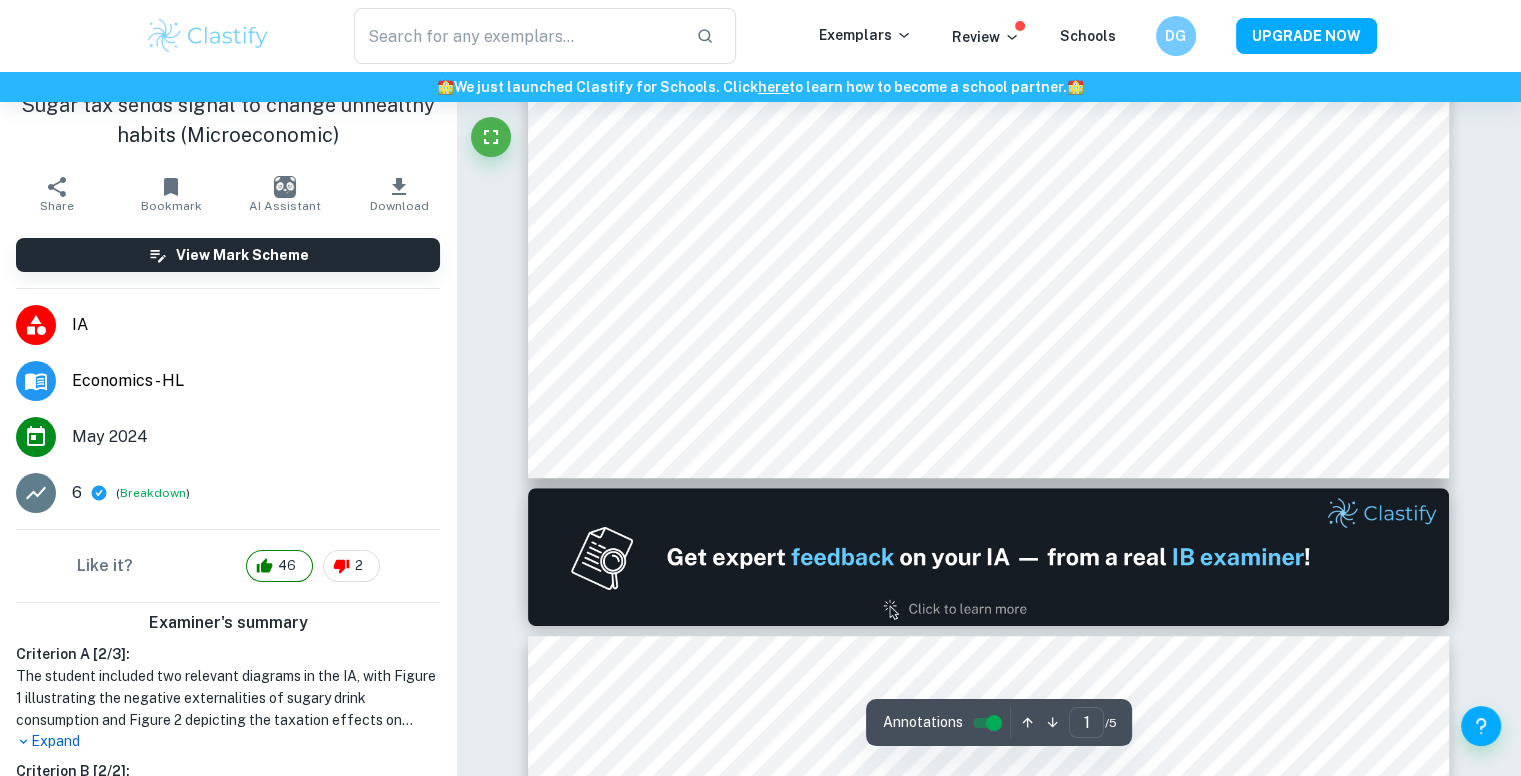 scroll, scrollTop: 0, scrollLeft: 0, axis: both 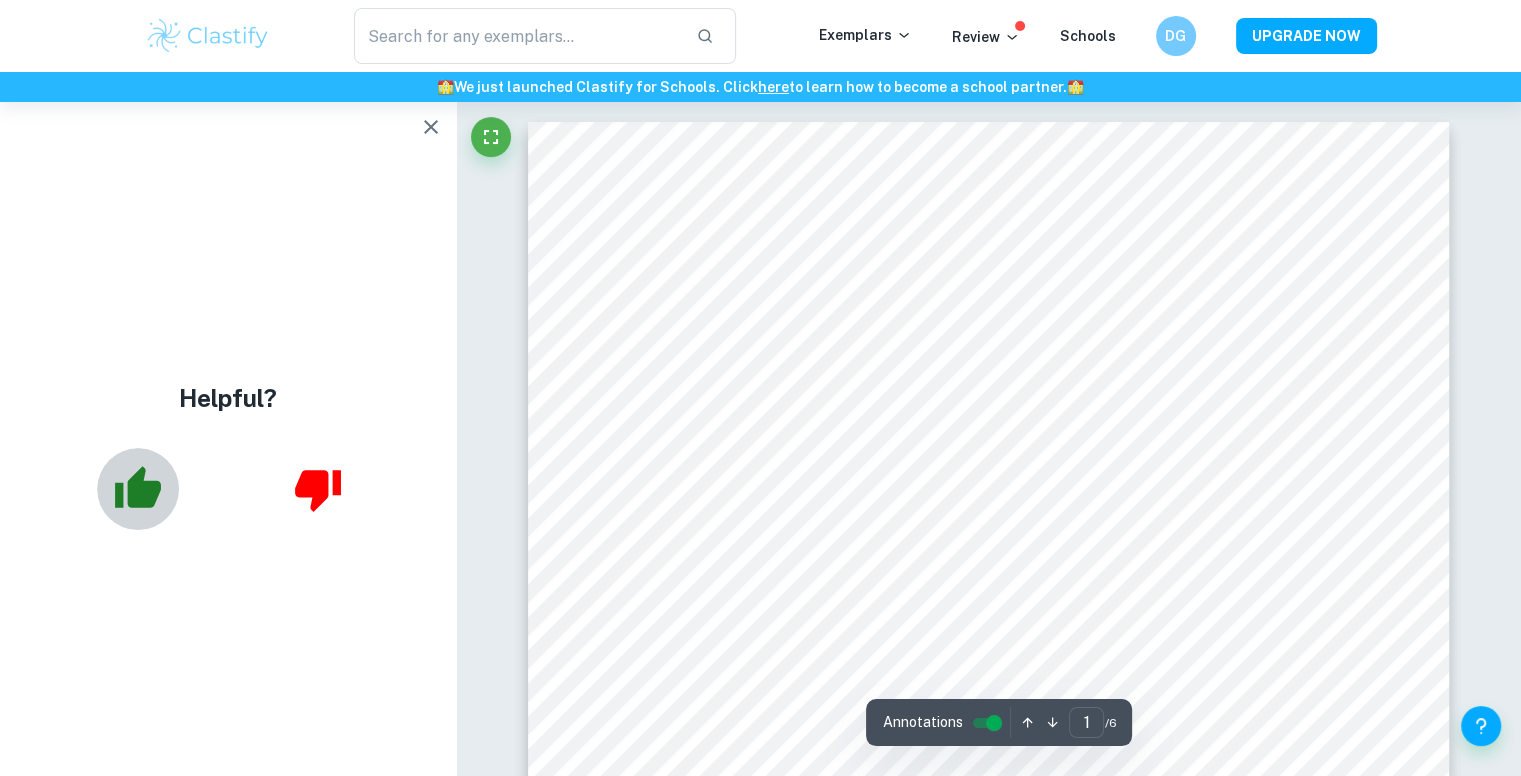 click 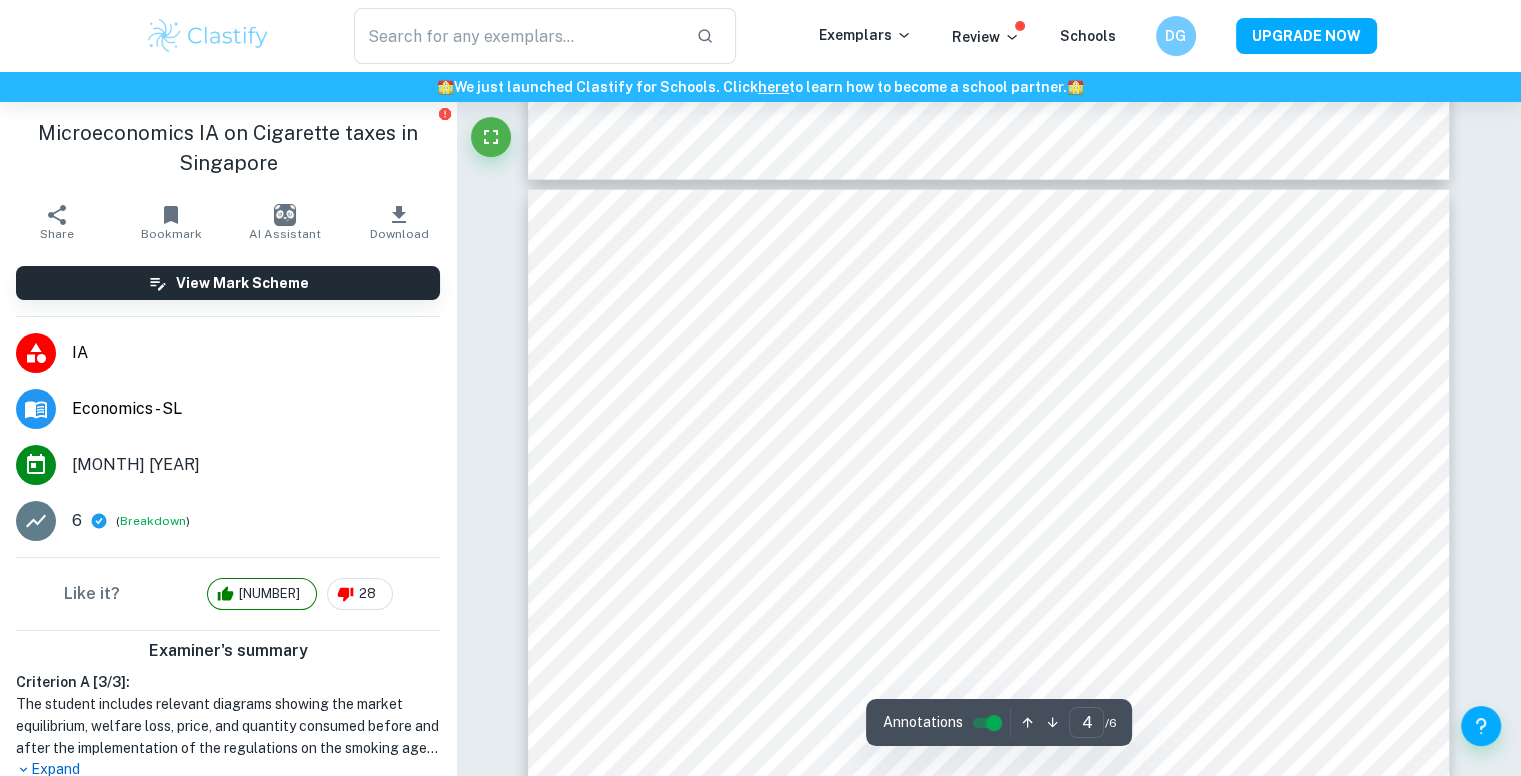 scroll, scrollTop: 4628, scrollLeft: 0, axis: vertical 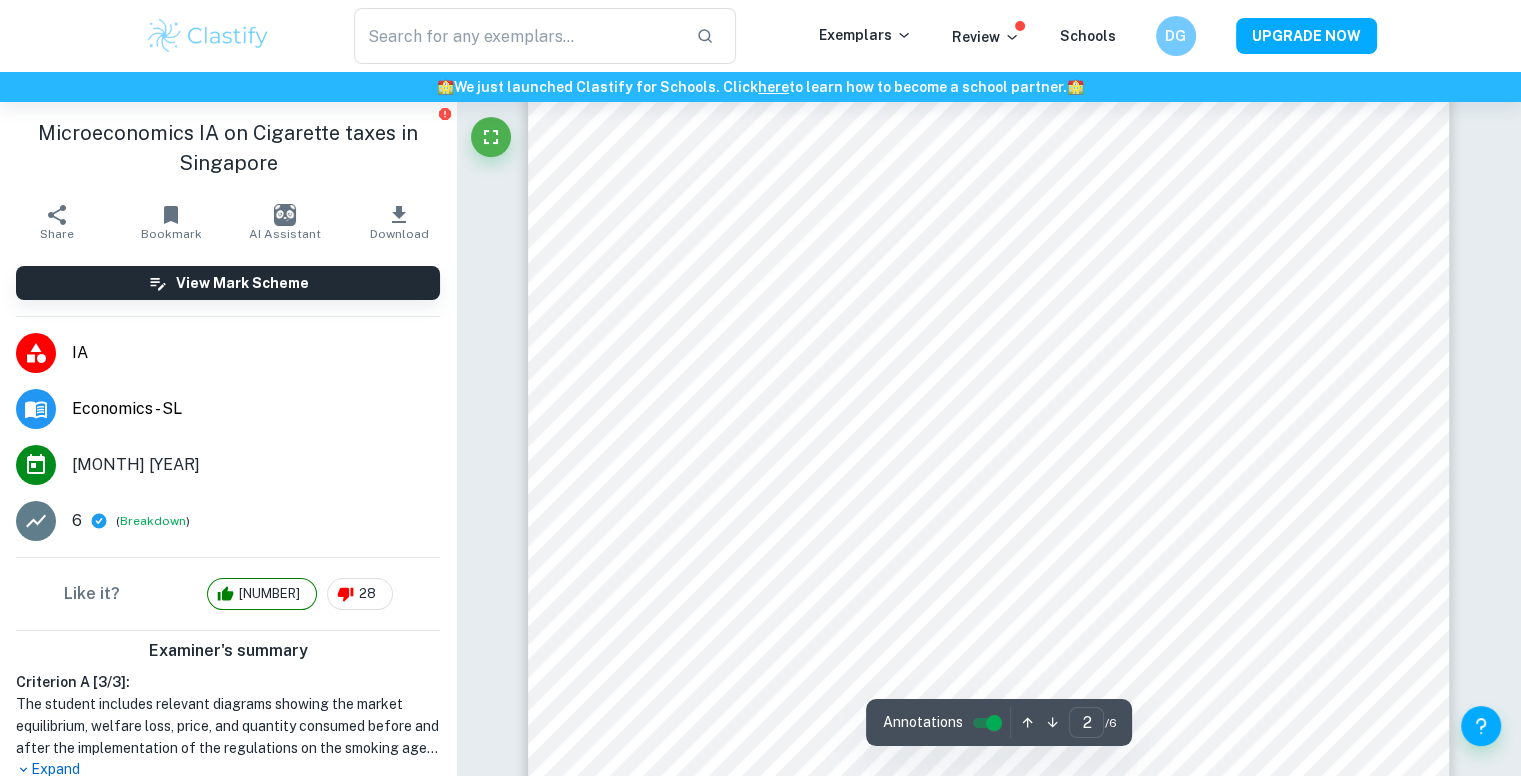 type on "1" 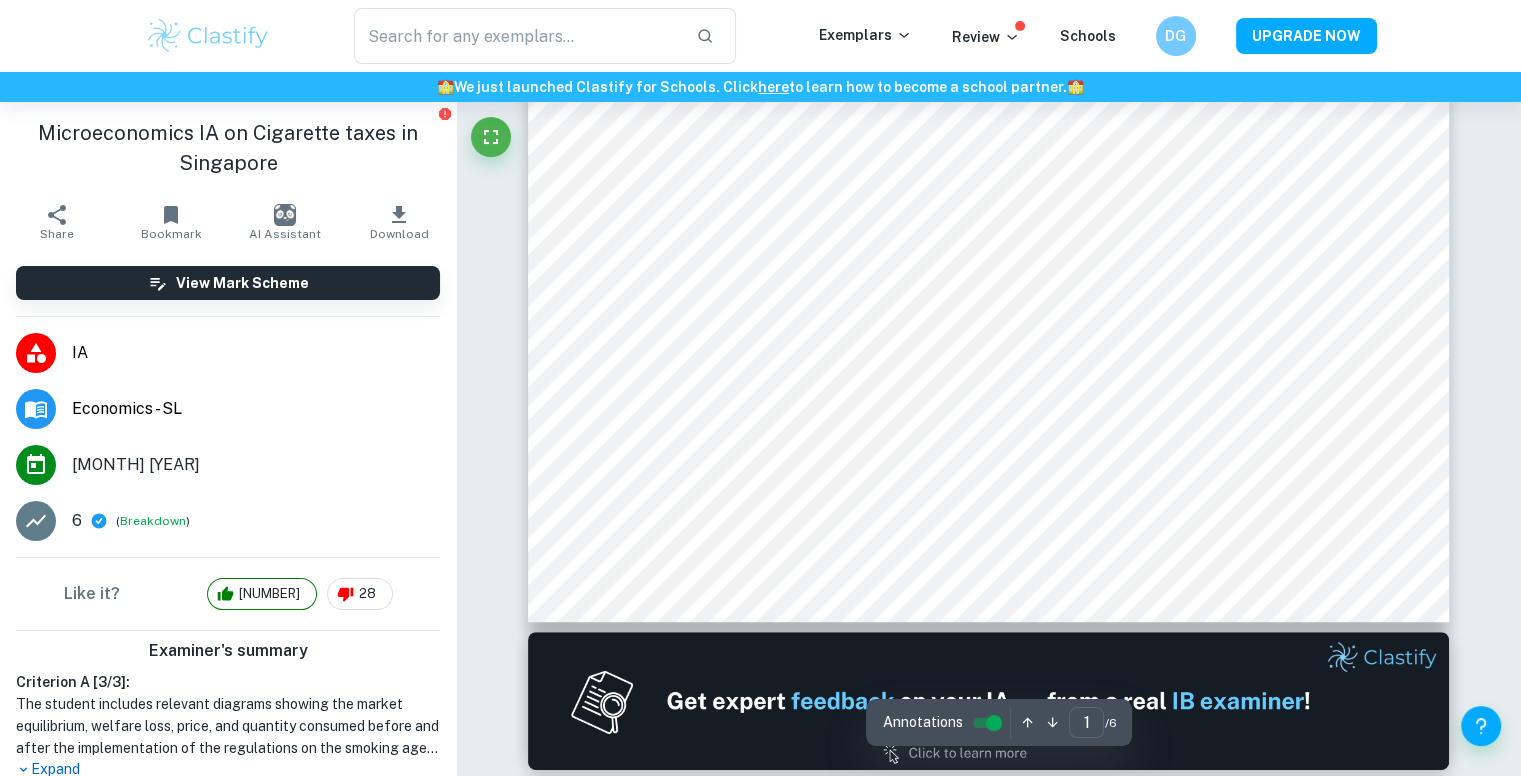 scroll, scrollTop: 0, scrollLeft: 0, axis: both 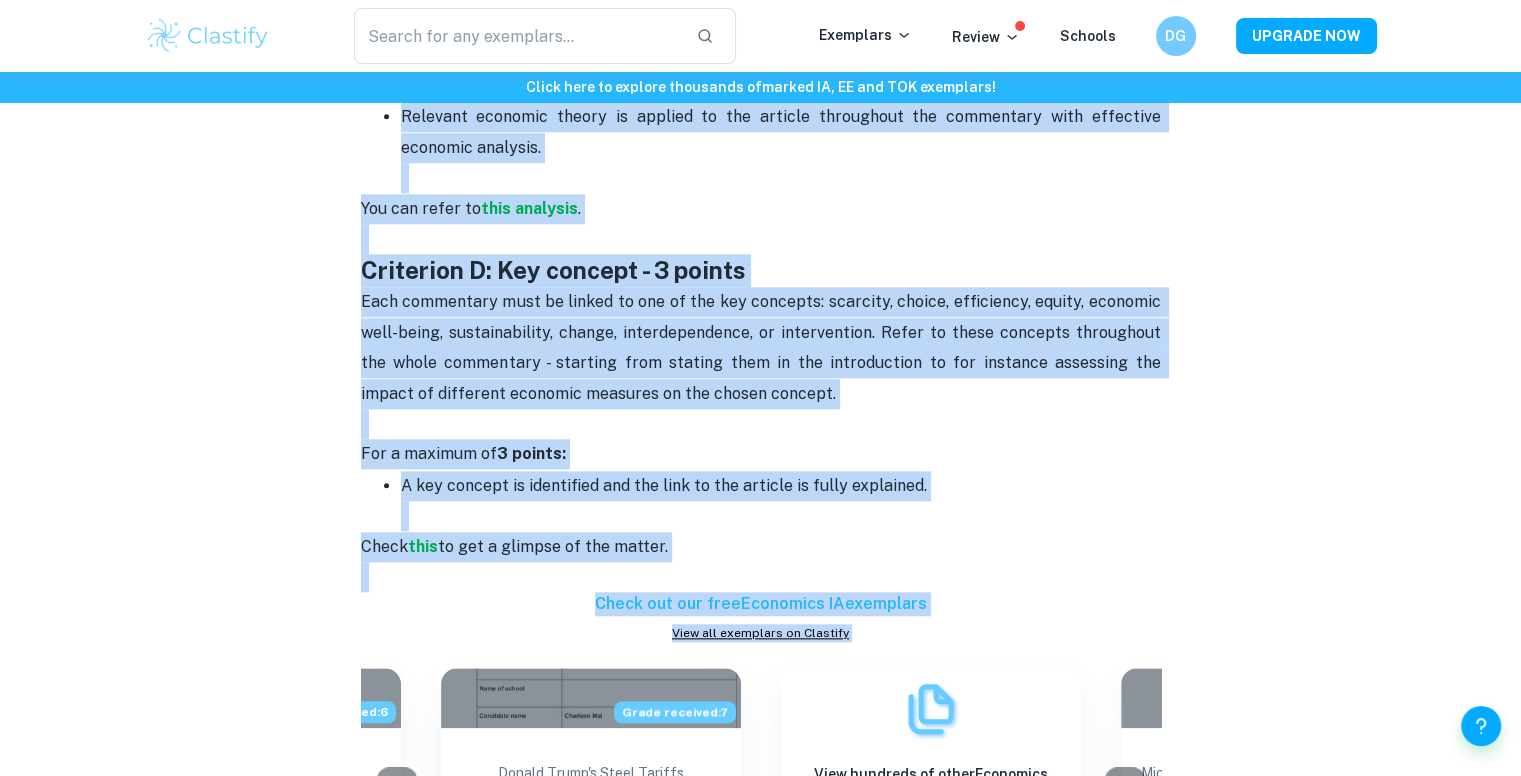 drag, startPoint x: 352, startPoint y: 261, endPoint x: 790, endPoint y: 354, distance: 447.76443 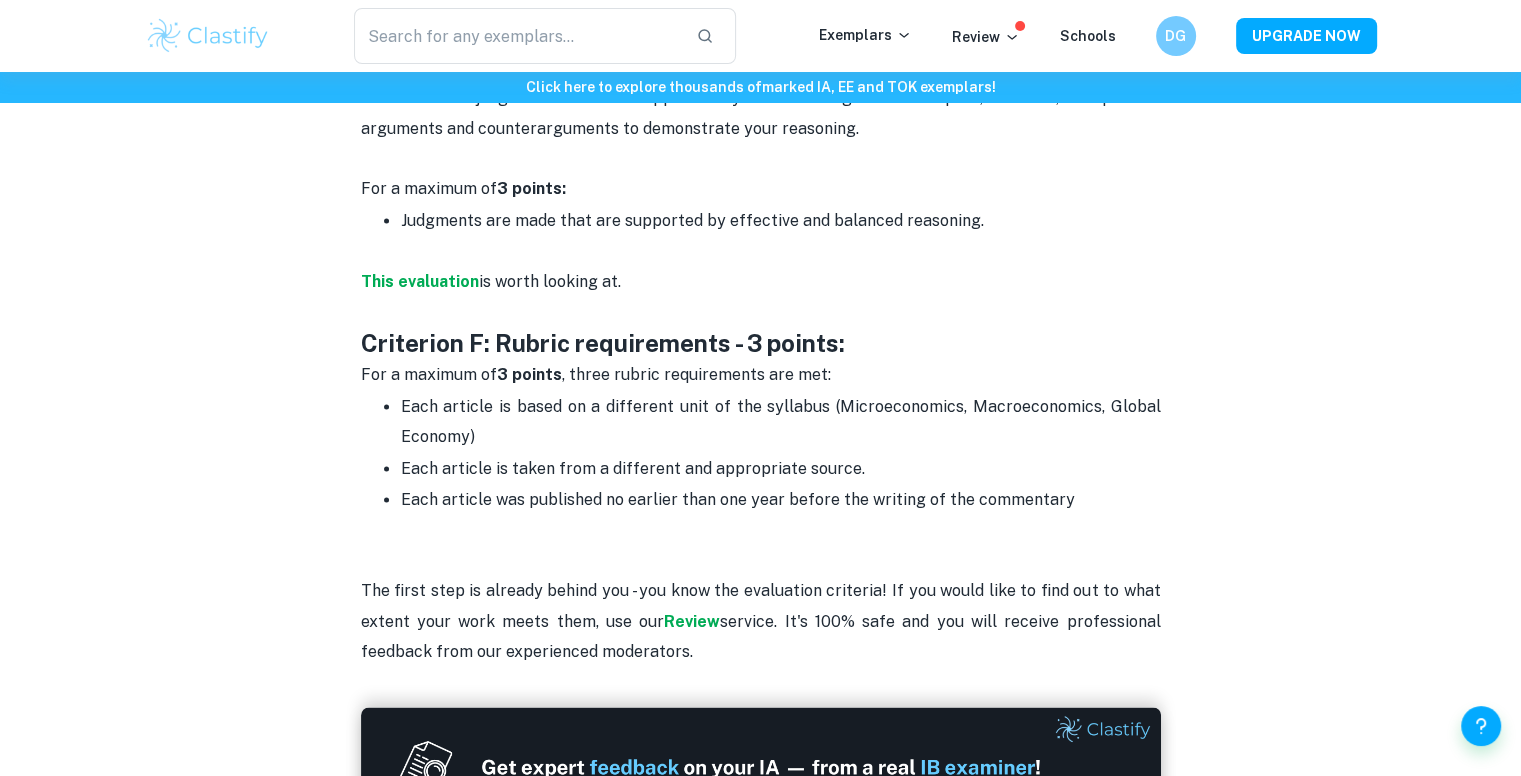scroll, scrollTop: 2965, scrollLeft: 0, axis: vertical 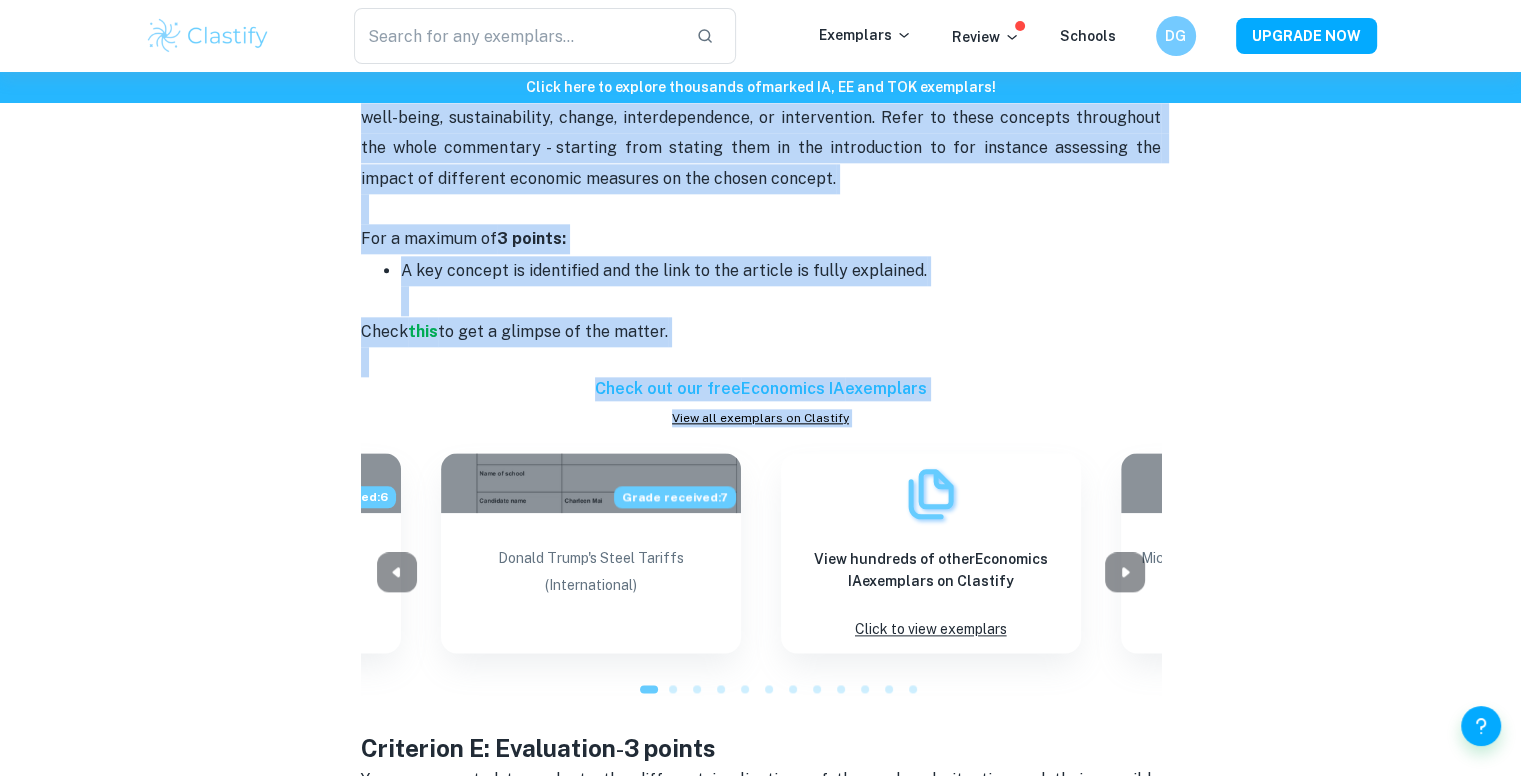 drag, startPoint x: 709, startPoint y: 460, endPoint x: 352, endPoint y: 541, distance: 366.07376 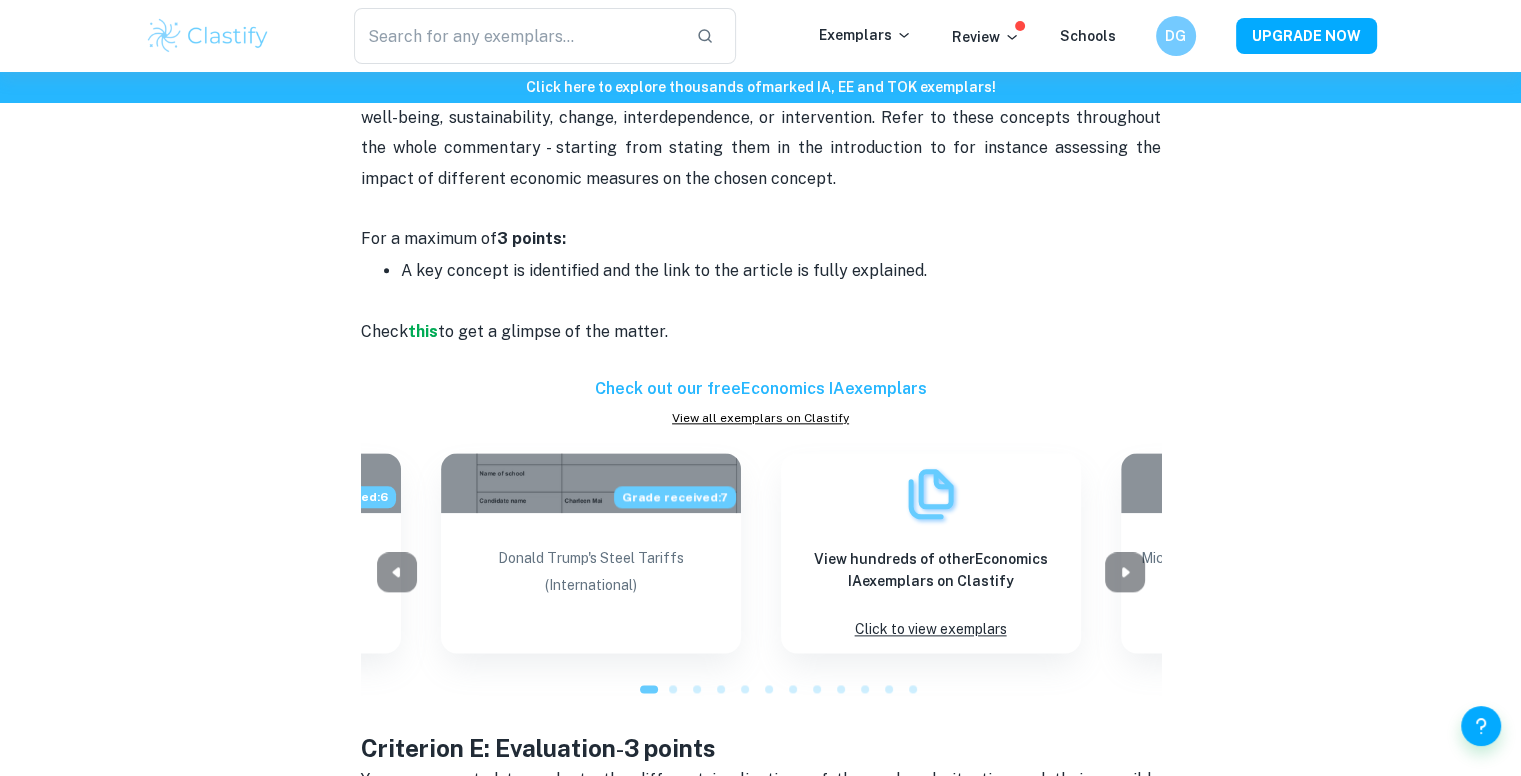 click on "Economics IA Criteria and Checklist By  Julia • January 18, 2024 Get feedback on your  Economics IA Marked only by official IB examiners Learn more Economics IA Criteria and Checklist   The most important aspect of wiriting your IA is following the assessment criteria.  Before beginning your essay make sure that you know what is expected from your written report. Clastify is here to help! See our suggestions on how to write a perfect Economics IA. Internal assessment is an integral part of the economics course,  contributing 30% to the final assessment in the SL course and 20% to the final assessment in the HL course.  The maximum for the portfolio is  45 marks : 14 marks x 3 commentaries + 3 marks (last criterion for the whole portfolio) = 42 + 3 marks.   Criterion A: Diagrams - 3 points    For a maximum of  3 points:  Relevant, accurate and correctly labelled diagram(s) are included, with a full explanation.  Check out  this IA  with good diagrams.    Criterion B: Terminology - 2 points      6" at bounding box center (761, -188) 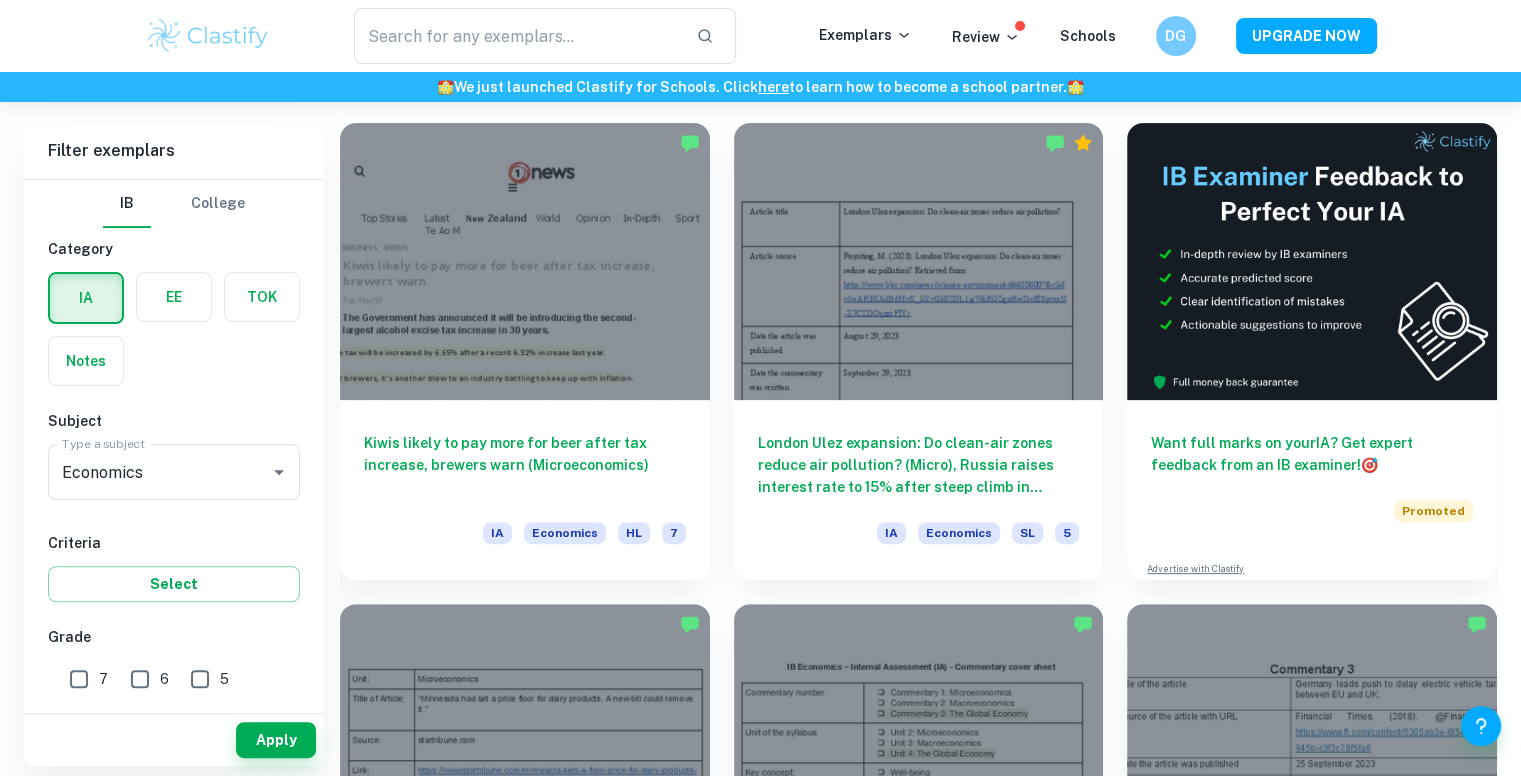 scroll, scrollTop: 595, scrollLeft: 0, axis: vertical 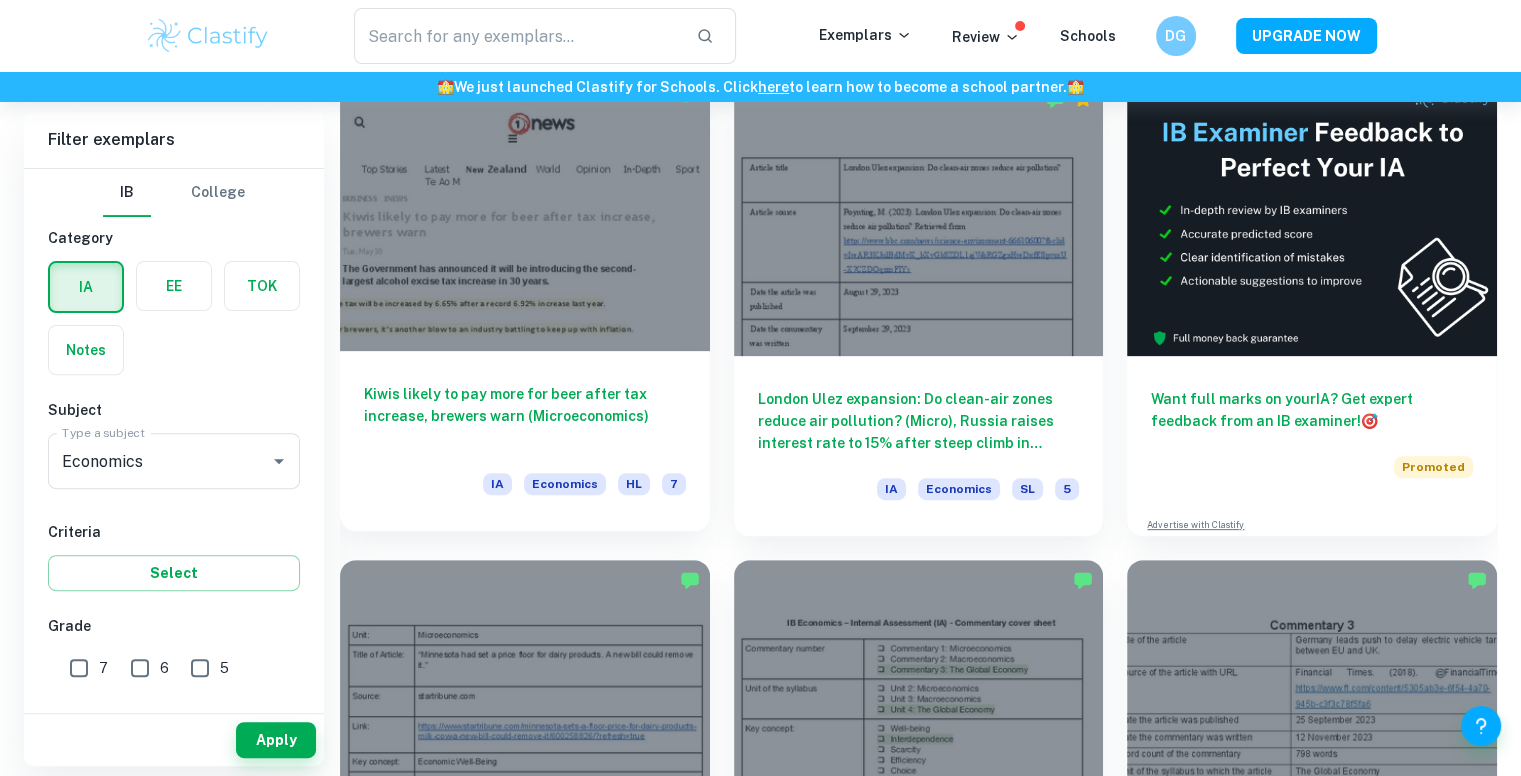 click at bounding box center (525, 212) 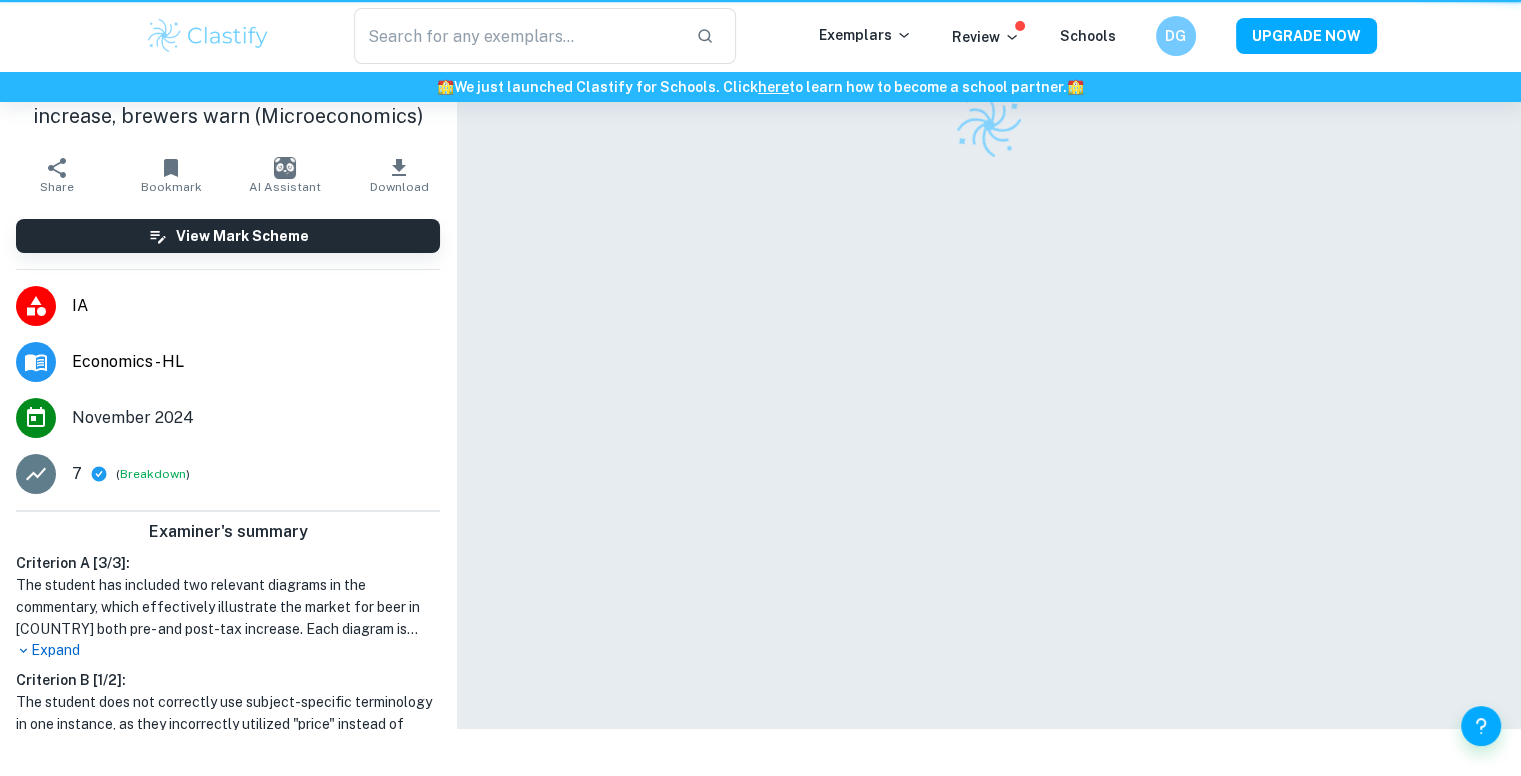 scroll, scrollTop: 0, scrollLeft: 0, axis: both 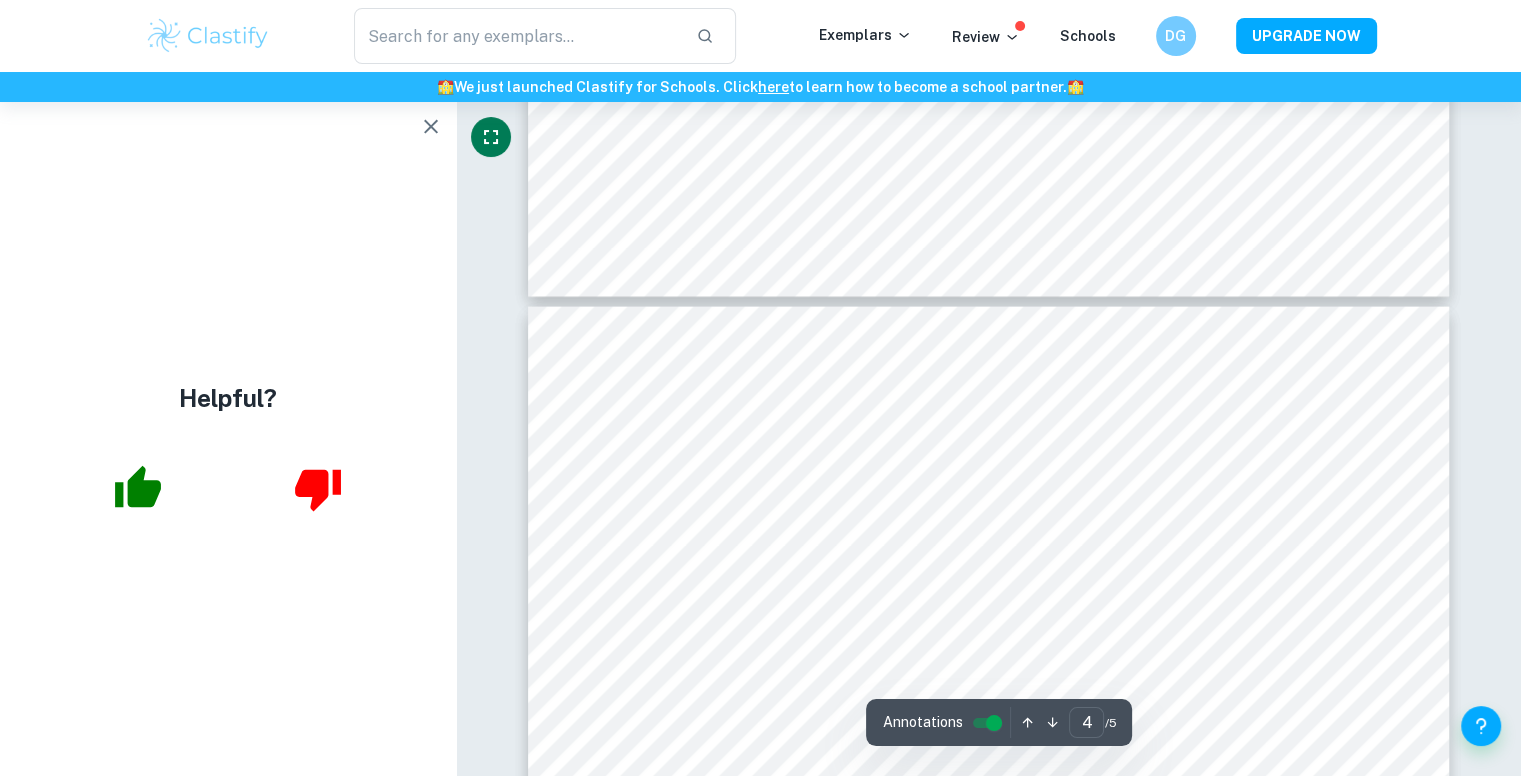 type on "3" 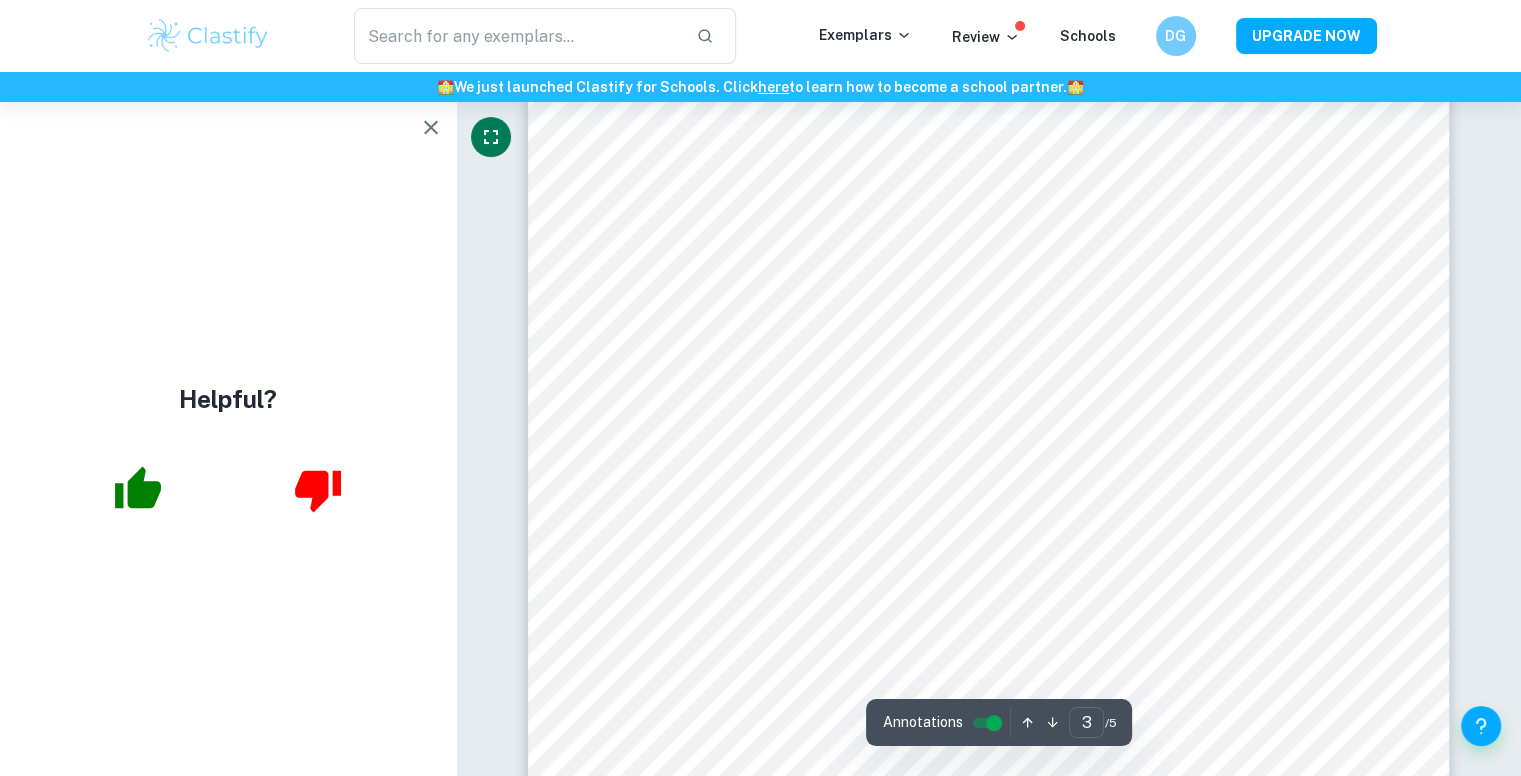 scroll, scrollTop: 3569, scrollLeft: 0, axis: vertical 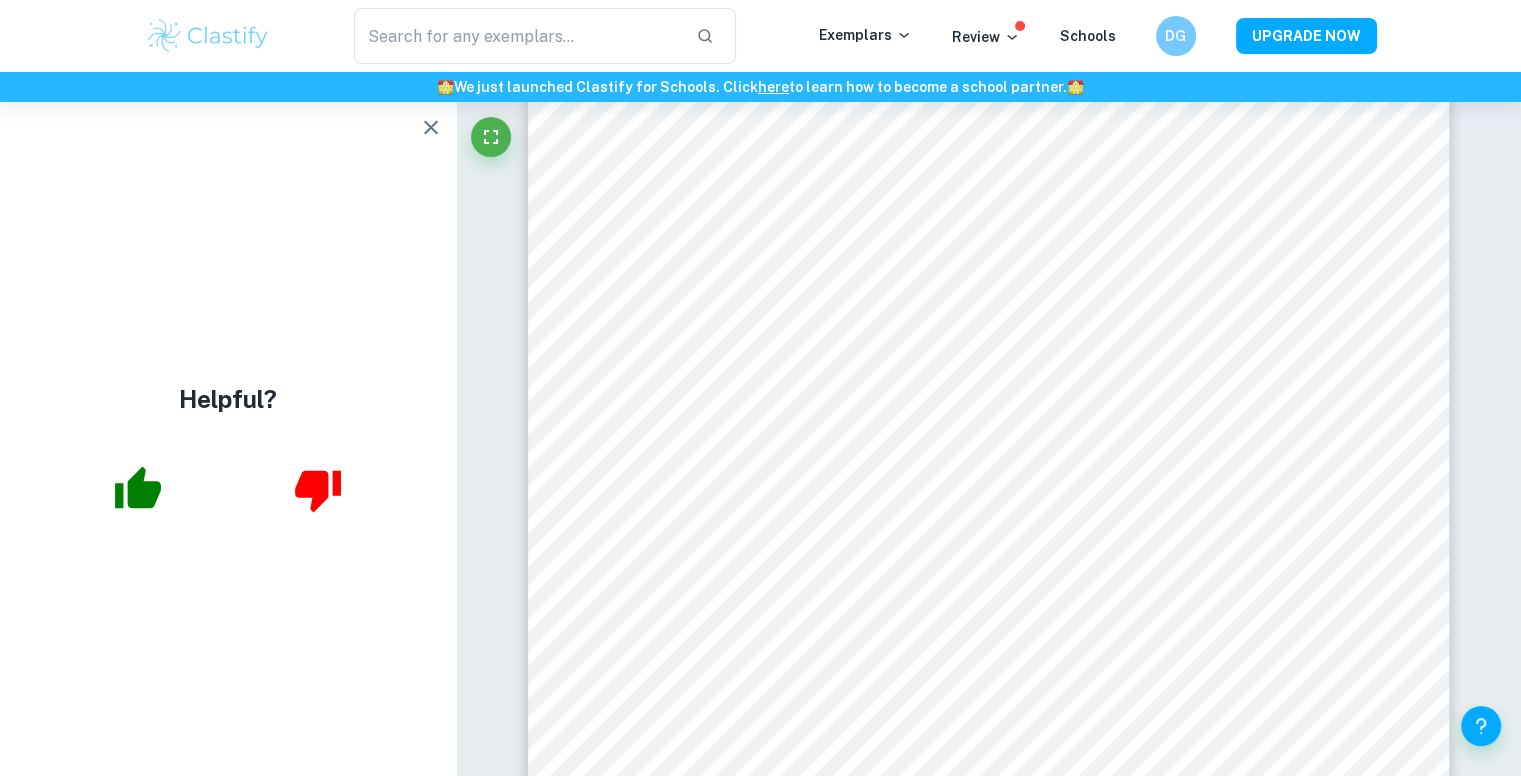 type 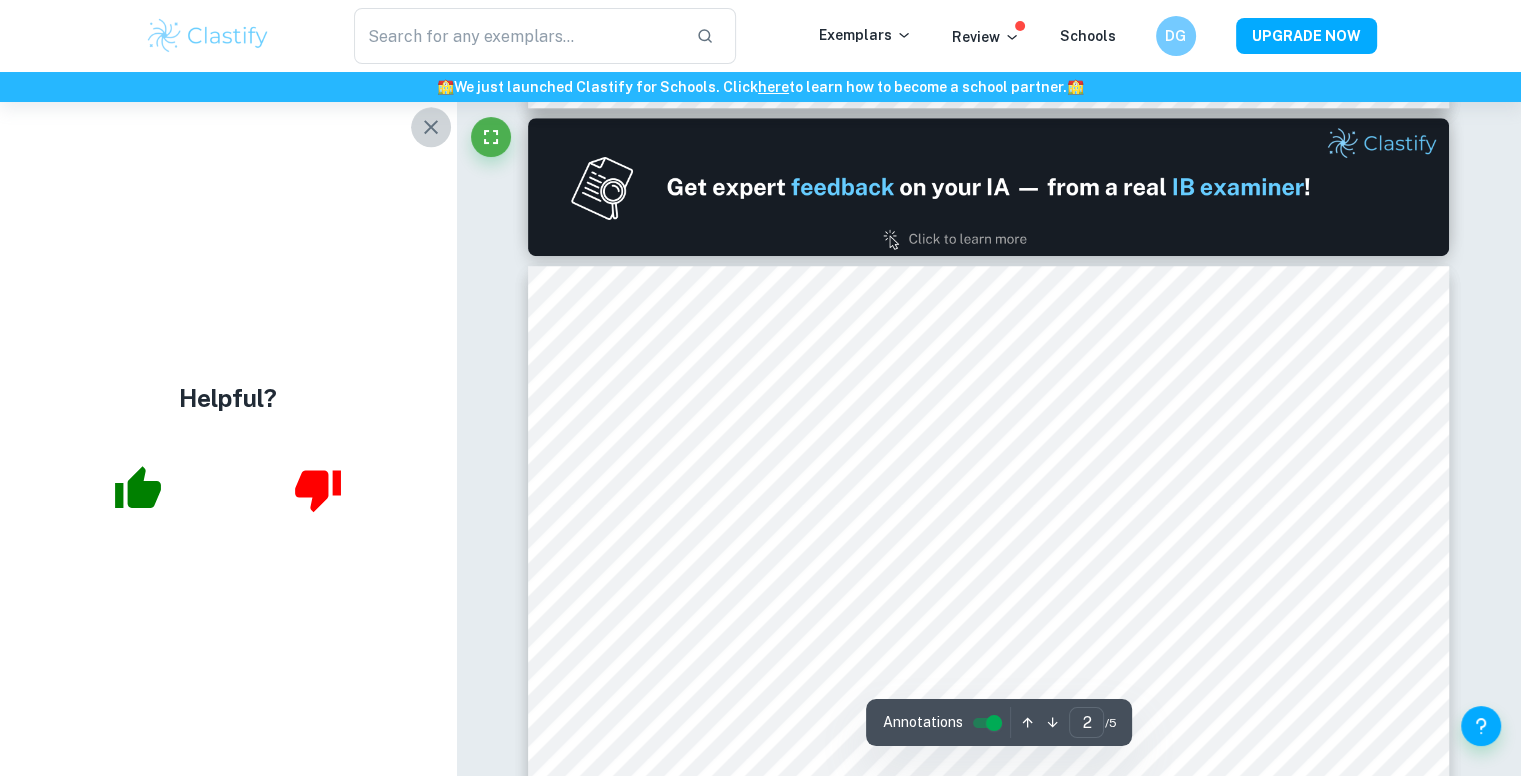 type on "1" 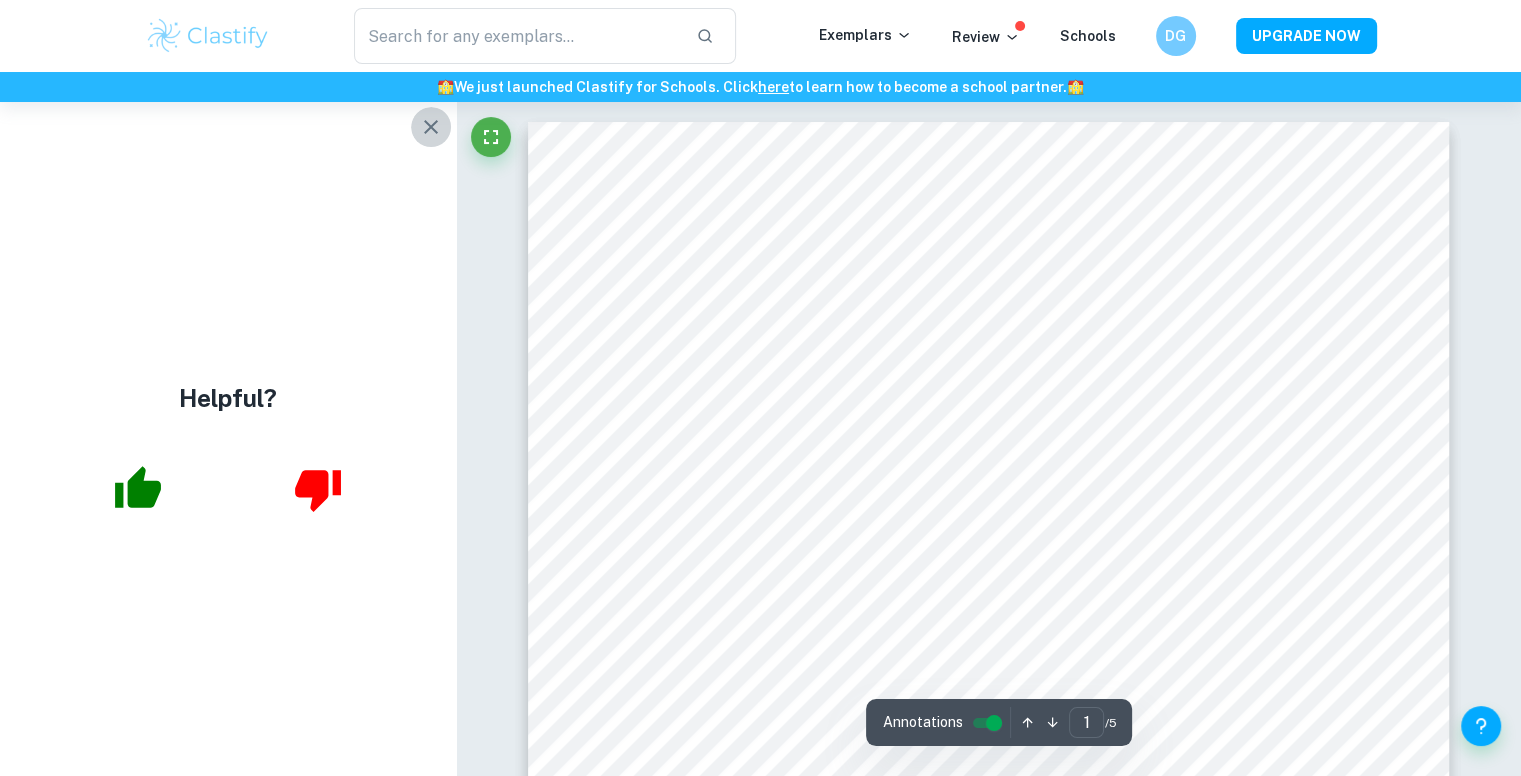 scroll, scrollTop: 0, scrollLeft: 0, axis: both 